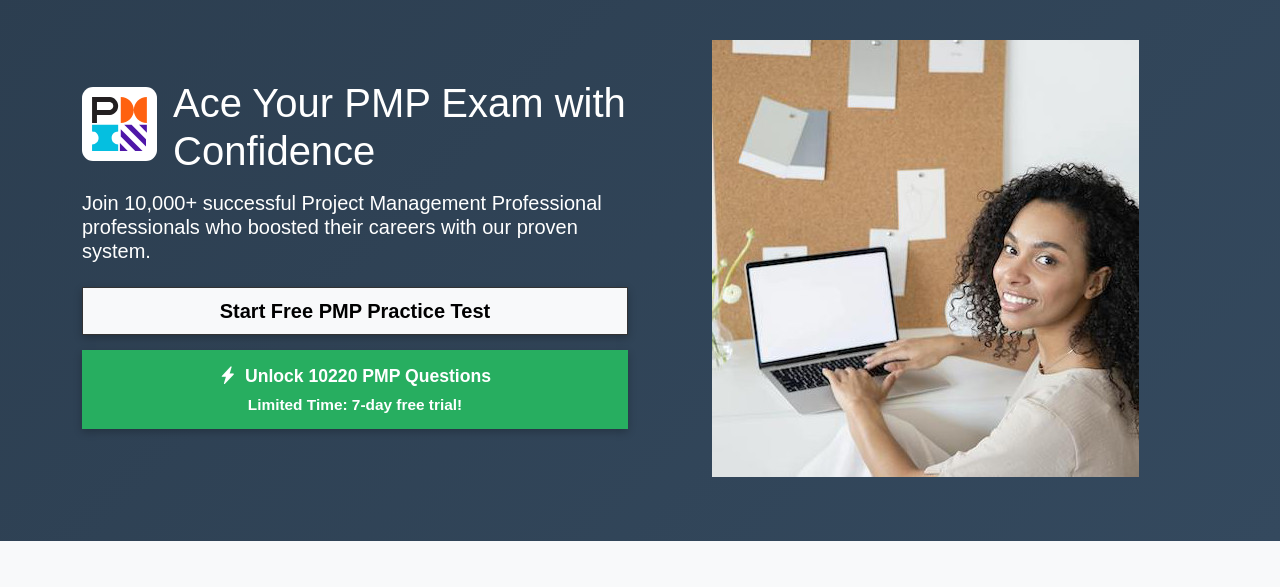 scroll, scrollTop: 78, scrollLeft: 0, axis: vertical 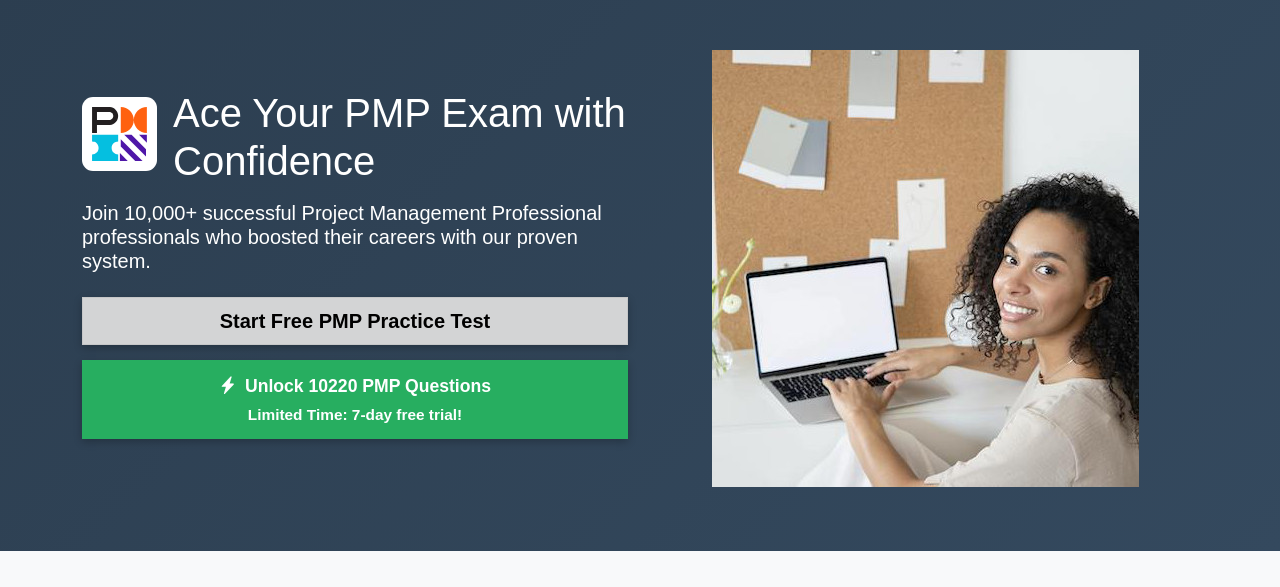click on "Start Free PMP Practice Test" at bounding box center (355, 321) 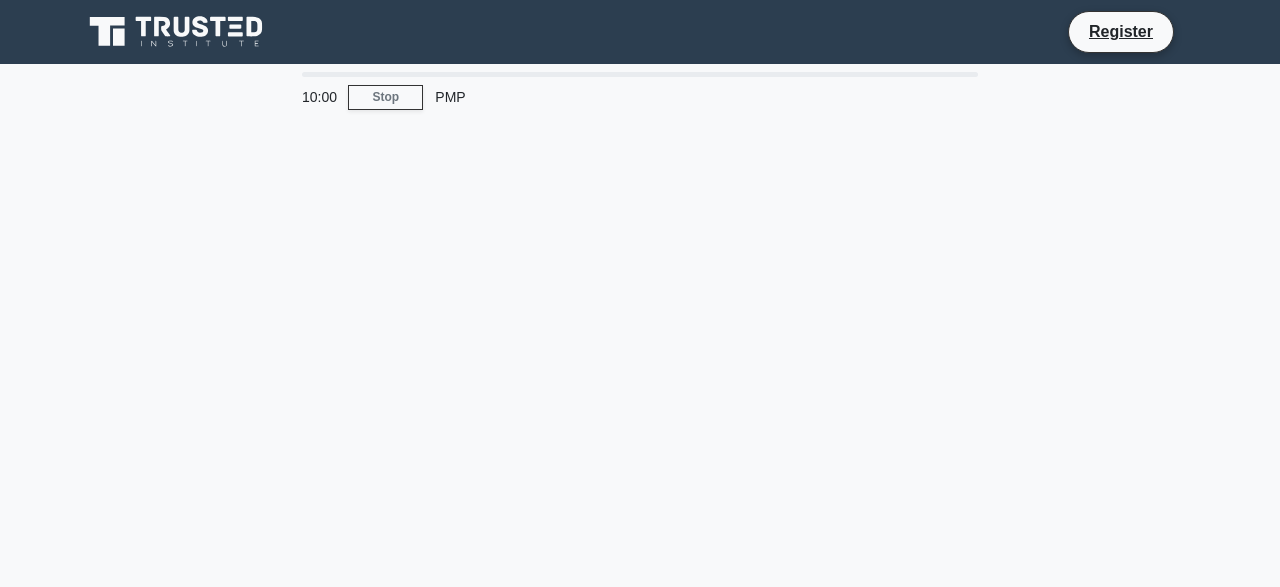 scroll, scrollTop: 0, scrollLeft: 0, axis: both 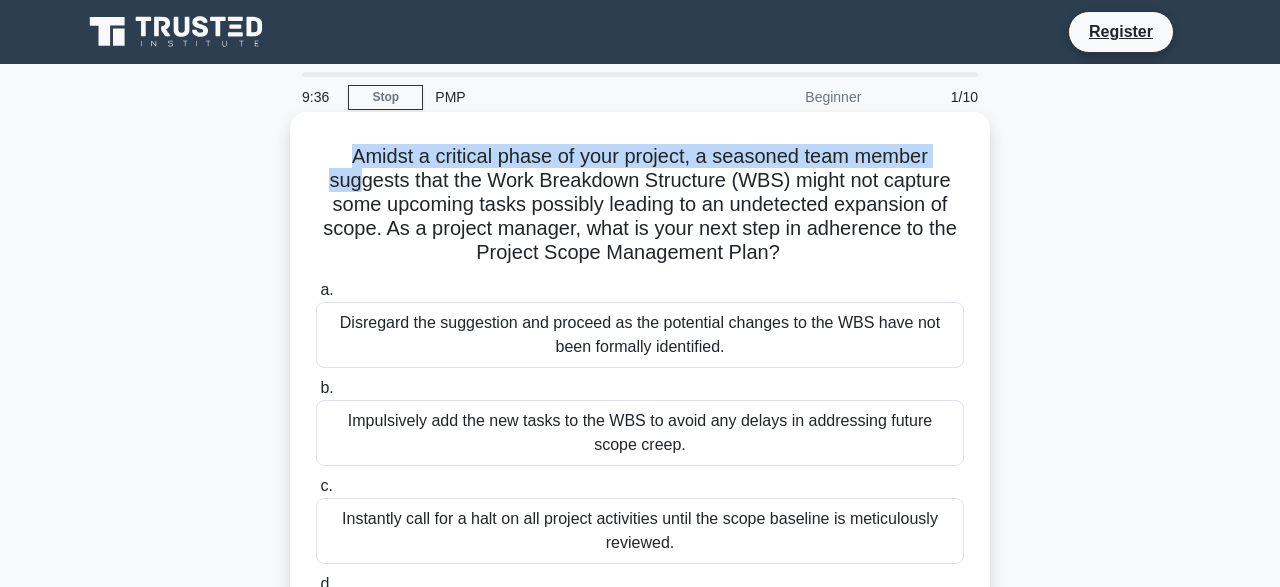 drag, startPoint x: 353, startPoint y: 166, endPoint x: 362, endPoint y: 190, distance: 25.632011 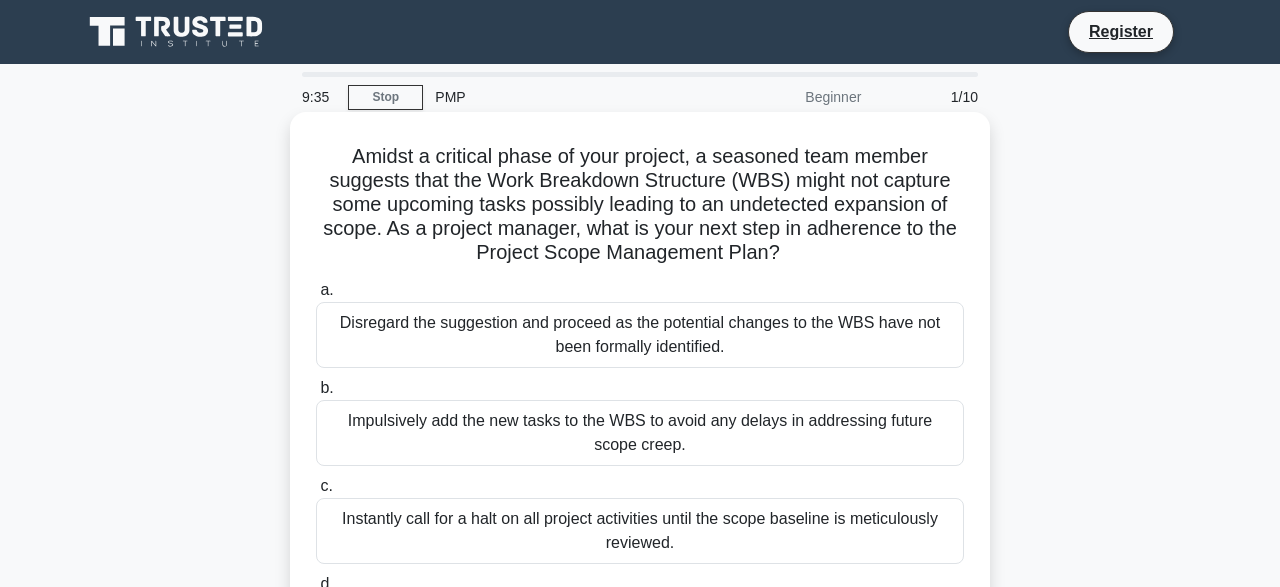 click on "Amidst a critical phase of your project, a seasoned team member suggests that the Work Breakdown Structure (WBS) might not capture some upcoming tasks possibly leading to an undetected expansion of scope. As a project manager, what is your next step in adherence to the Project Scope Management Plan?
.spinner_0XTQ{transform-origin:center;animation:spinner_y6GP .75s linear infinite}@keyframes spinner_y6GP{100%{transform:rotate(360deg)}}" at bounding box center (640, 205) 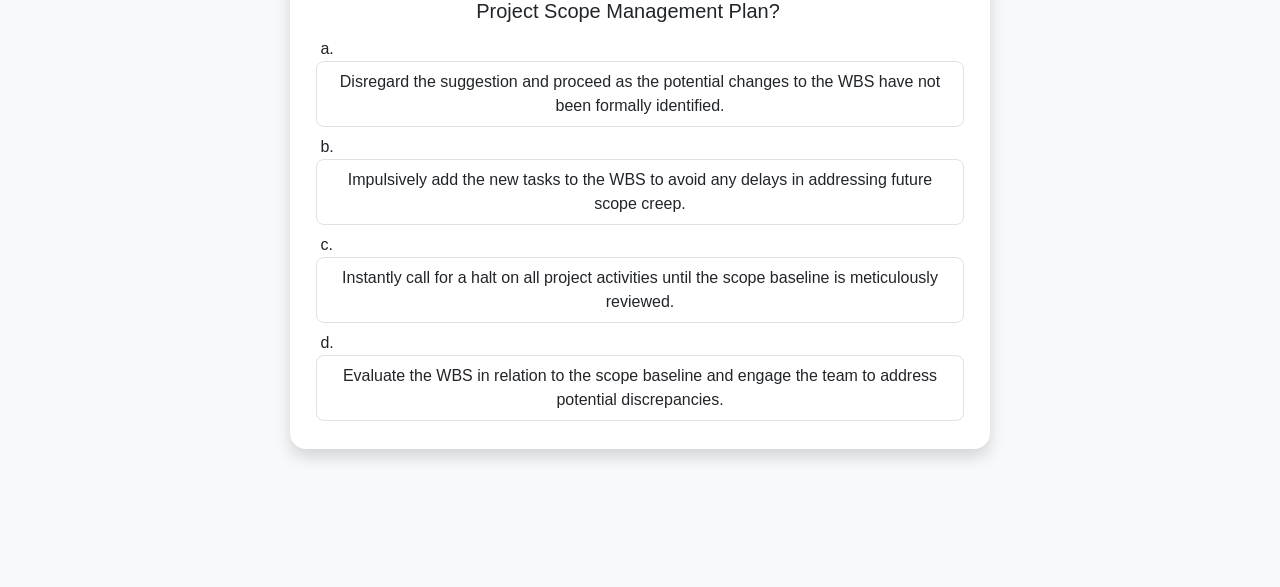 scroll, scrollTop: 294, scrollLeft: 0, axis: vertical 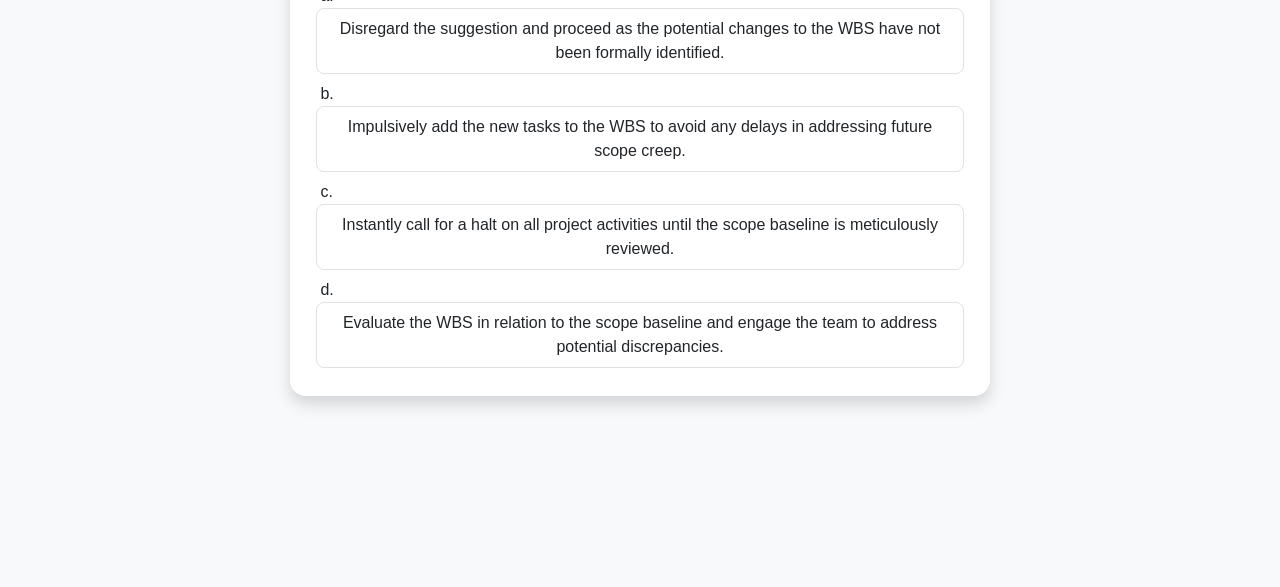 drag, startPoint x: 357, startPoint y: 155, endPoint x: 743, endPoint y: 347, distance: 431.11484 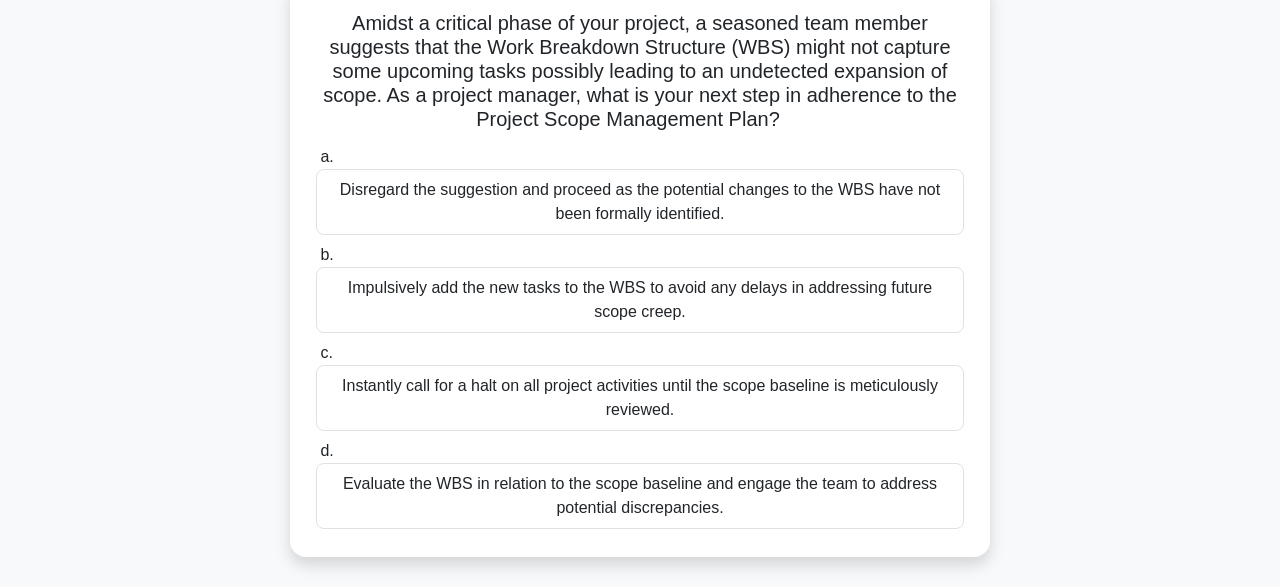 click on "Disregard the suggestion and proceed as the potential changes to the WBS have not been formally identified." at bounding box center (640, 202) 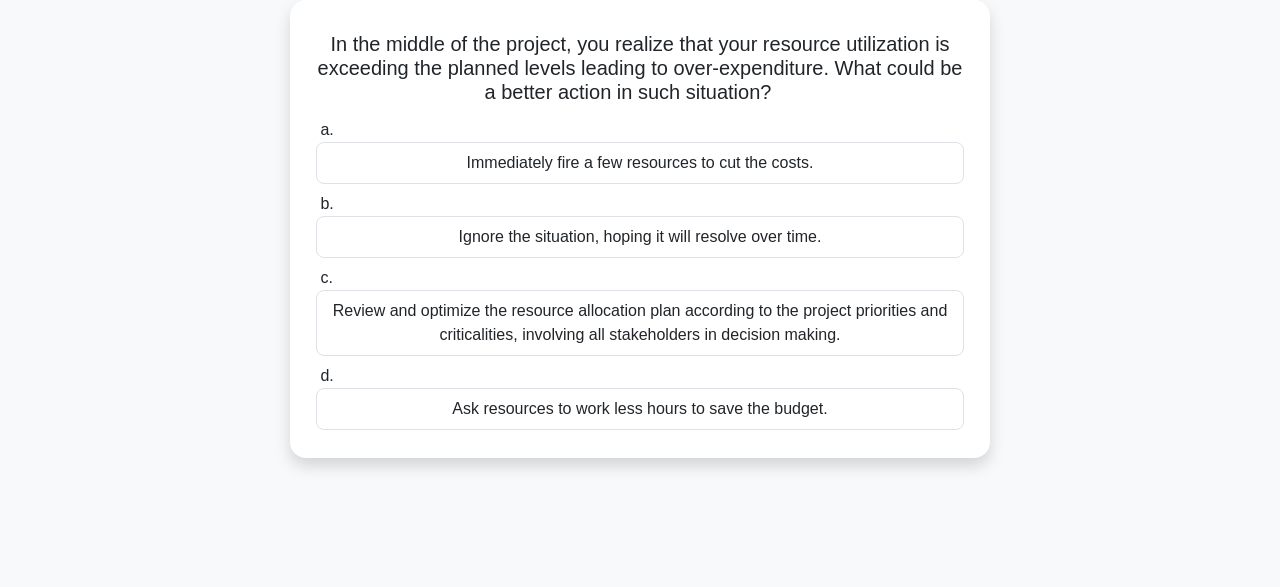 scroll, scrollTop: 125, scrollLeft: 0, axis: vertical 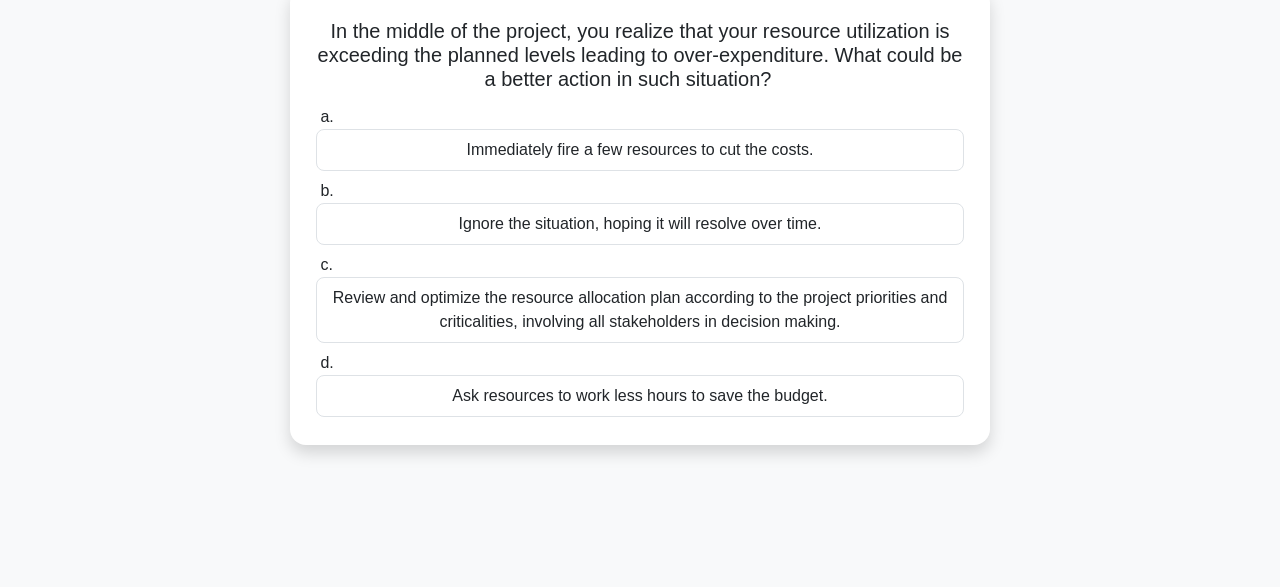 click on "Ask resources to work less hours to save the budget." at bounding box center [640, 396] 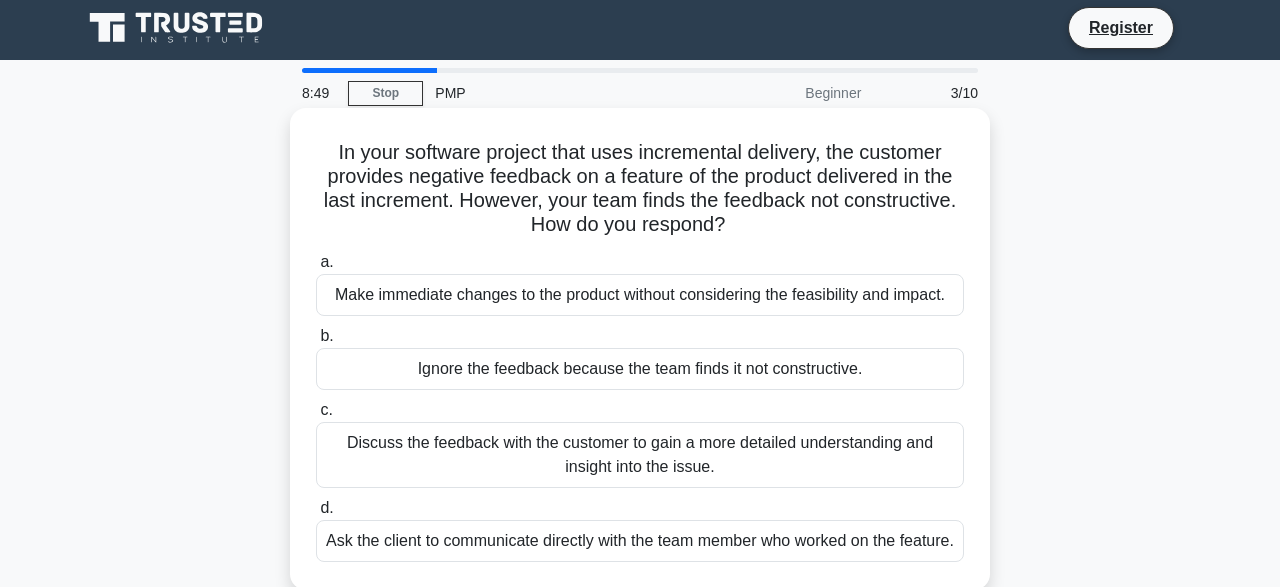 scroll, scrollTop: 0, scrollLeft: 0, axis: both 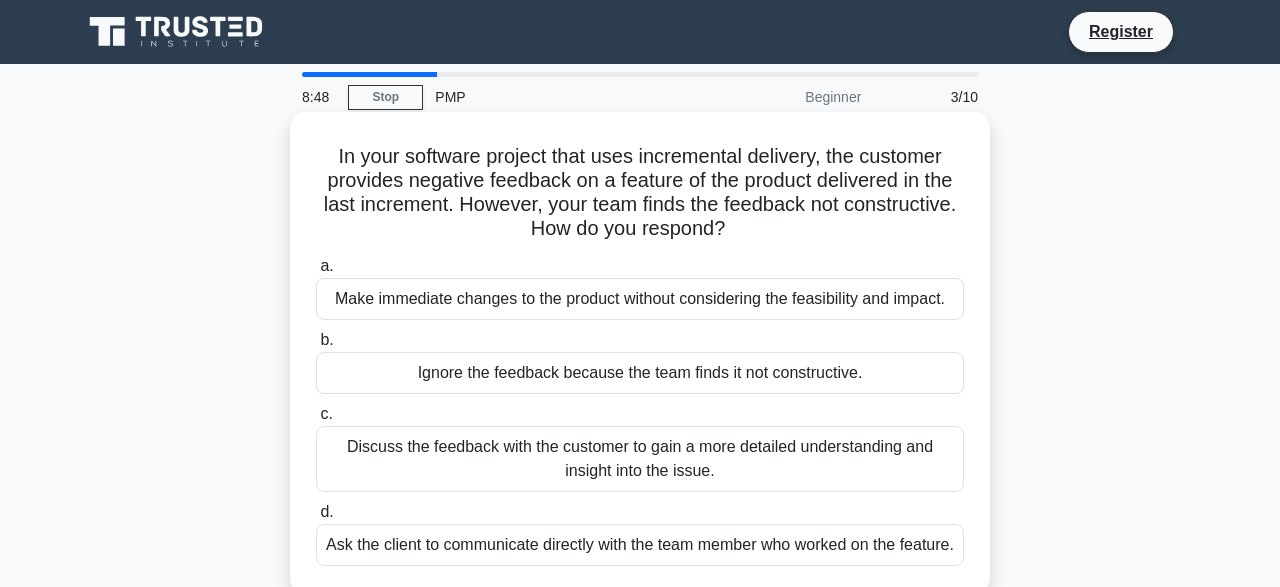 click on "d.
Ask the client to communicate directly with the team member who worked on the feature." at bounding box center [640, 533] 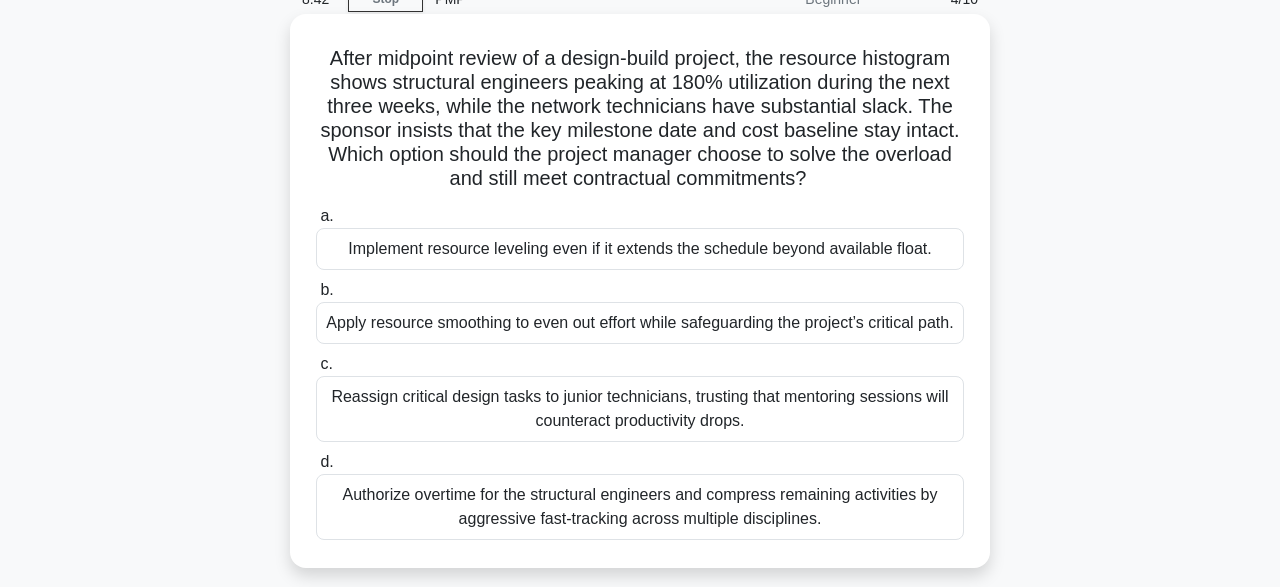scroll, scrollTop: 105, scrollLeft: 0, axis: vertical 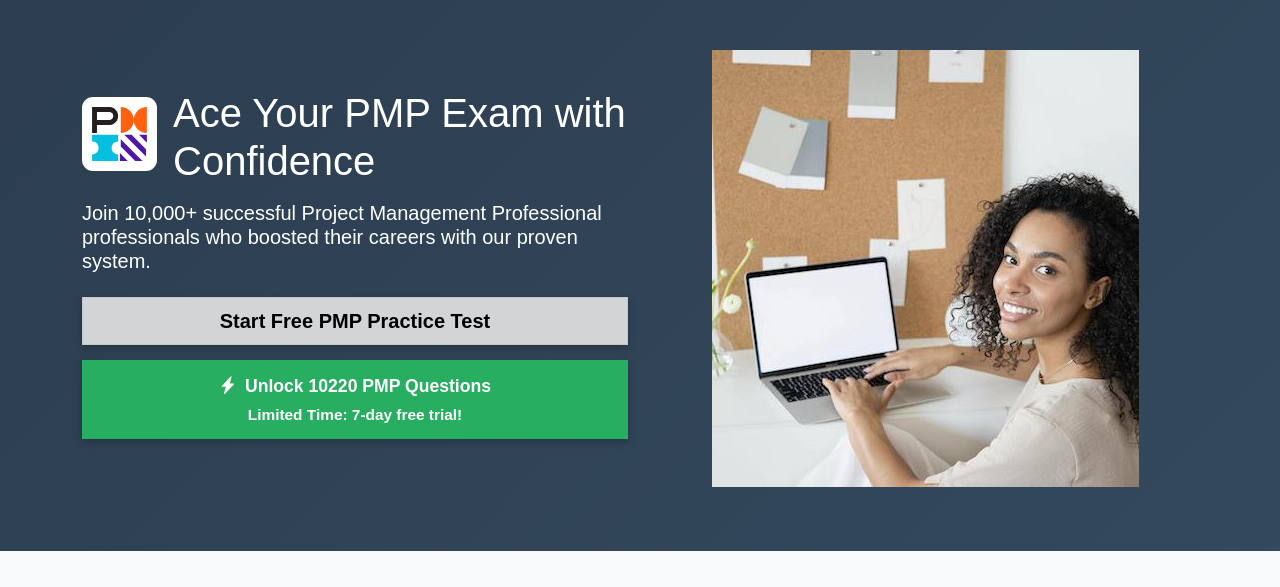 click on "Start Free PMP Practice Test" at bounding box center (355, 321) 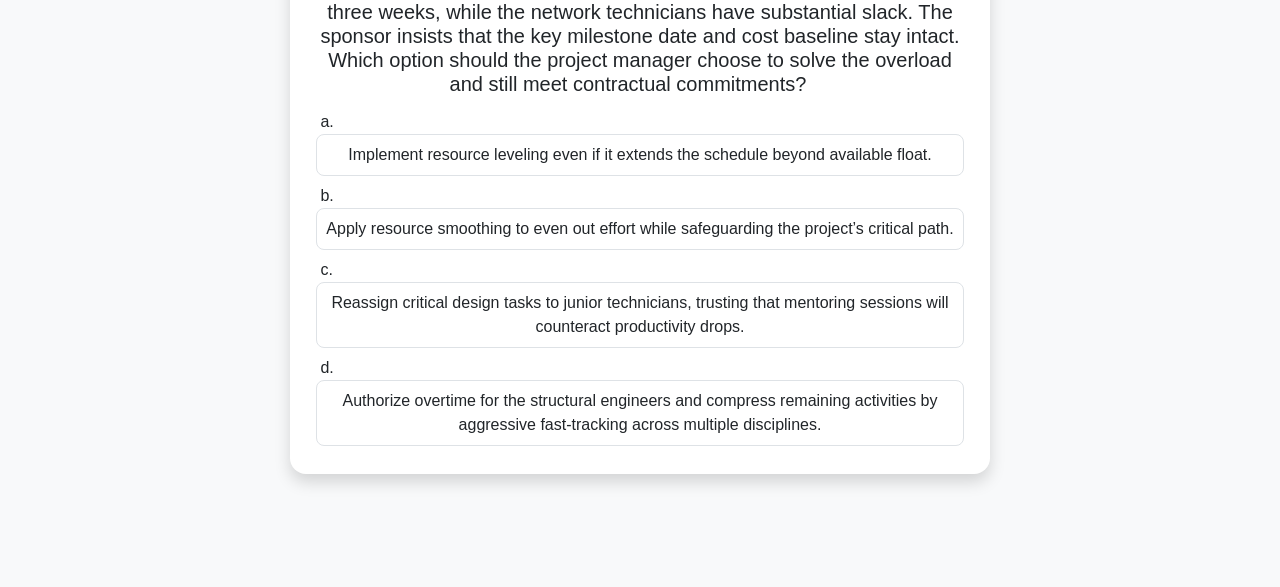 scroll, scrollTop: 192, scrollLeft: 0, axis: vertical 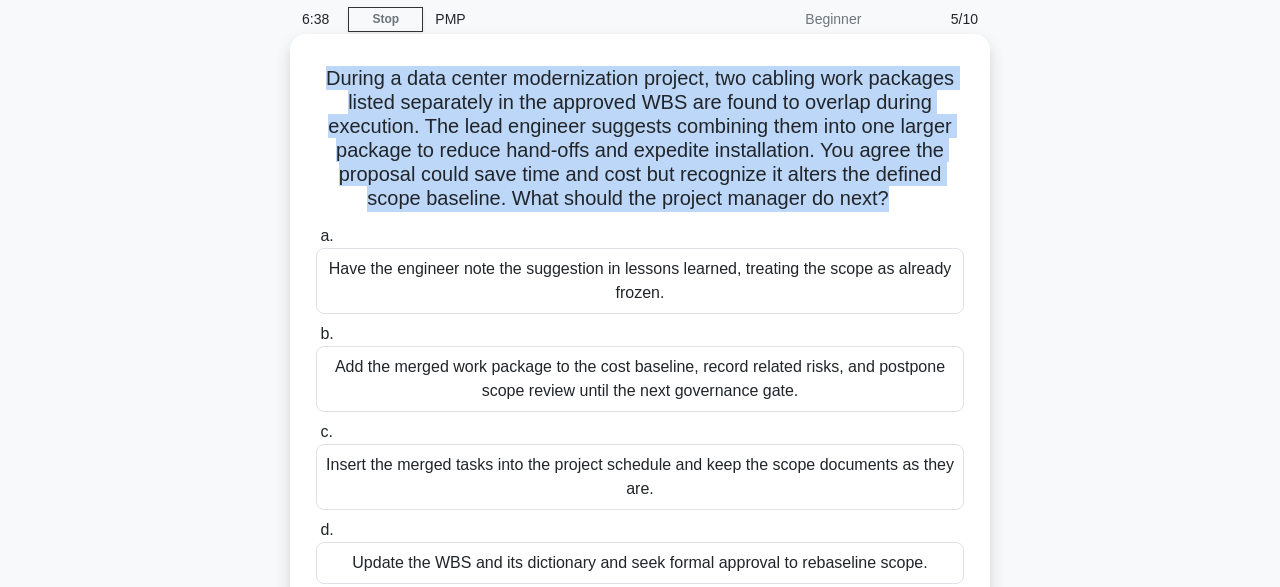 drag, startPoint x: 931, startPoint y: 480, endPoint x: 328, endPoint y: 78, distance: 724.7158 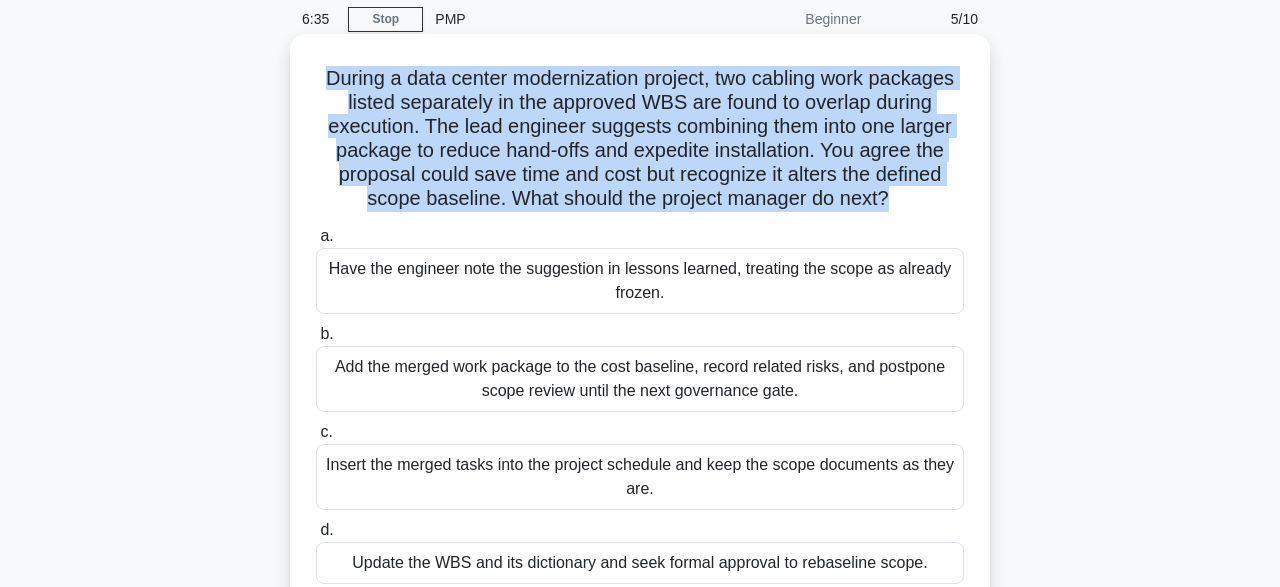 copy on "During a data center modernization project, two cabling work packages listed separately in the approved WBS are found to overlap during execution. The lead engineer suggests combining them into one larger package to reduce hand-offs and expedite installation. You agree the proposal could save time and cost but recognize it alters the defined scope baseline. What should the project manager do next?
.spinner_0XTQ{transform-origin:center;animation:spinner_y6GP .75s linear infinite}@keyframes spinner_y6GP{100%{transform:rotate(360deg)}}" 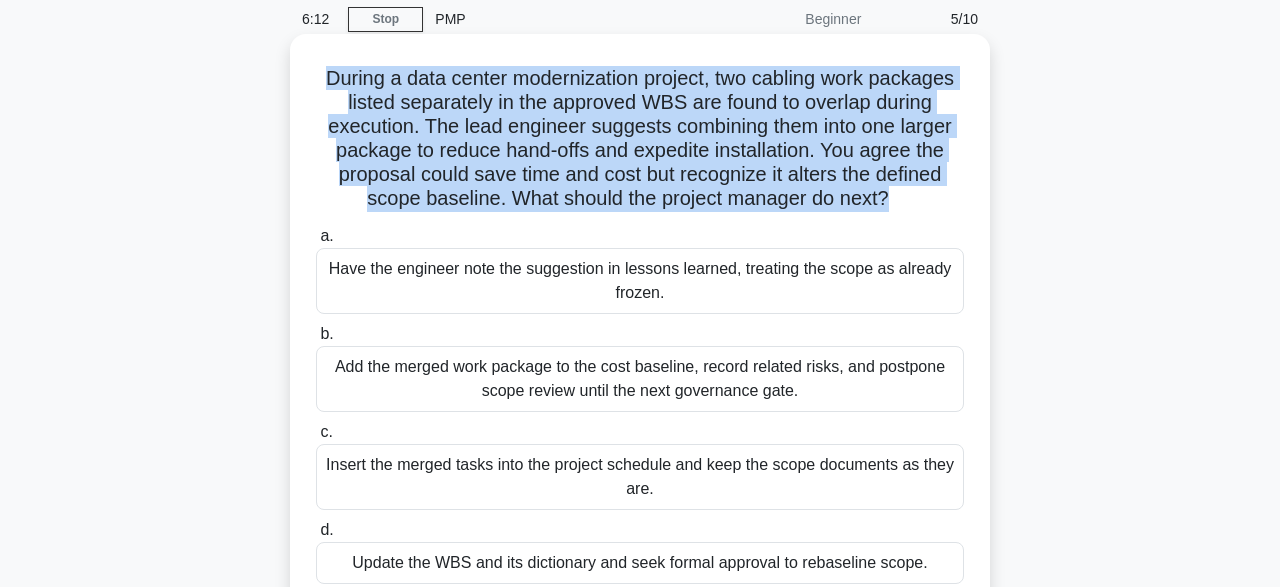 click on "Have the engineer note the suggestion in lessons learned, treating the scope as already frozen." at bounding box center [640, 281] 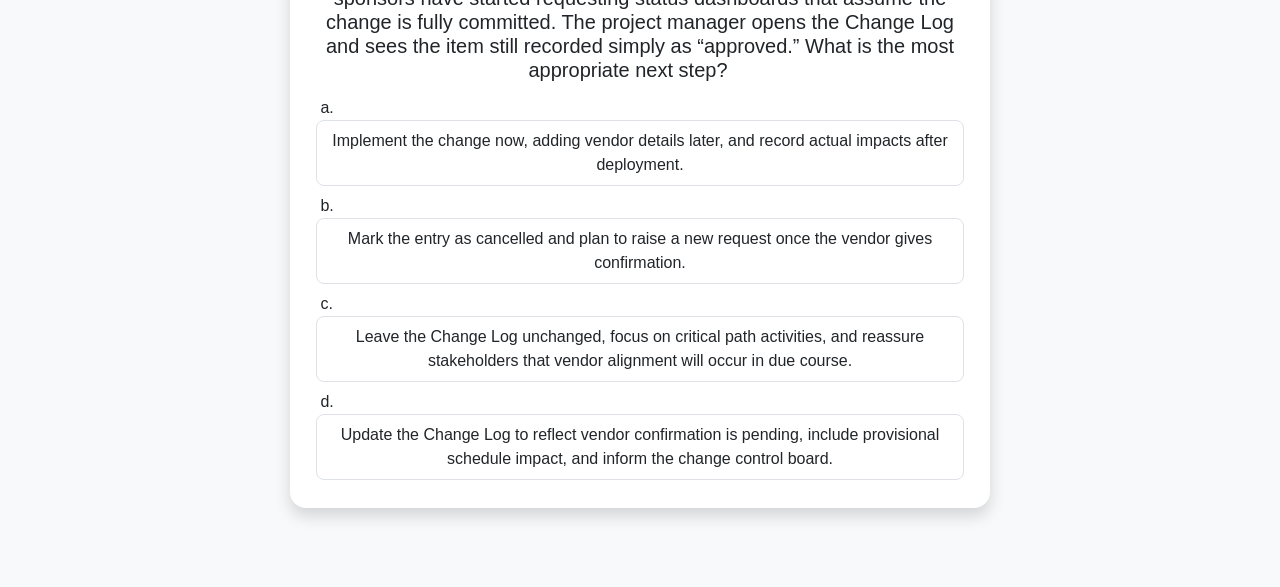 scroll, scrollTop: 243, scrollLeft: 0, axis: vertical 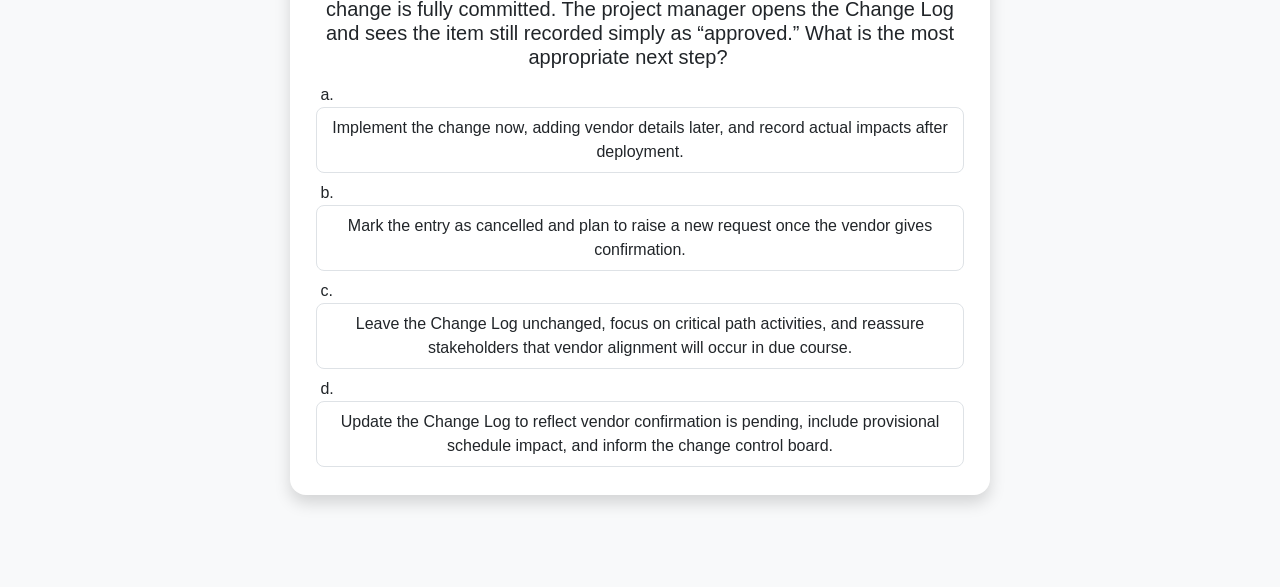 click on "Update the Change Log to reflect vendor confirmation is pending, include provisional schedule impact, and inform the change control board." at bounding box center [640, 434] 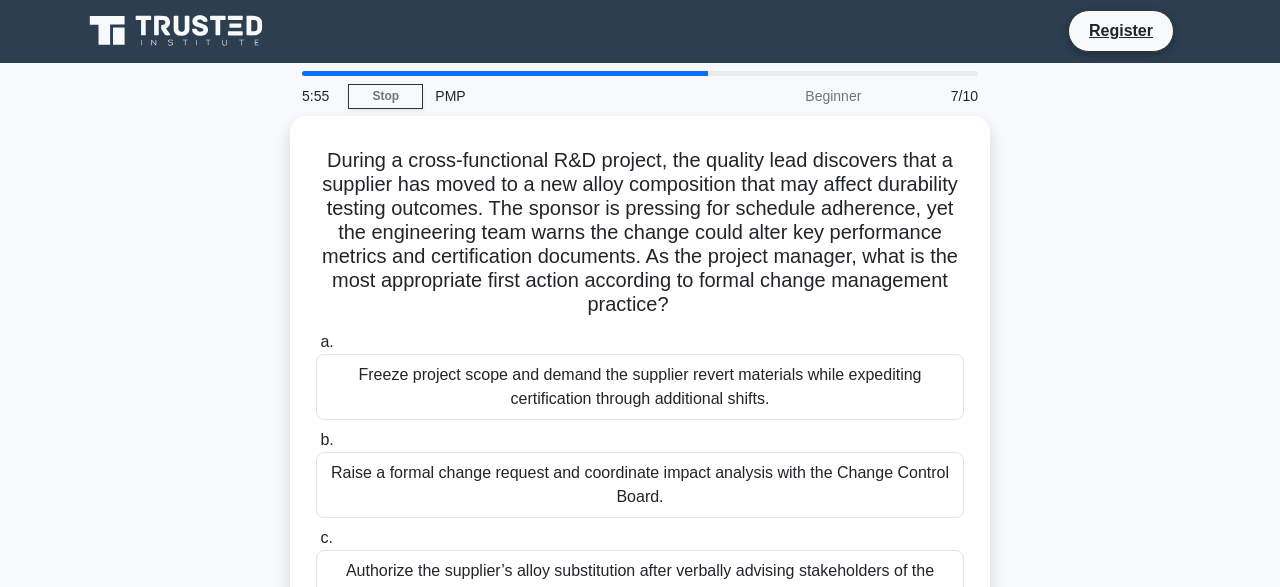 scroll, scrollTop: 0, scrollLeft: 0, axis: both 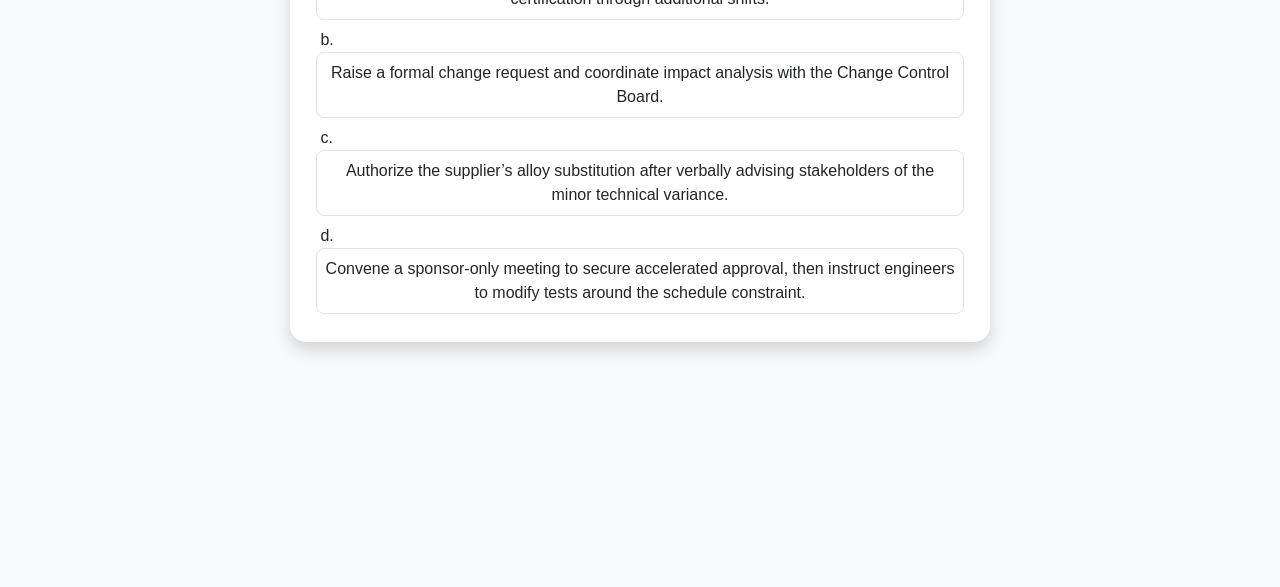 drag, startPoint x: 329, startPoint y: 163, endPoint x: 815, endPoint y: 307, distance: 506.8846 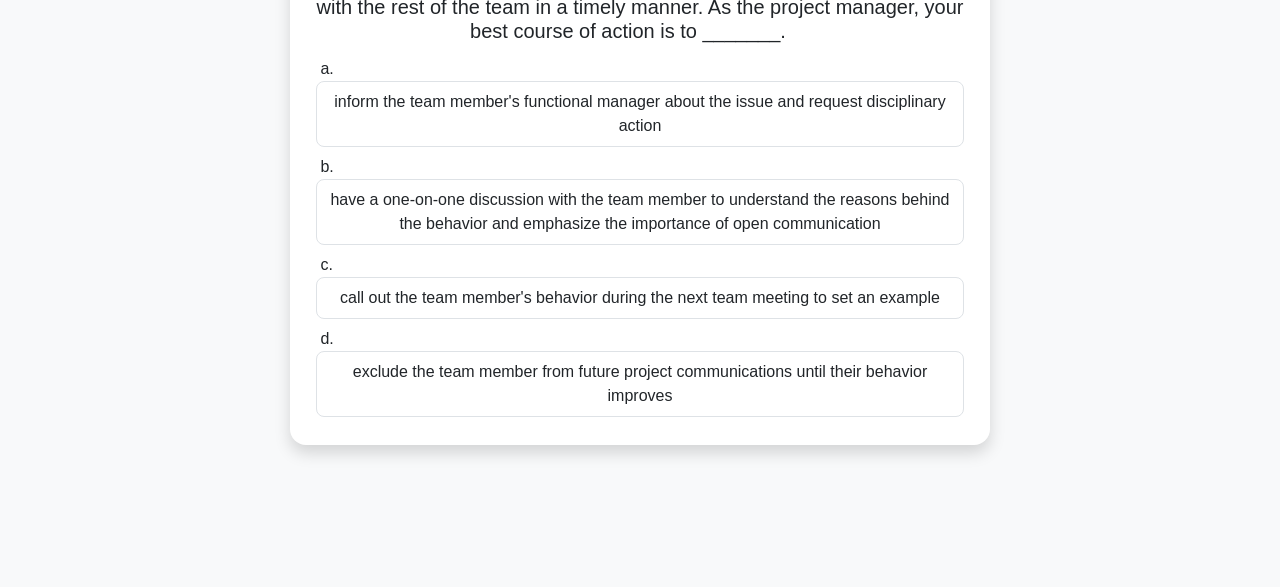 scroll, scrollTop: 0, scrollLeft: 0, axis: both 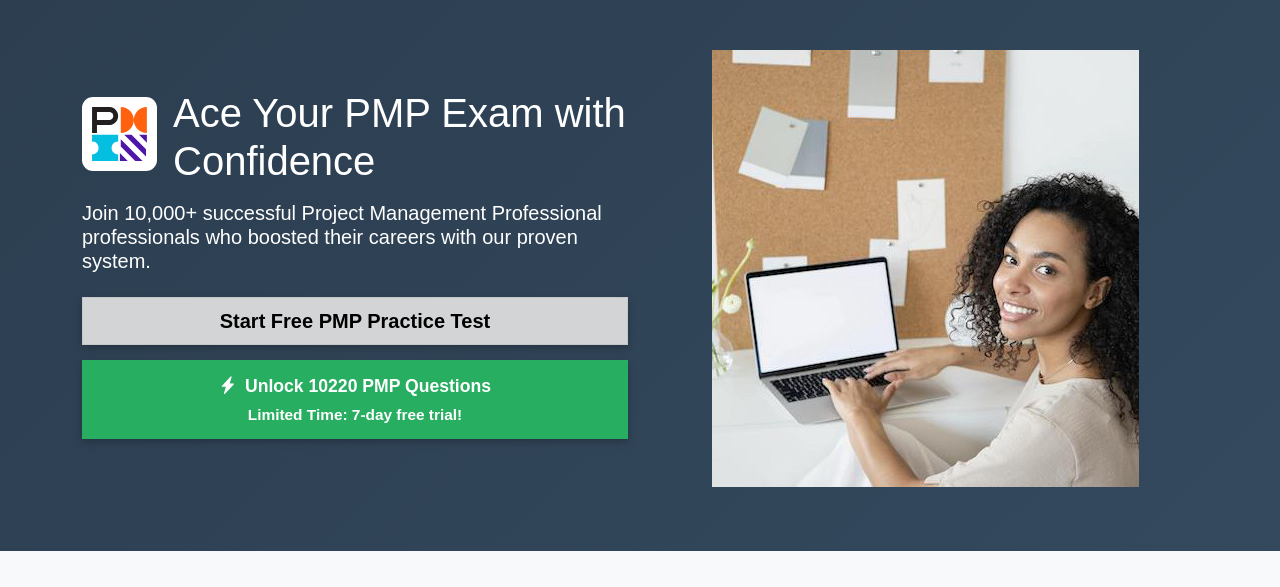 click on "Start Free PMP Practice Test" at bounding box center [355, 321] 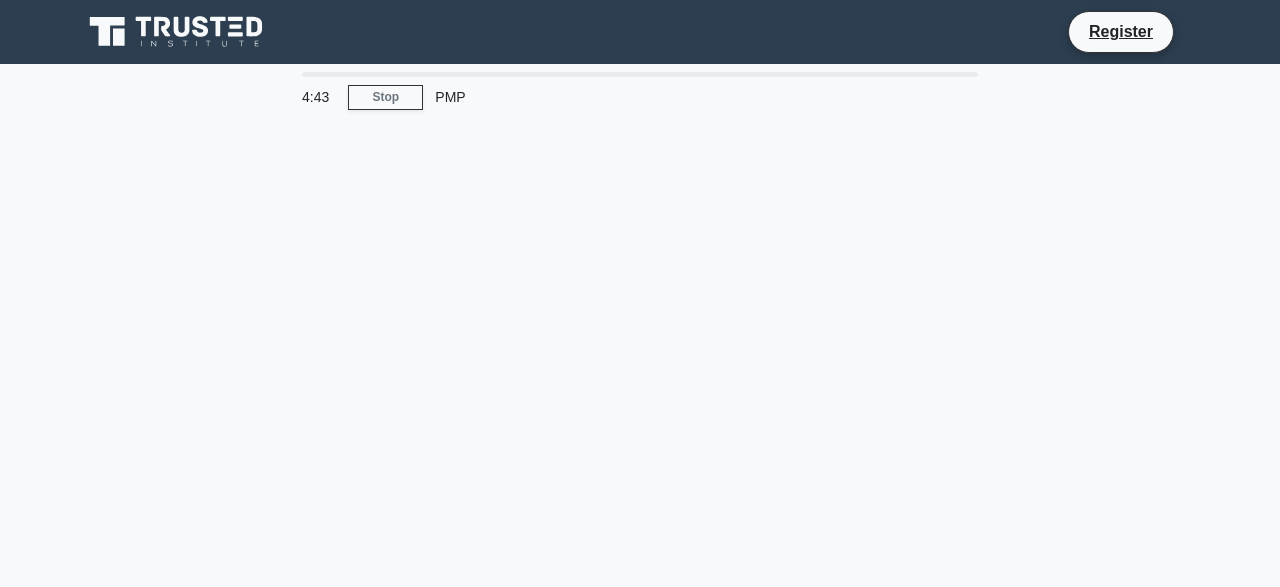 scroll, scrollTop: 0, scrollLeft: 0, axis: both 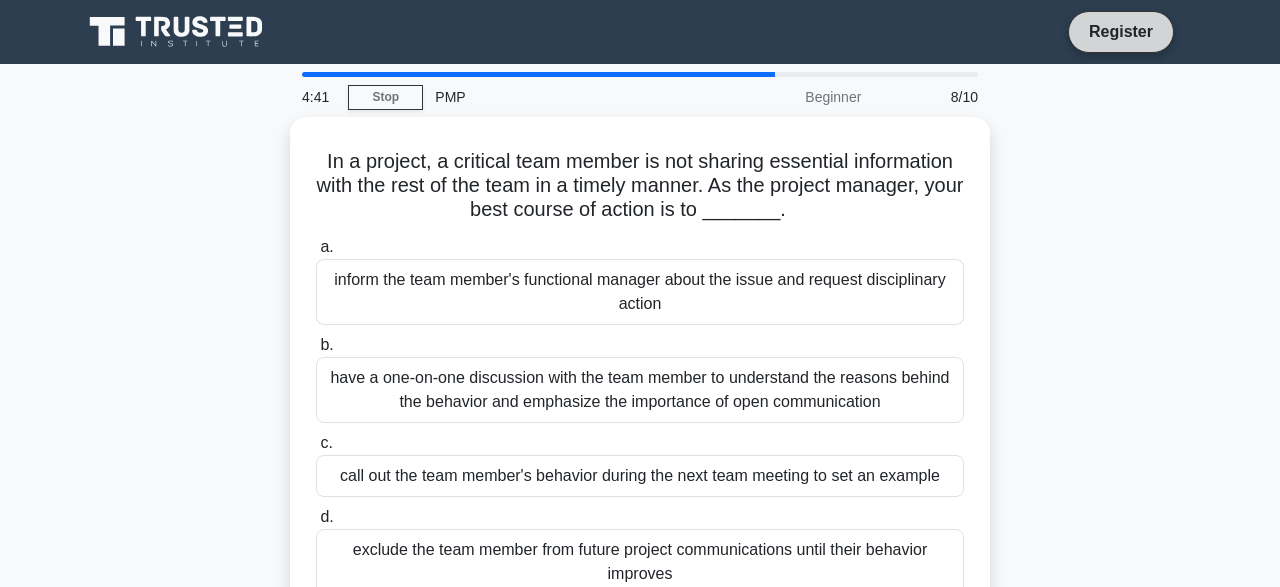 click on "Register" at bounding box center (1121, 31) 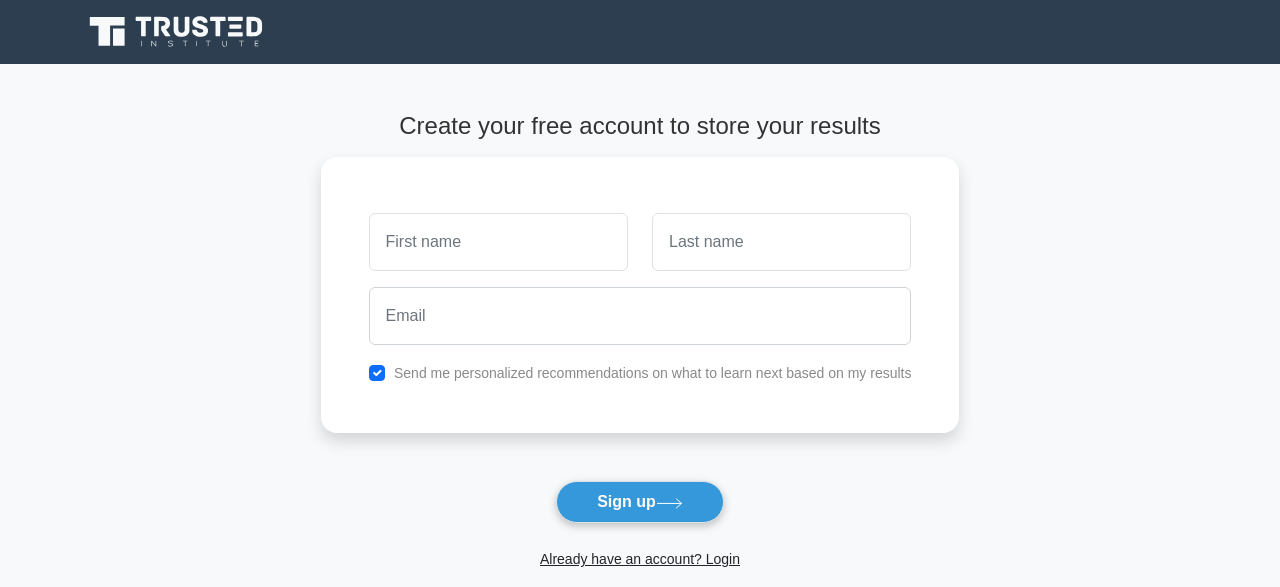 scroll, scrollTop: 0, scrollLeft: 0, axis: both 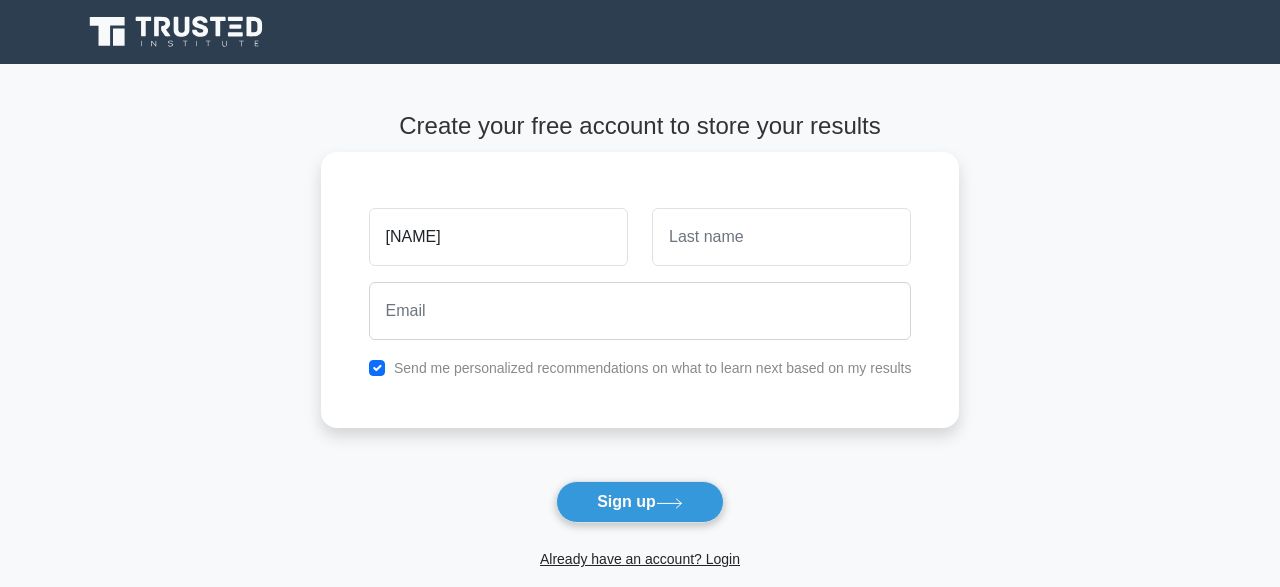 type on "[NAME]" 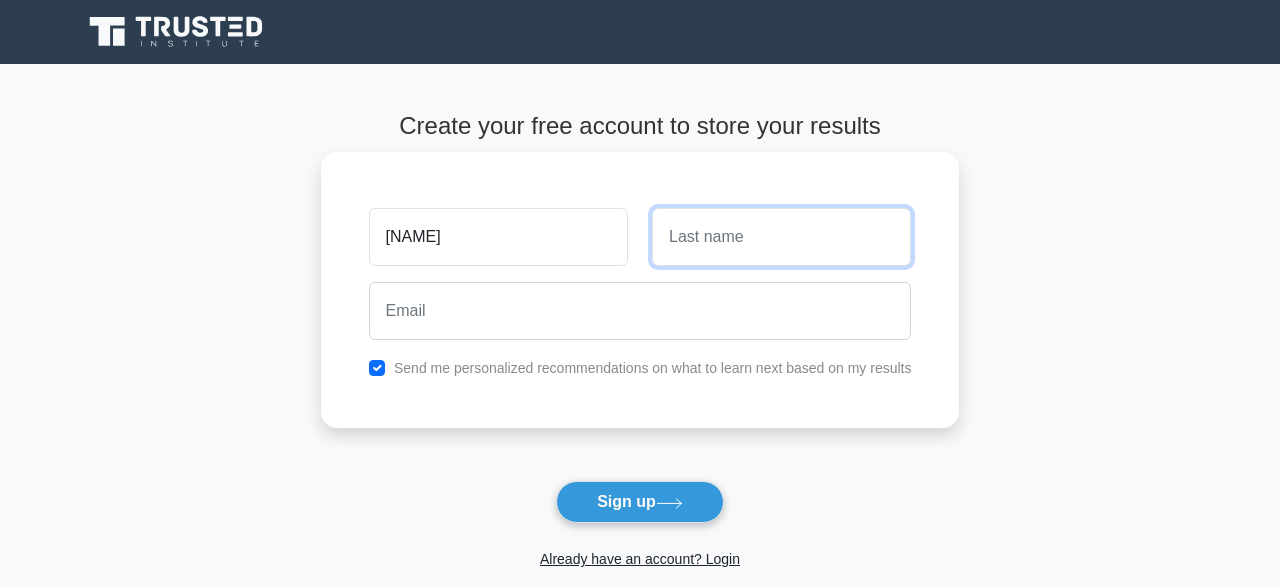 click at bounding box center [781, 237] 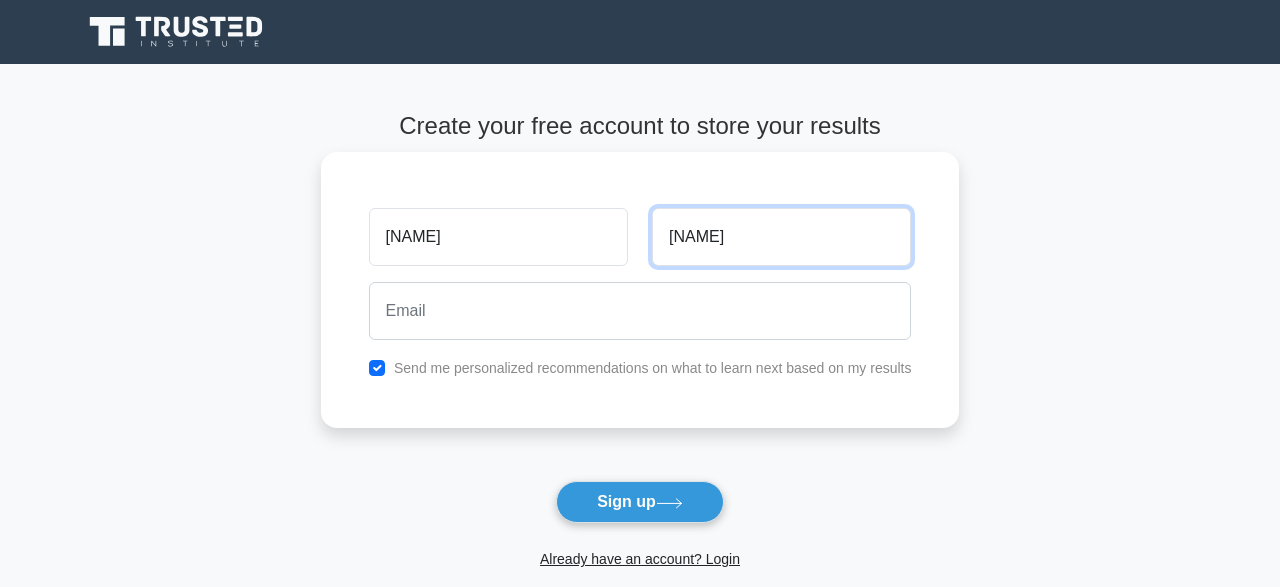 type on "[NAME]" 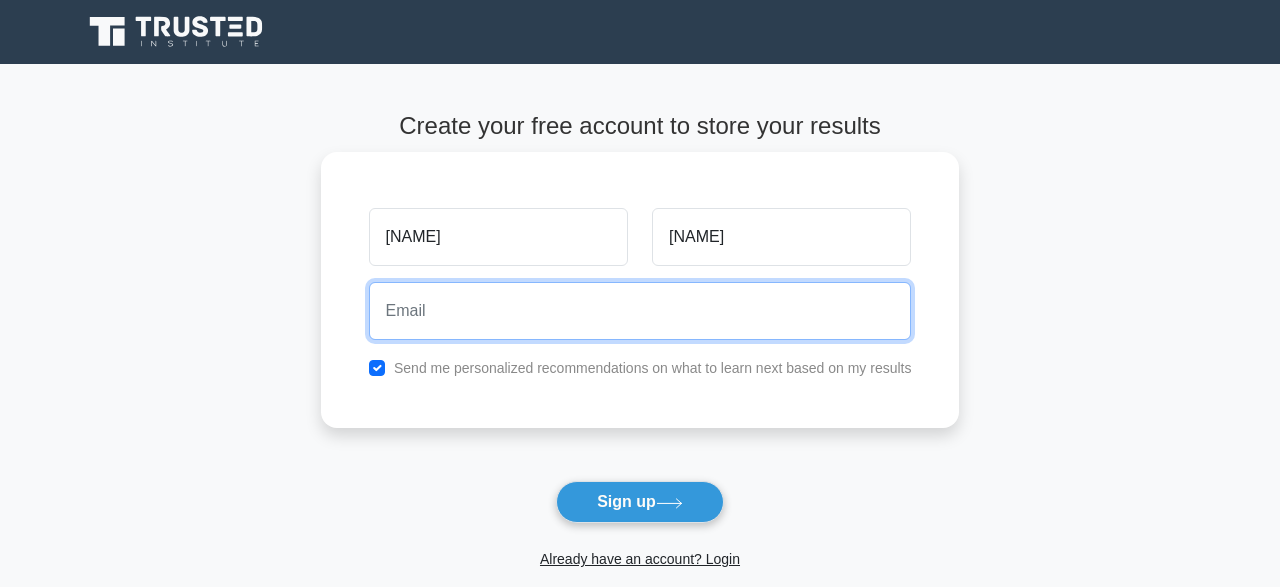 click at bounding box center (640, 311) 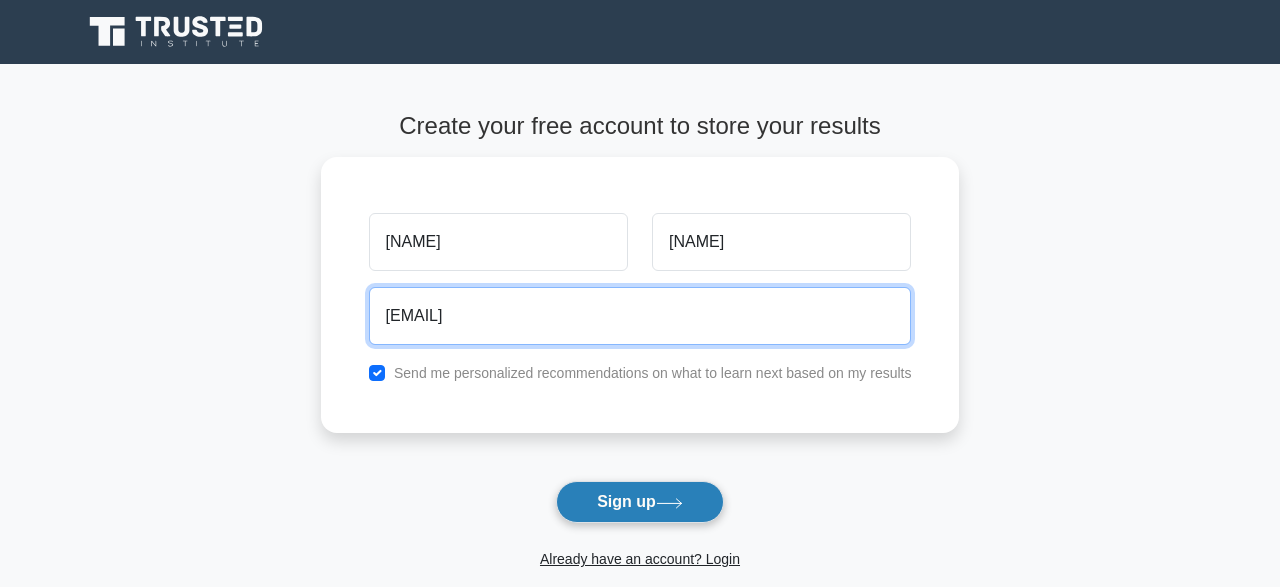 type on "[EMAIL]" 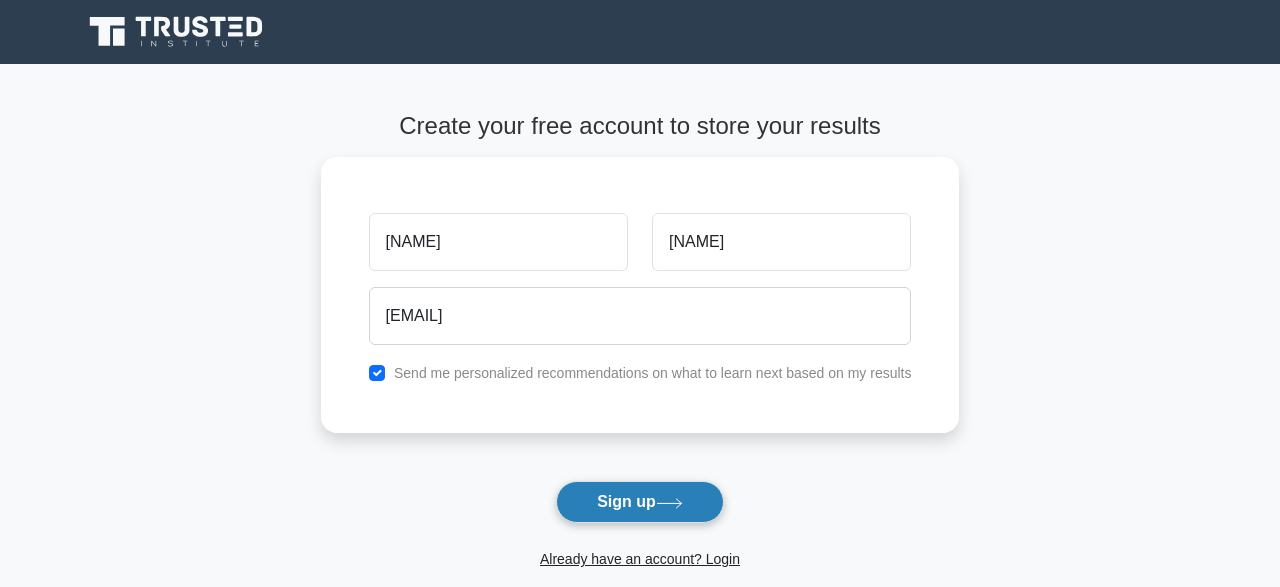 click on "Sign up" at bounding box center [640, 502] 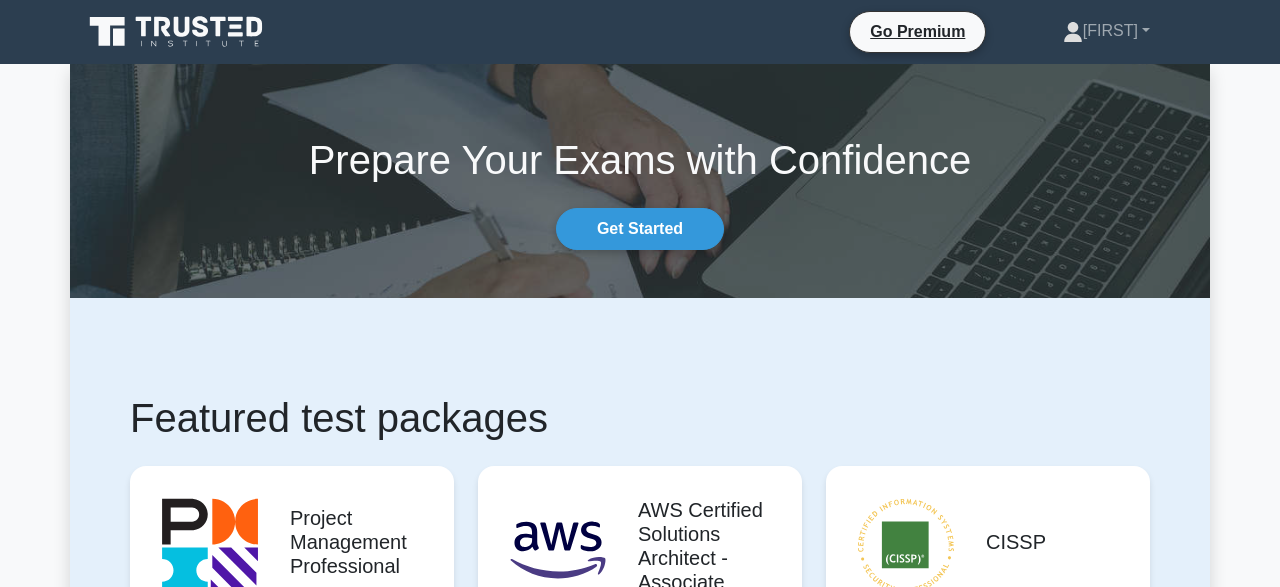 scroll, scrollTop: 0, scrollLeft: 0, axis: both 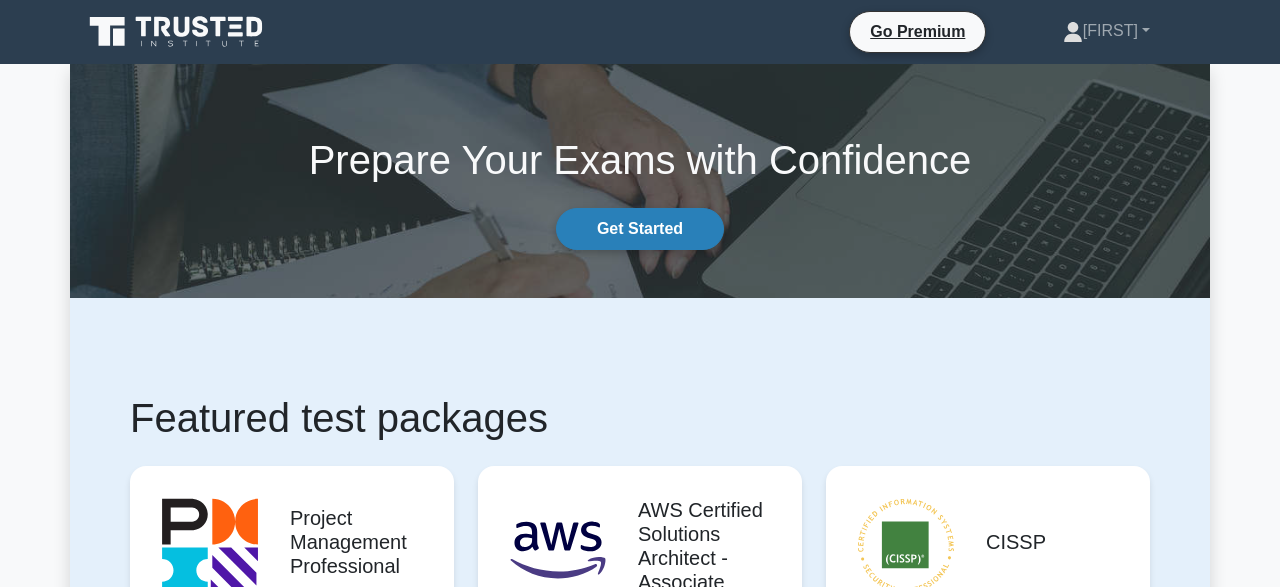 click on "Get Started" at bounding box center [640, 229] 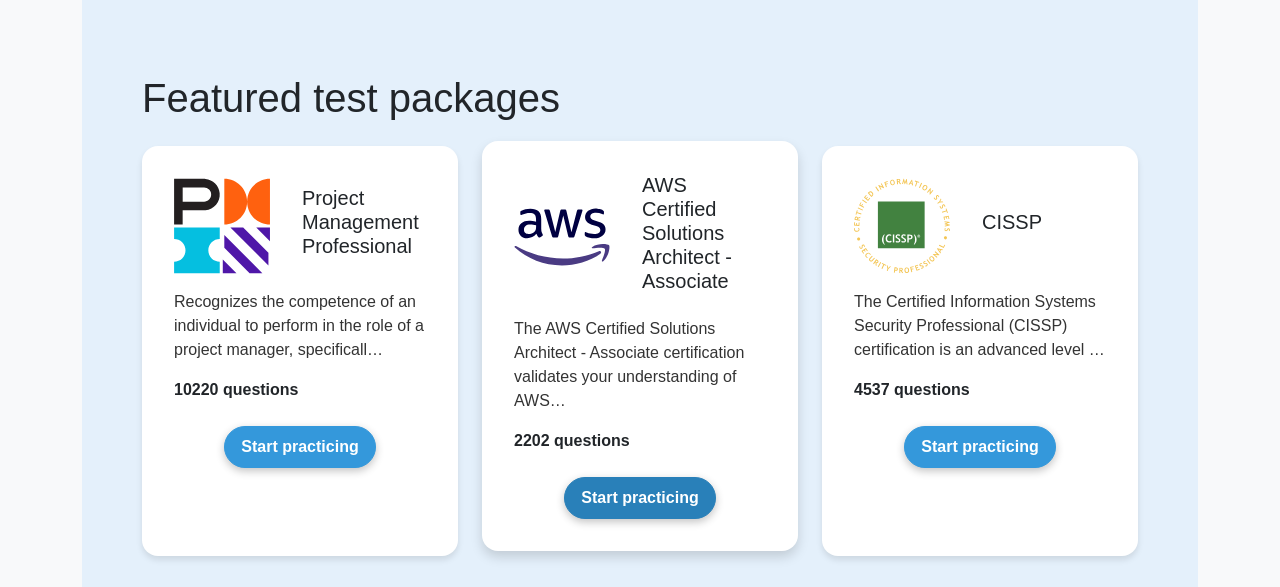scroll, scrollTop: 82, scrollLeft: 0, axis: vertical 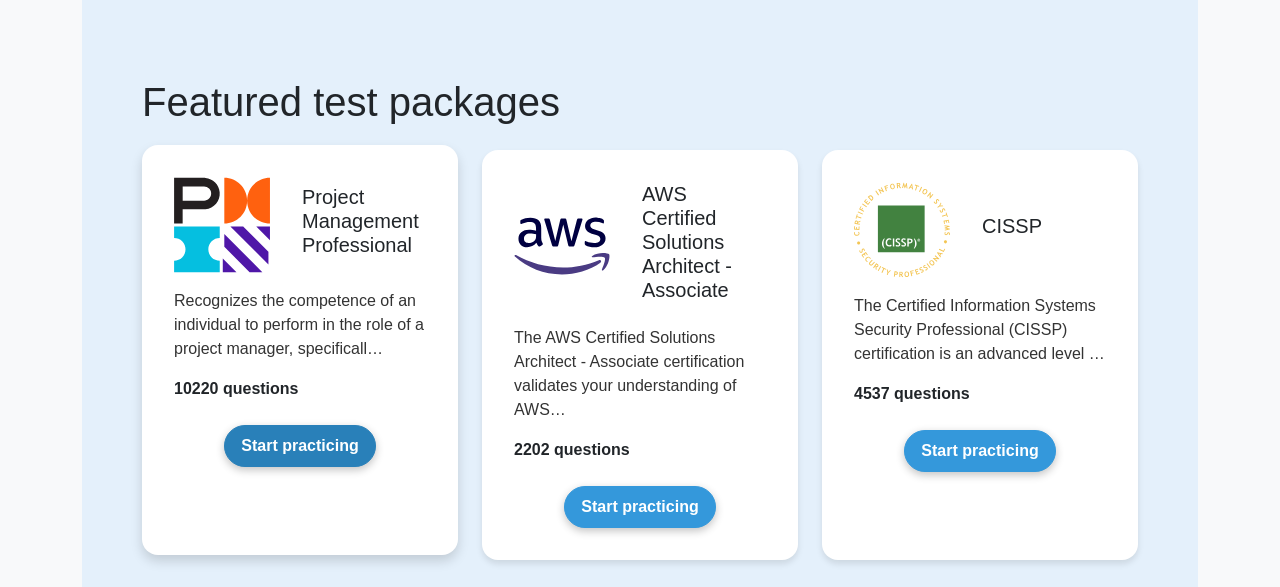click on "Start practicing" at bounding box center (299, 446) 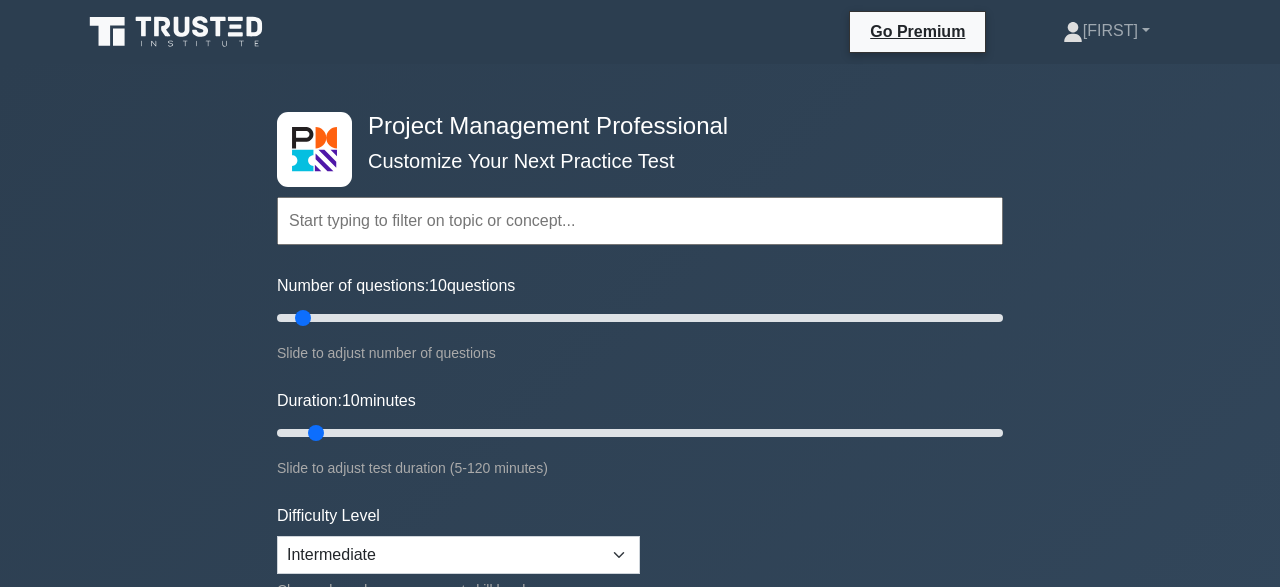 scroll, scrollTop: 0, scrollLeft: 0, axis: both 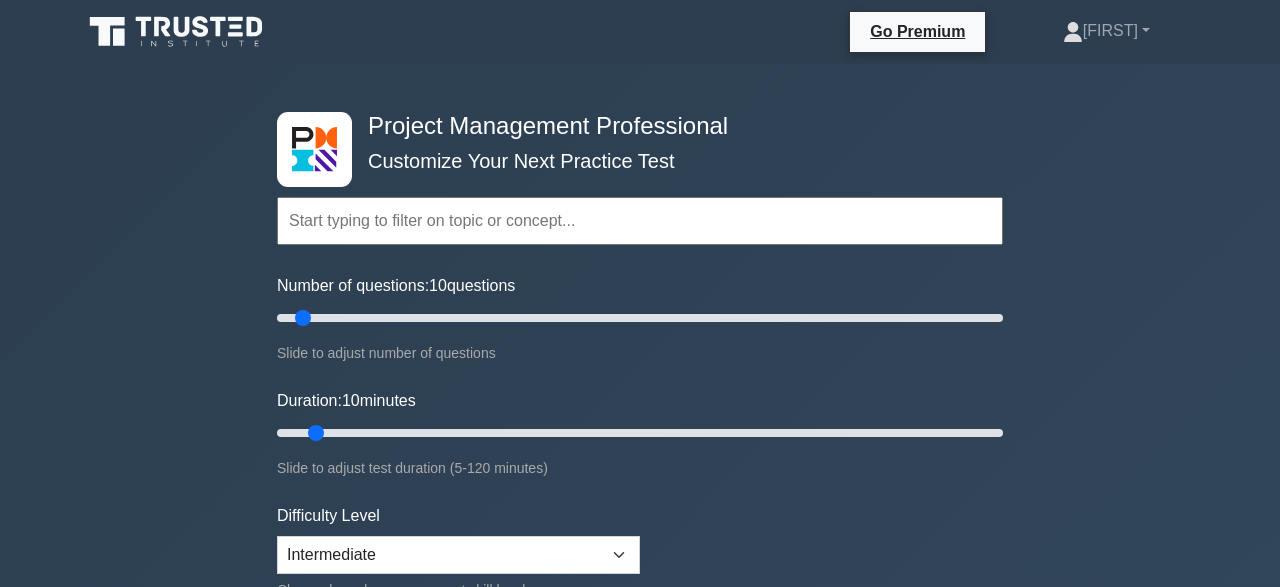 click on "Number of questions:  10  questions" at bounding box center [640, 318] 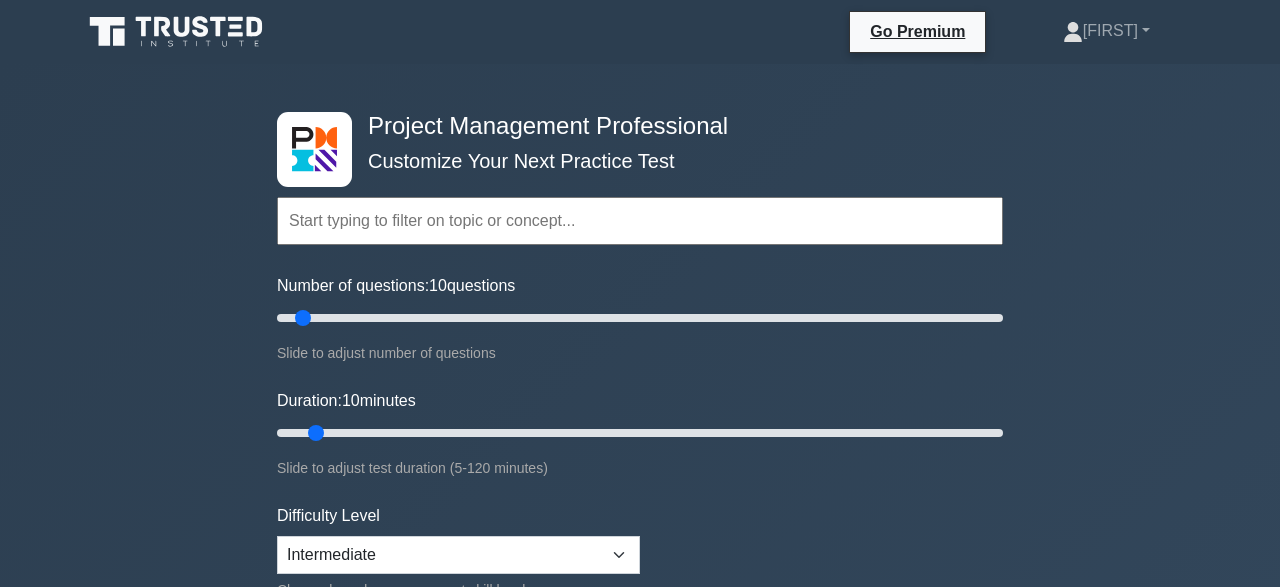 click on "Number of questions:  10  questions" at bounding box center [396, 286] 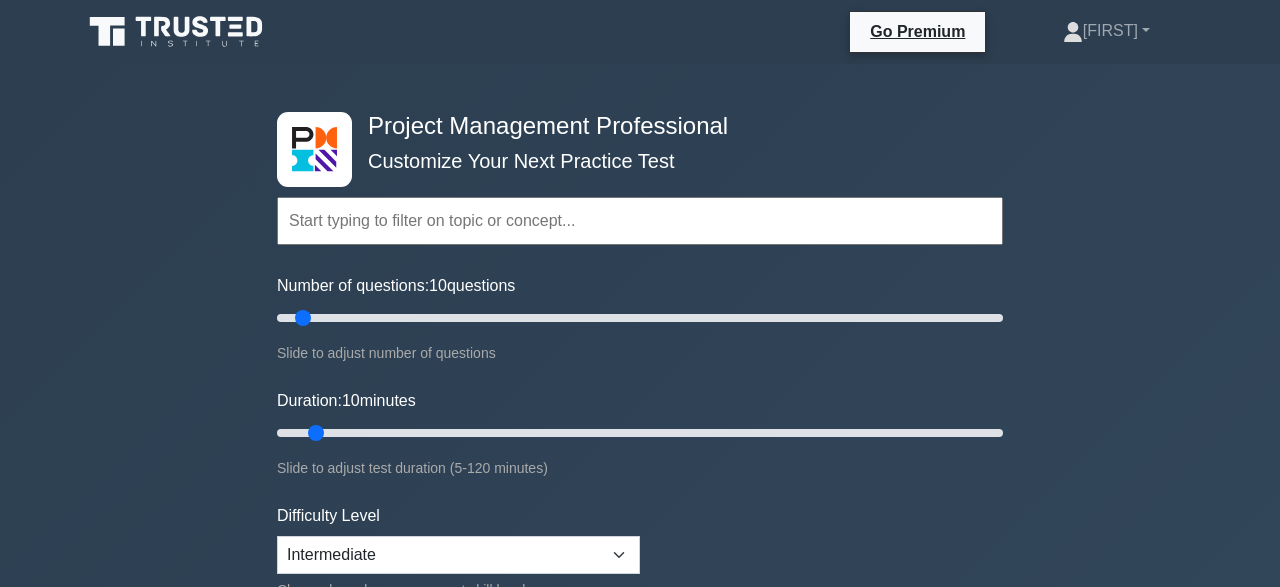 click on "Number of questions:  10  questions" at bounding box center [640, 318] 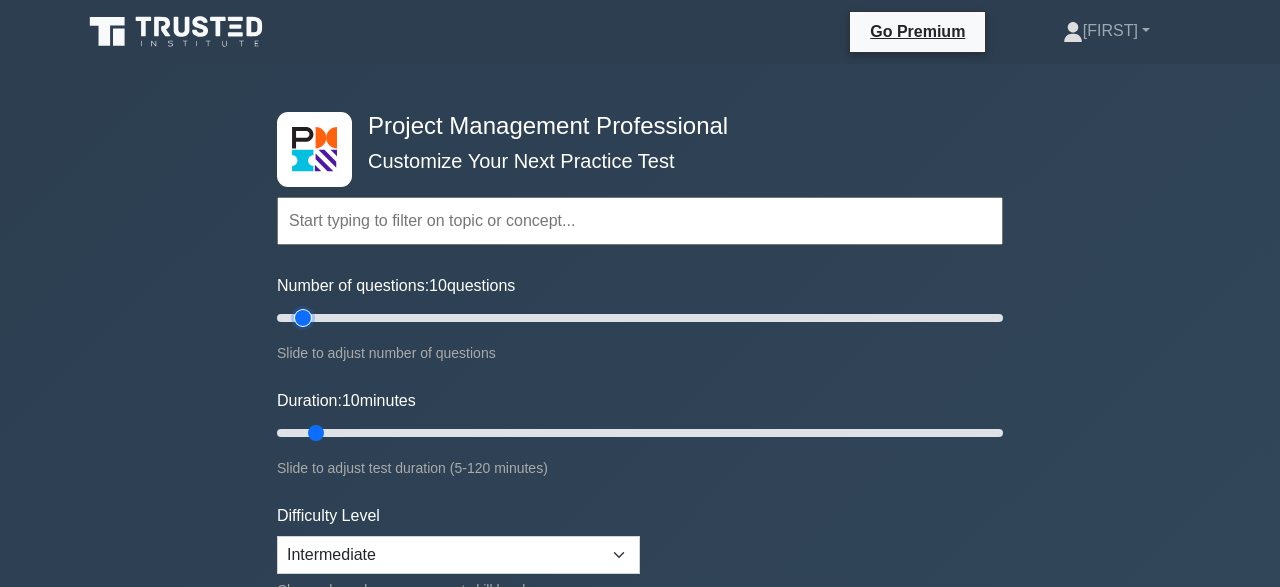 click on "Number of questions:  10  questions" at bounding box center [640, 318] 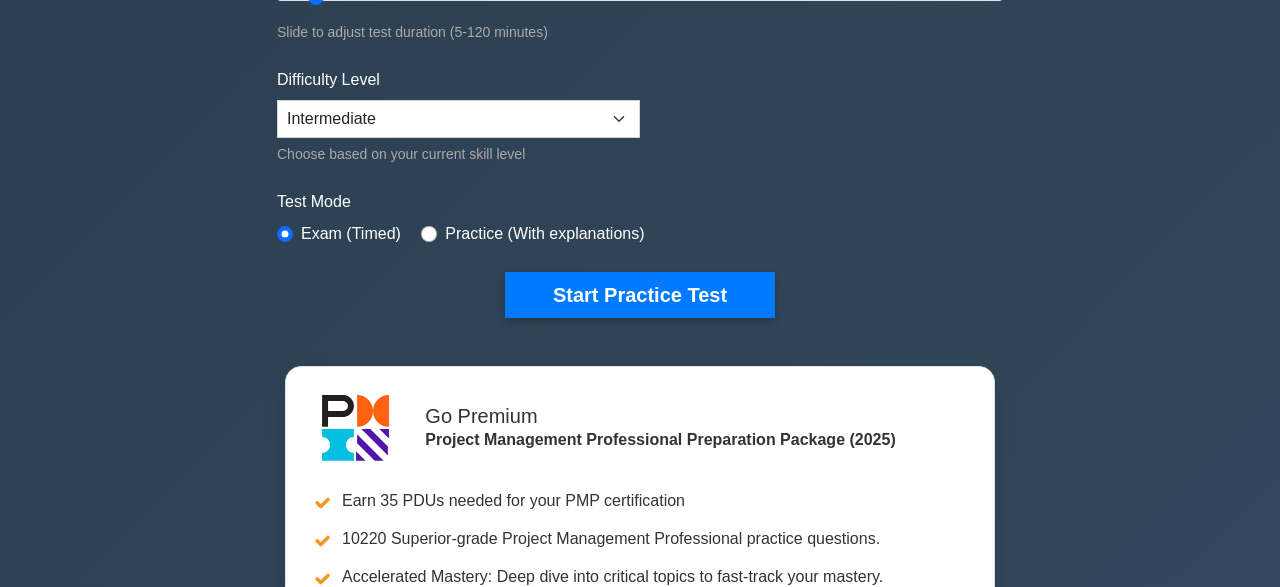scroll, scrollTop: 438, scrollLeft: 0, axis: vertical 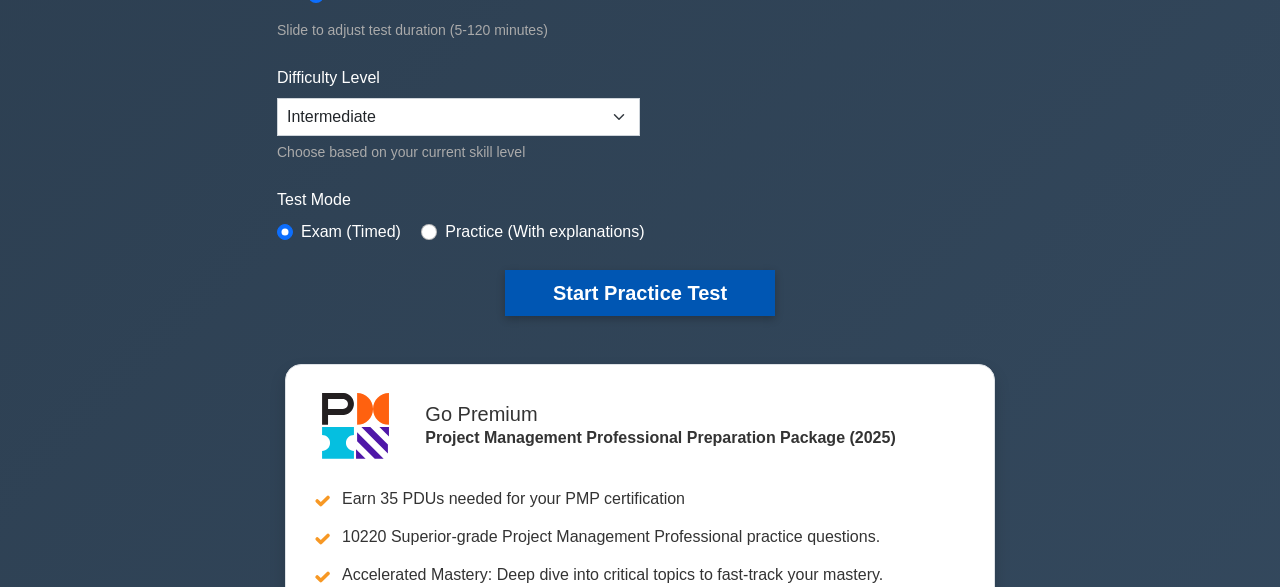 click on "Start Practice Test" at bounding box center [640, 293] 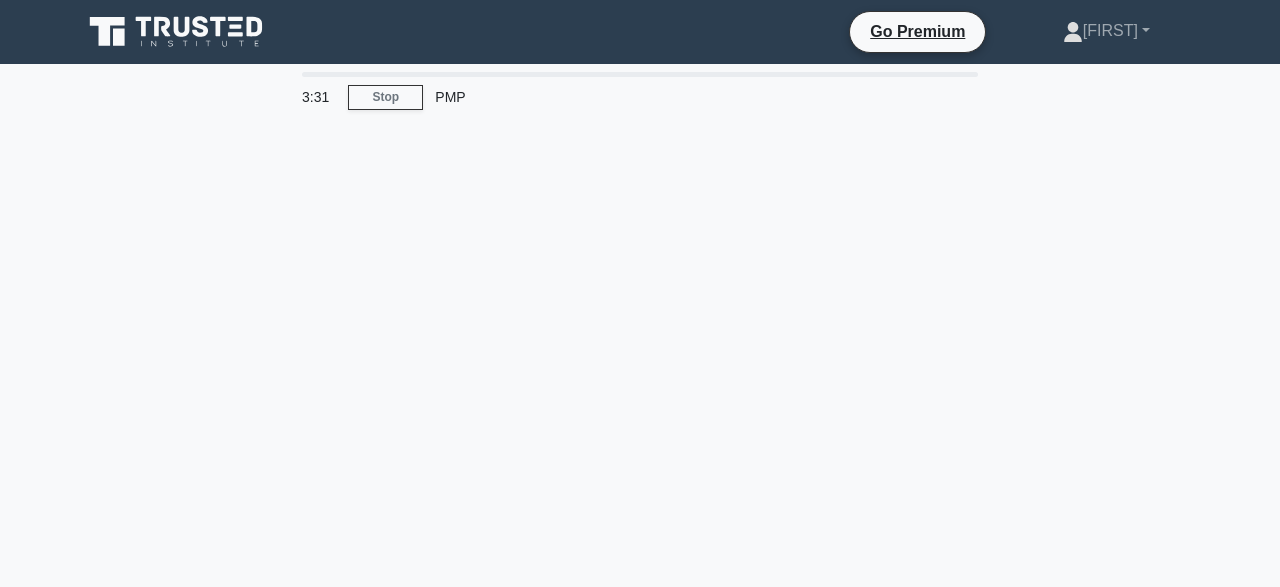 scroll, scrollTop: 0, scrollLeft: 0, axis: both 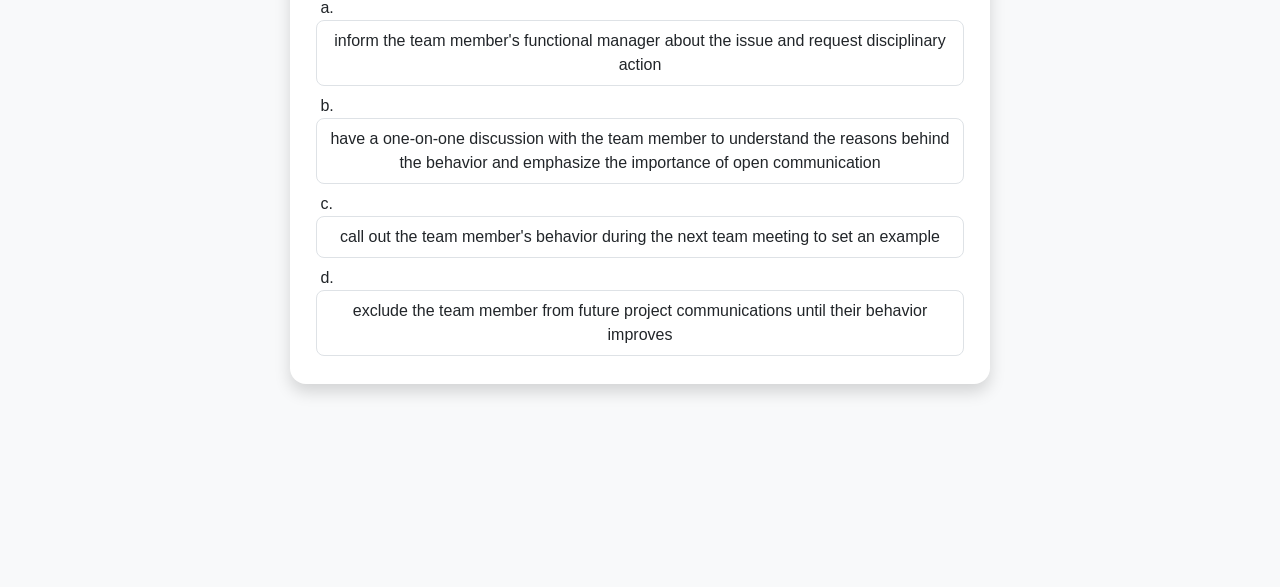 drag, startPoint x: 328, startPoint y: 156, endPoint x: 751, endPoint y: 337, distance: 460.0978 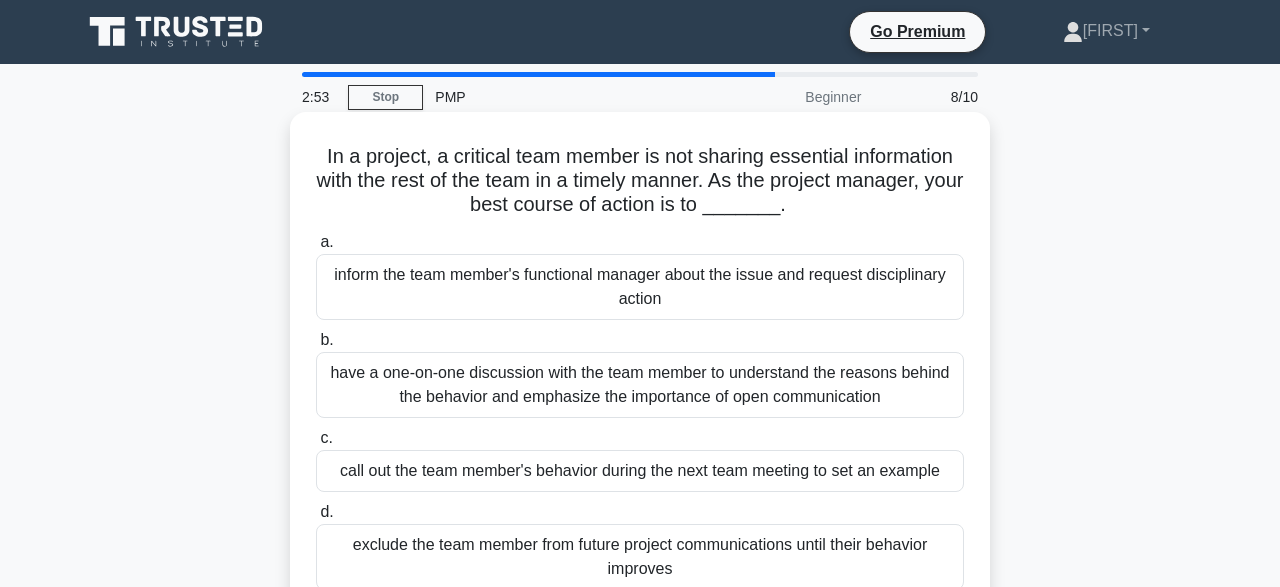 click on "have a one-on-one discussion with the team member to understand the reasons behind the behavior and emphasize the importance of open communication" at bounding box center (640, 385) 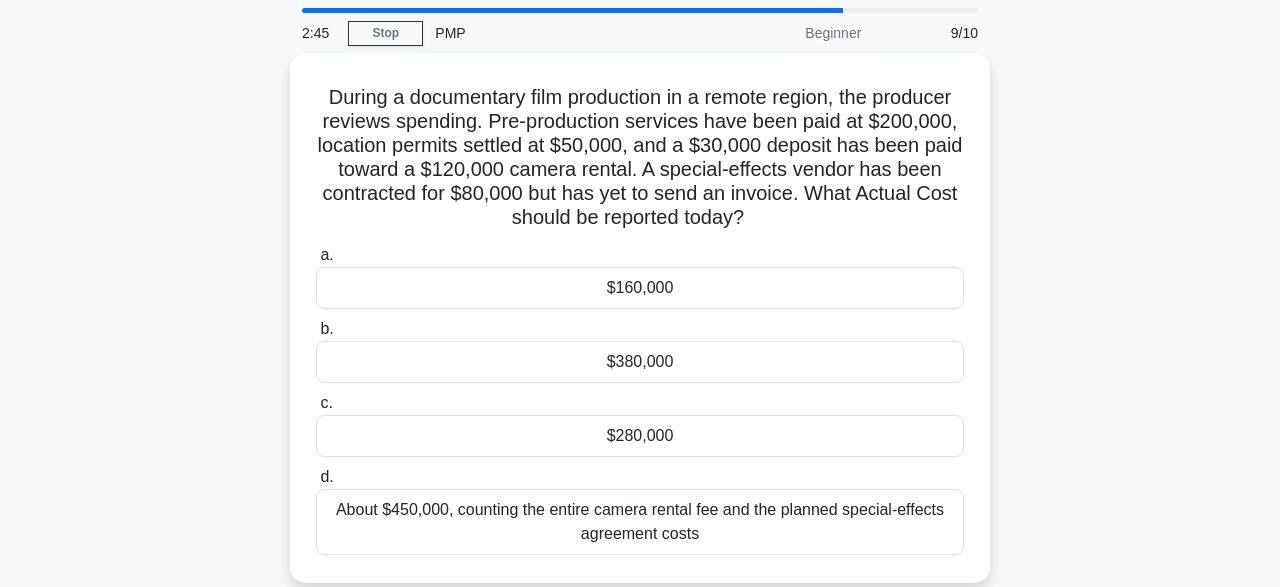 scroll, scrollTop: 104, scrollLeft: 0, axis: vertical 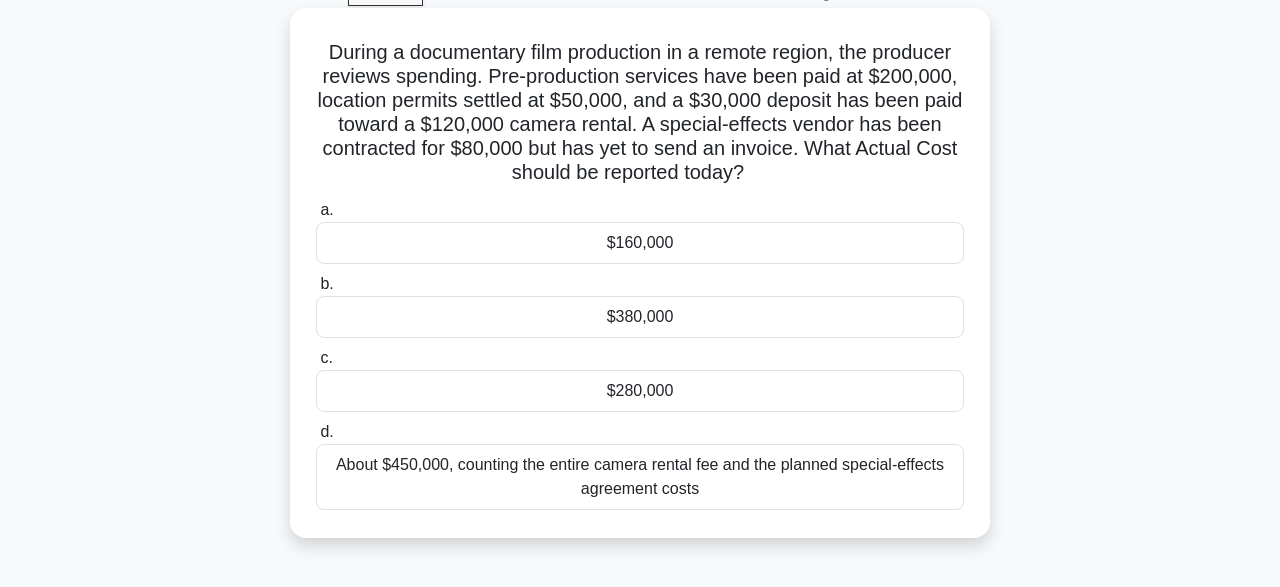 drag, startPoint x: 326, startPoint y: 153, endPoint x: 763, endPoint y: 479, distance: 545.2018 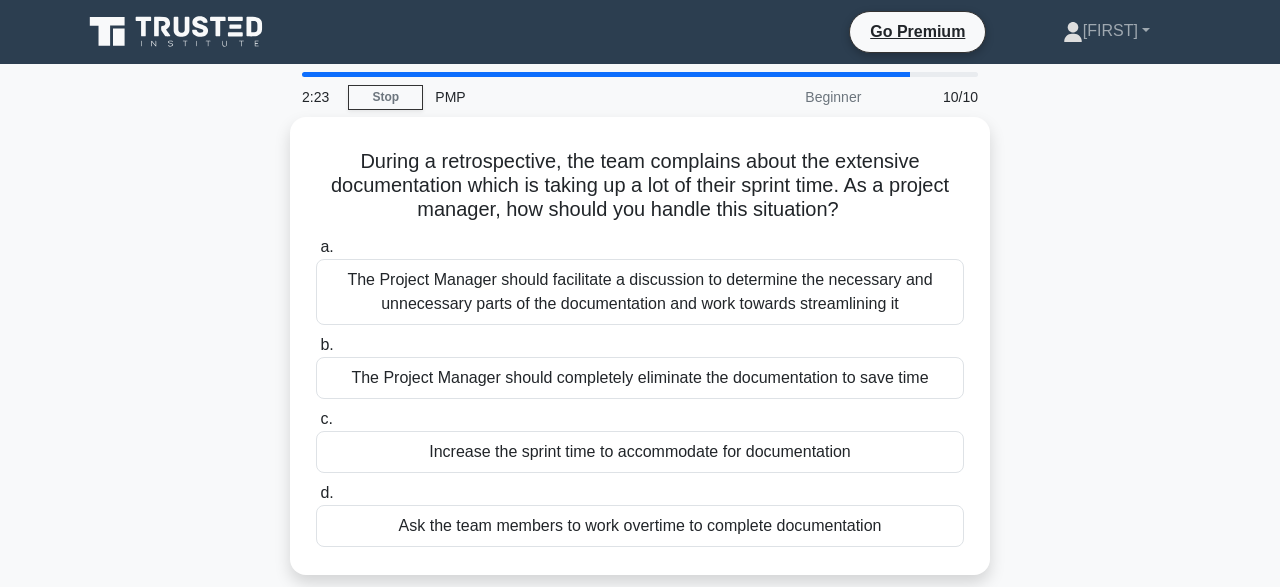 scroll, scrollTop: 0, scrollLeft: 0, axis: both 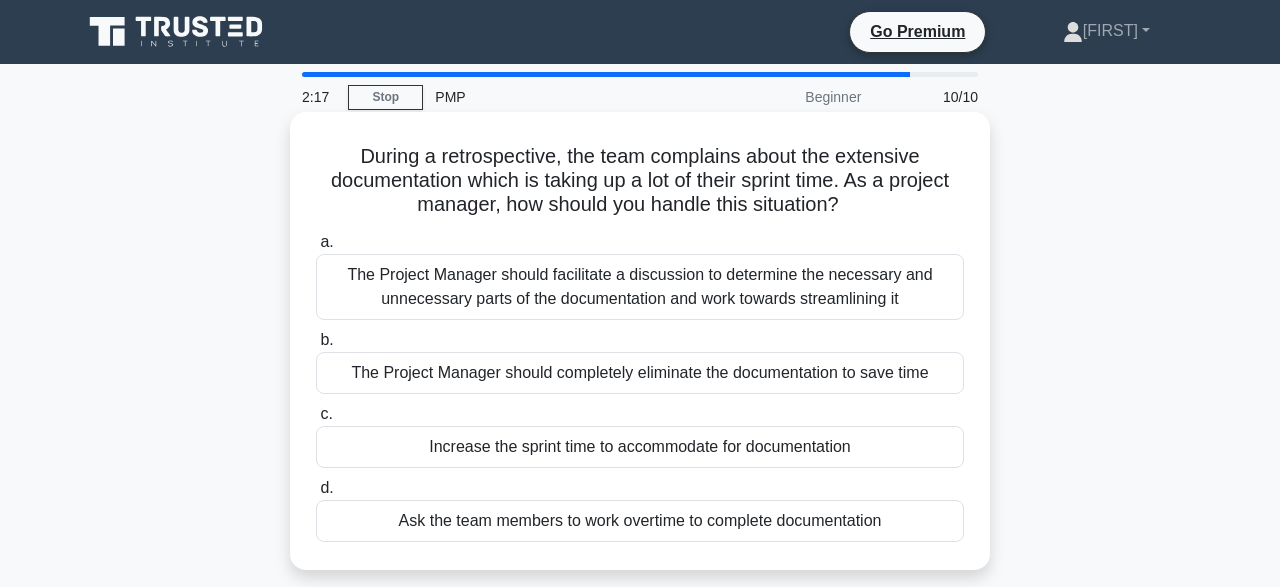 drag, startPoint x: 365, startPoint y: 156, endPoint x: 889, endPoint y: 521, distance: 638.59296 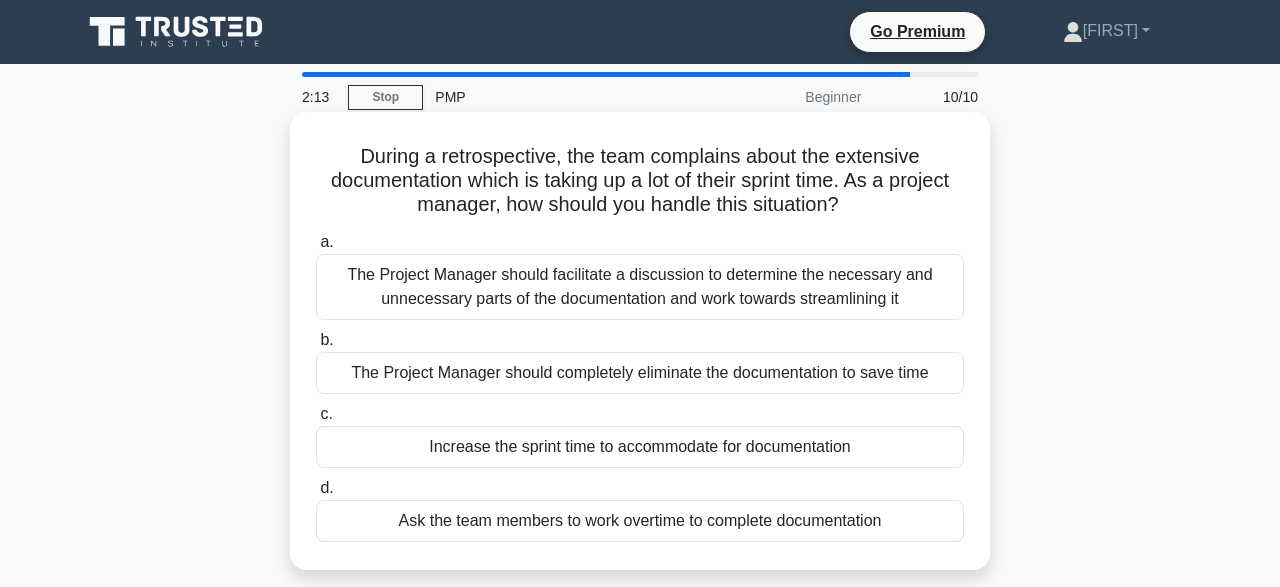 copy on "a.
The Project Manager should facilitate a discussion to determine the necessary and unnecessary parts of the documentation and work towards streamlining it
b.
The Project Manager should completely eliminate the documentation to save time
c.
Increase the sprint time to accommodate for documentation
d.
Ask the team members to work overtime to complete documentation" 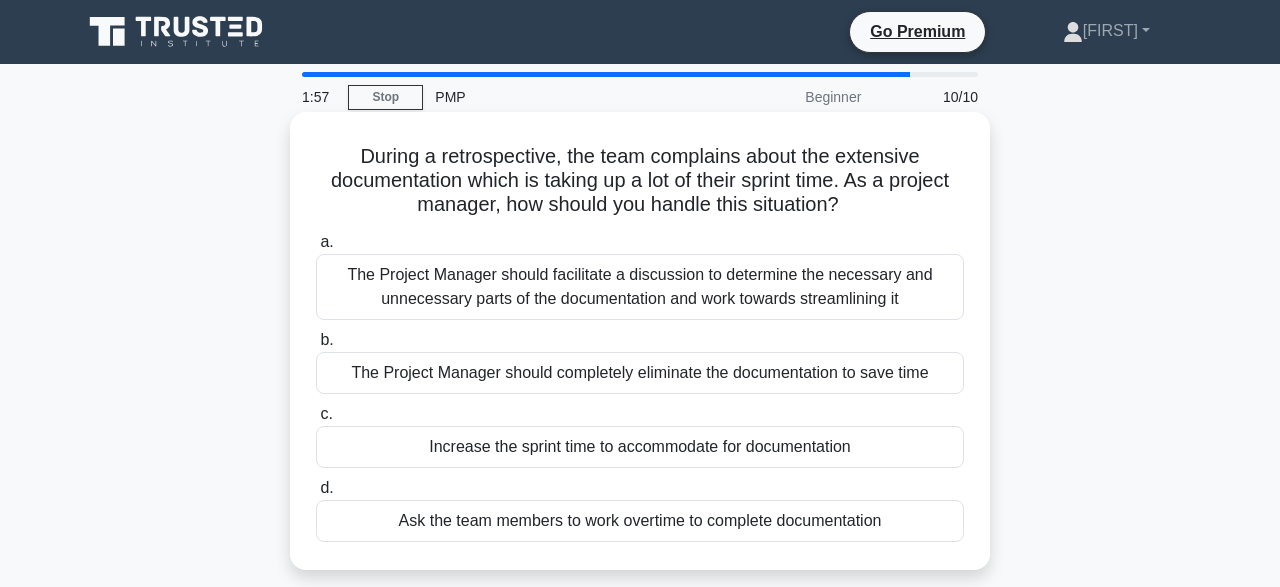 click on "The Project Manager should facilitate a discussion to determine the necessary and unnecessary parts of the documentation and work towards streamlining it" at bounding box center [640, 287] 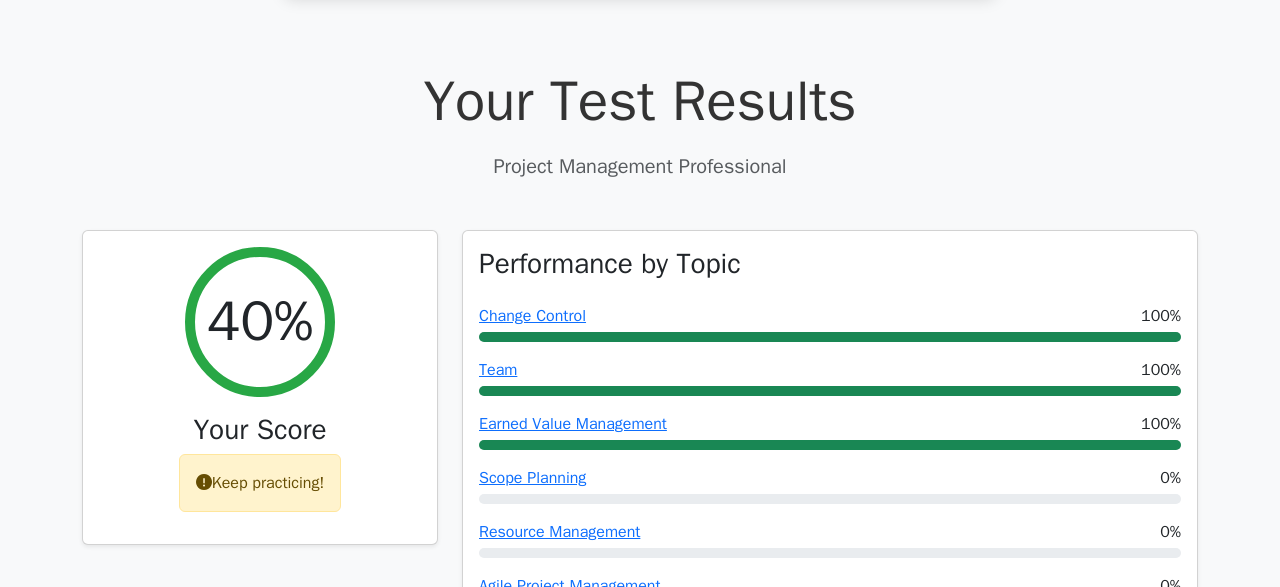 scroll, scrollTop: 574, scrollLeft: 0, axis: vertical 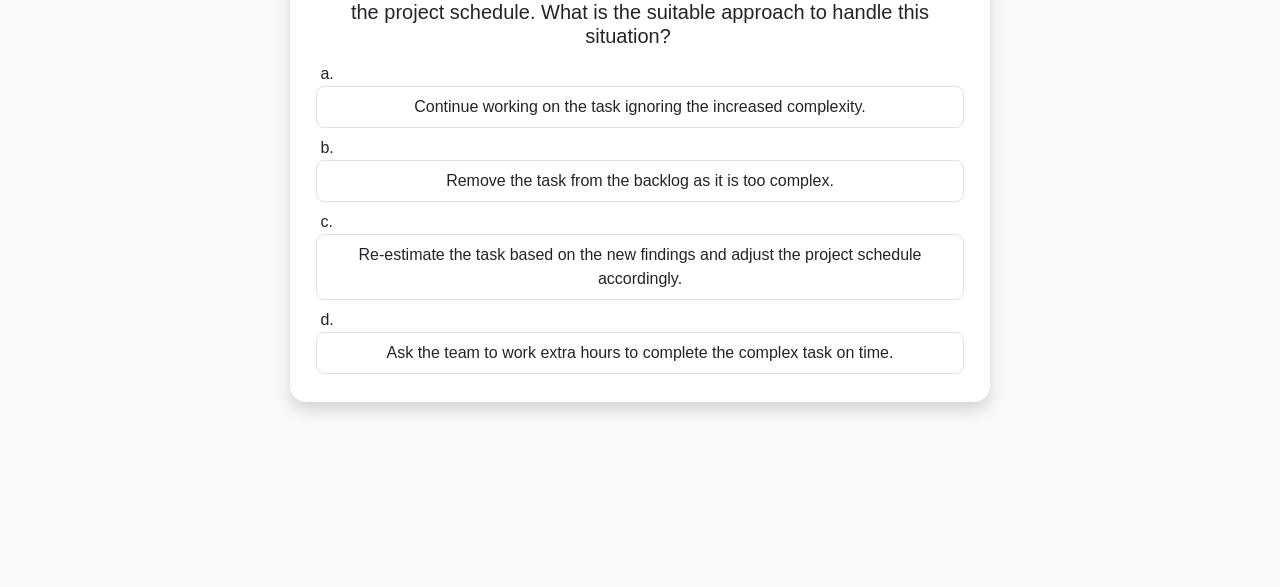 drag, startPoint x: 351, startPoint y: 153, endPoint x: 901, endPoint y: 366, distance: 589.8042 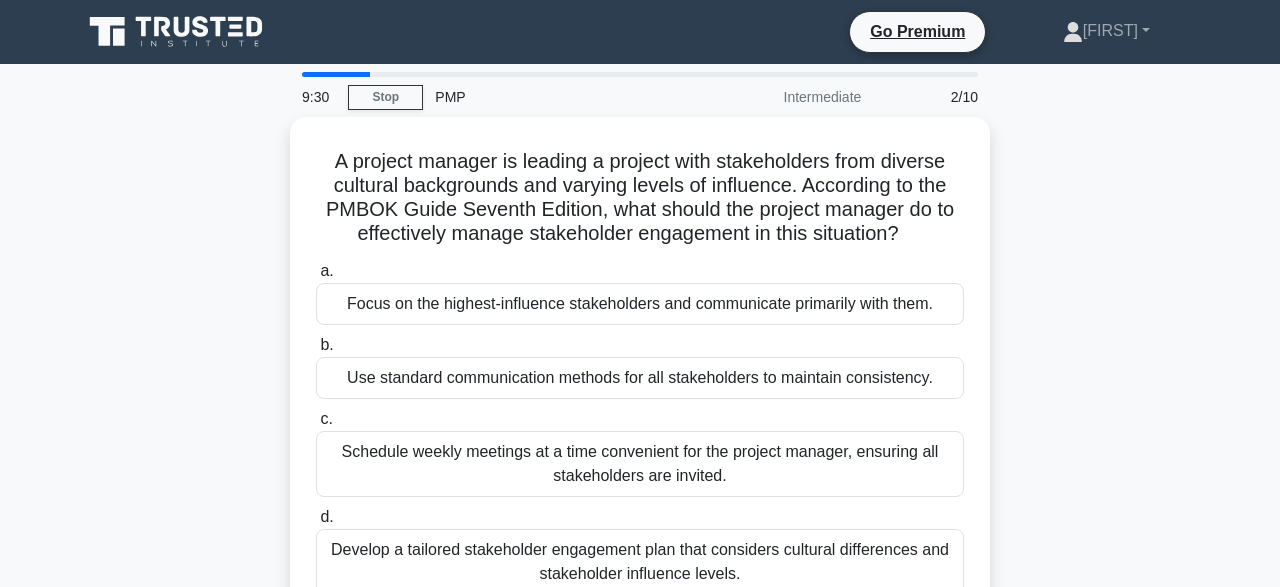 scroll, scrollTop: 0, scrollLeft: 0, axis: both 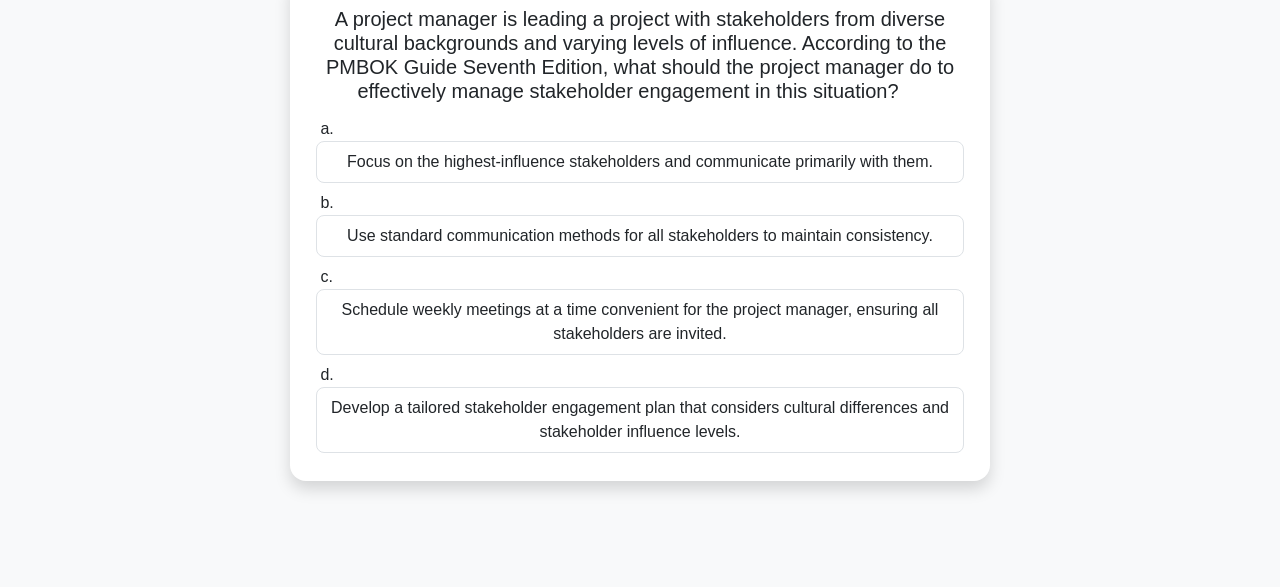 drag, startPoint x: 336, startPoint y: 153, endPoint x: 774, endPoint y: 437, distance: 522.0153 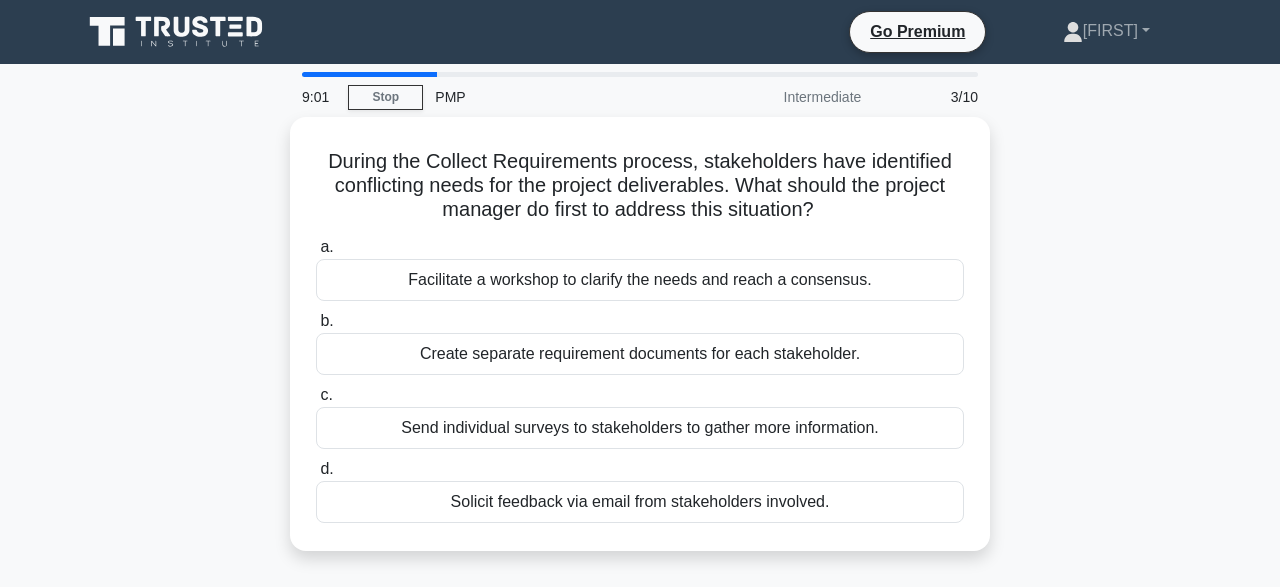 scroll, scrollTop: 0, scrollLeft: 0, axis: both 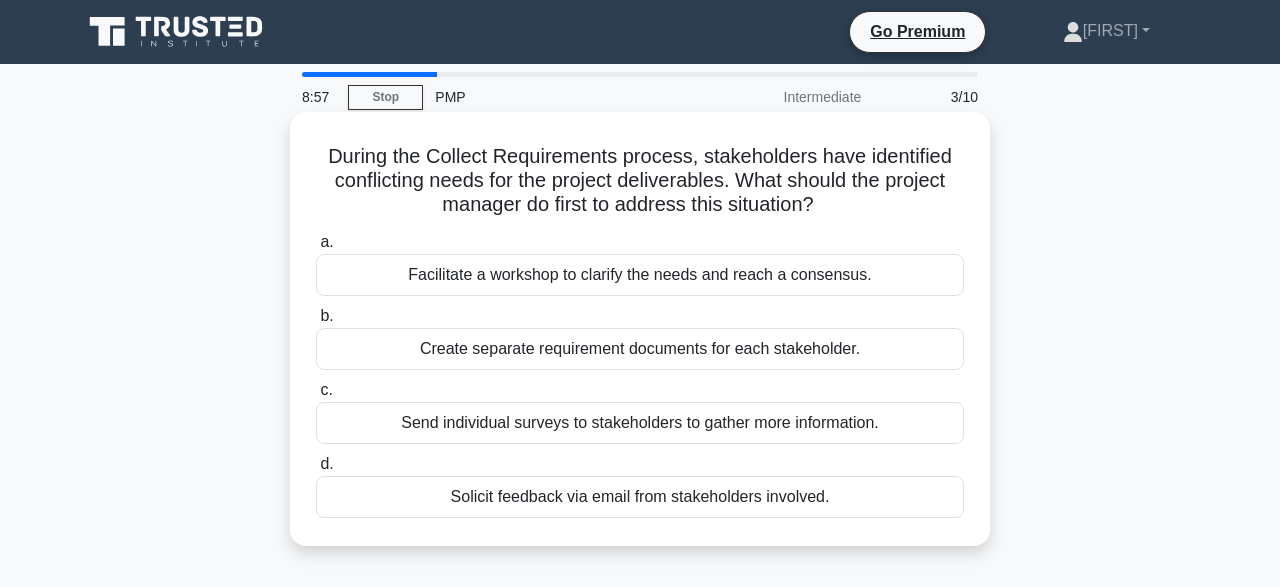 drag, startPoint x: 333, startPoint y: 154, endPoint x: 841, endPoint y: 502, distance: 615.7662 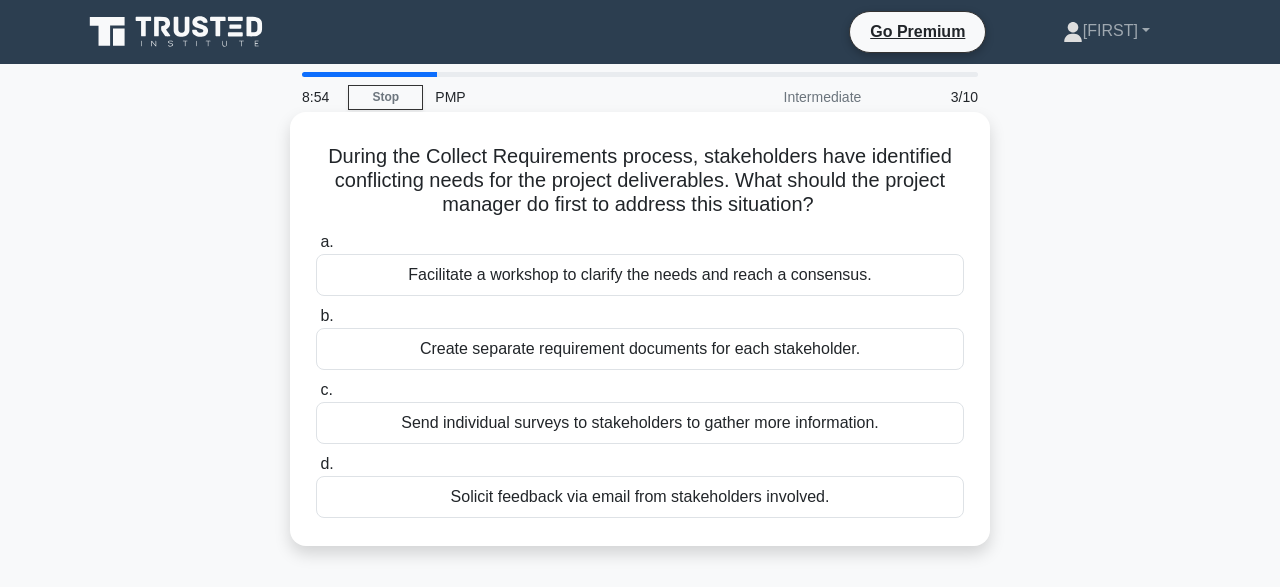 copy on "a.
Facilitate a workshop to clarify the needs and reach a consensus.
b.
Create separate requirement documents for each stakeholder.
c.
Send individual surveys to stakeholders to gather more information.
d.
Solicit feedback via email from stakeholders involved." 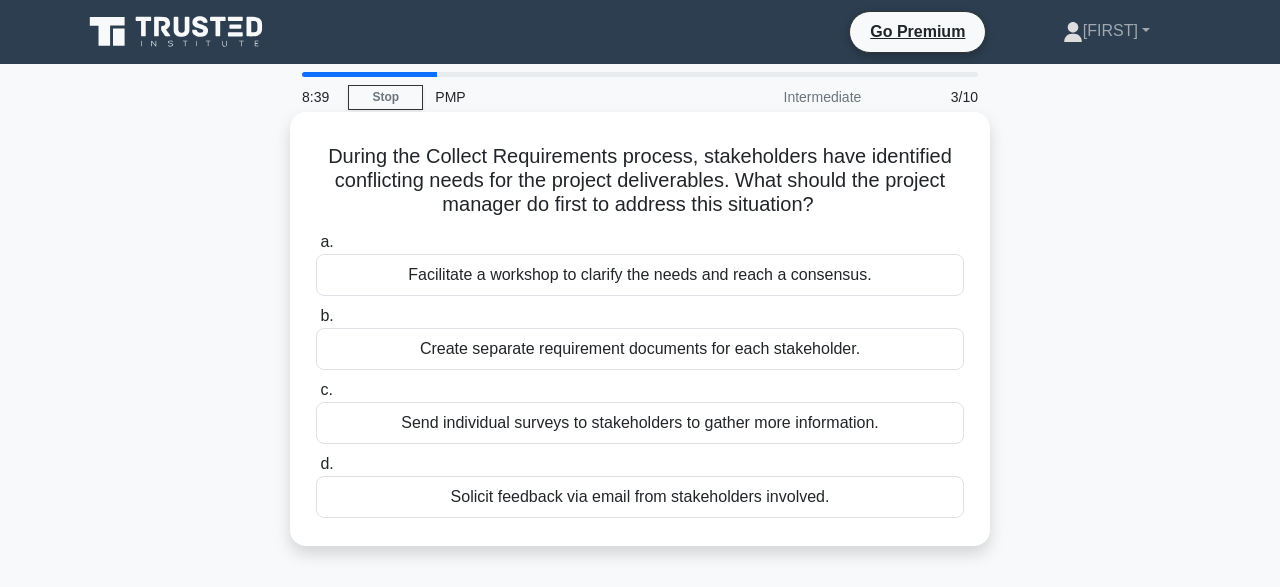 click on "Facilitate a workshop to clarify the needs and reach a consensus." at bounding box center [640, 275] 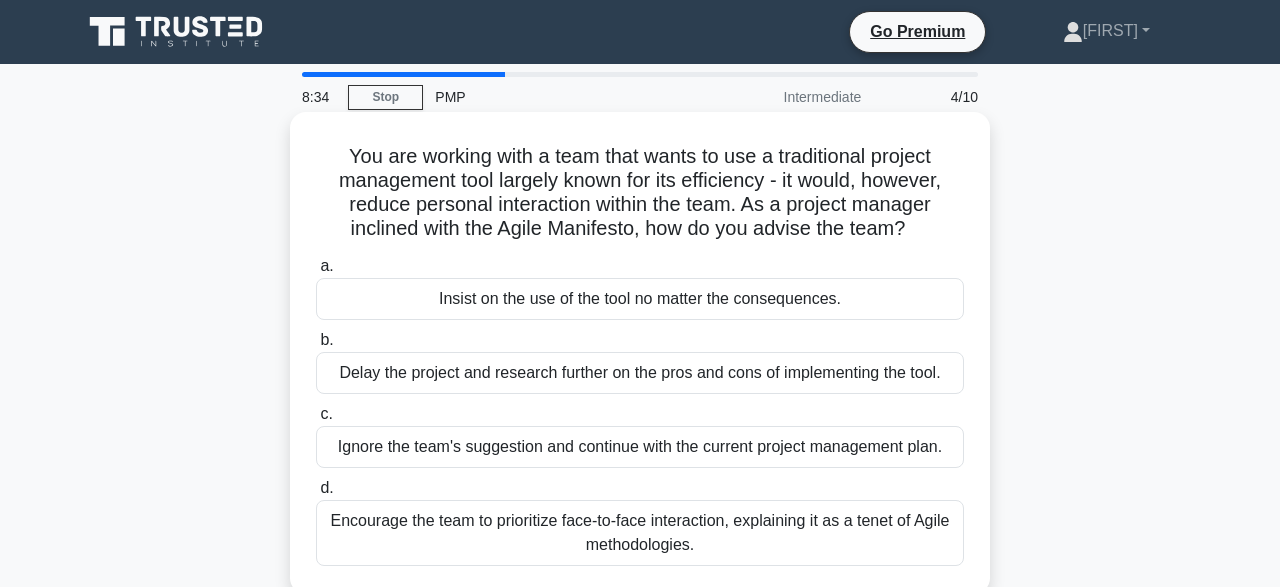 drag, startPoint x: 347, startPoint y: 154, endPoint x: 857, endPoint y: 555, distance: 648.76886 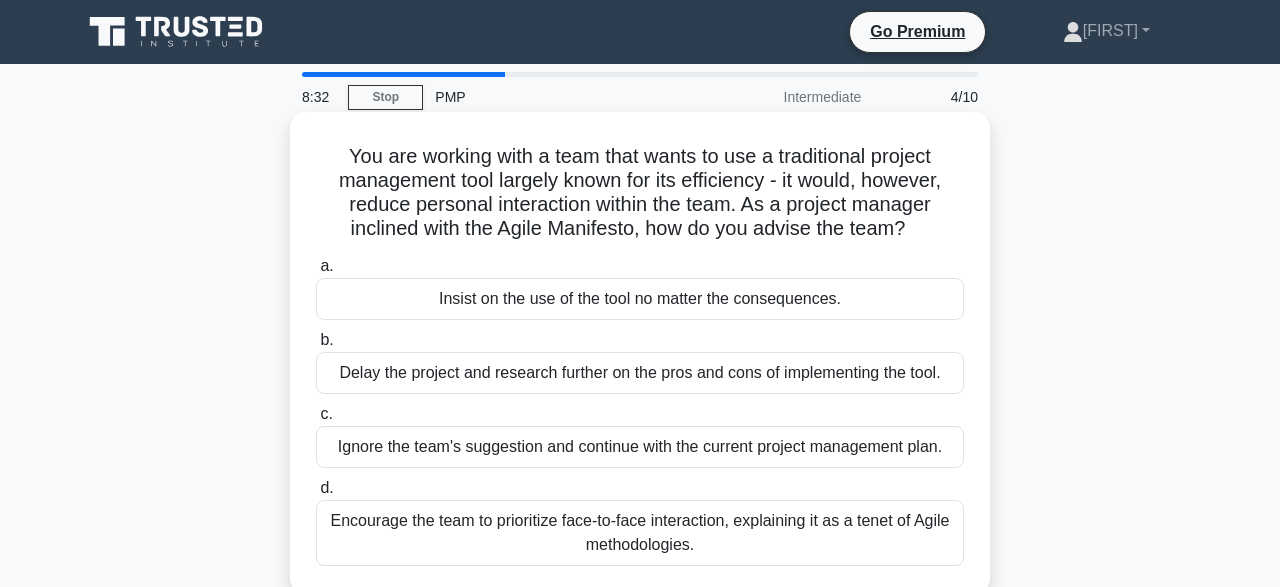 copy on "a.
Insist on the use of the tool no matter the consequences.
b.
Delay the project and research further on the pros and cons of implementing the tool.
c.
Ignore the team's suggestion and continue with the current project management plan.
d.
Encourage the team to prioritize face-to-face interaction, explaining it as a tenet of Agile methodologies." 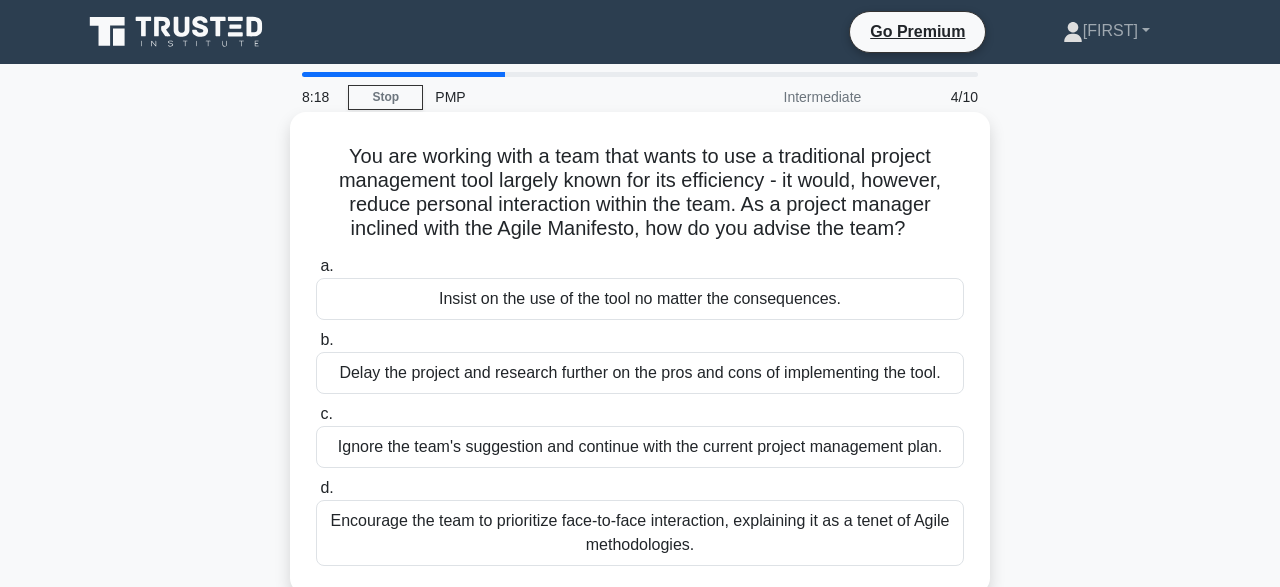 click on "Encourage the team to prioritize face-to-face interaction, explaining it as a tenet of Agile methodologies." at bounding box center (640, 533) 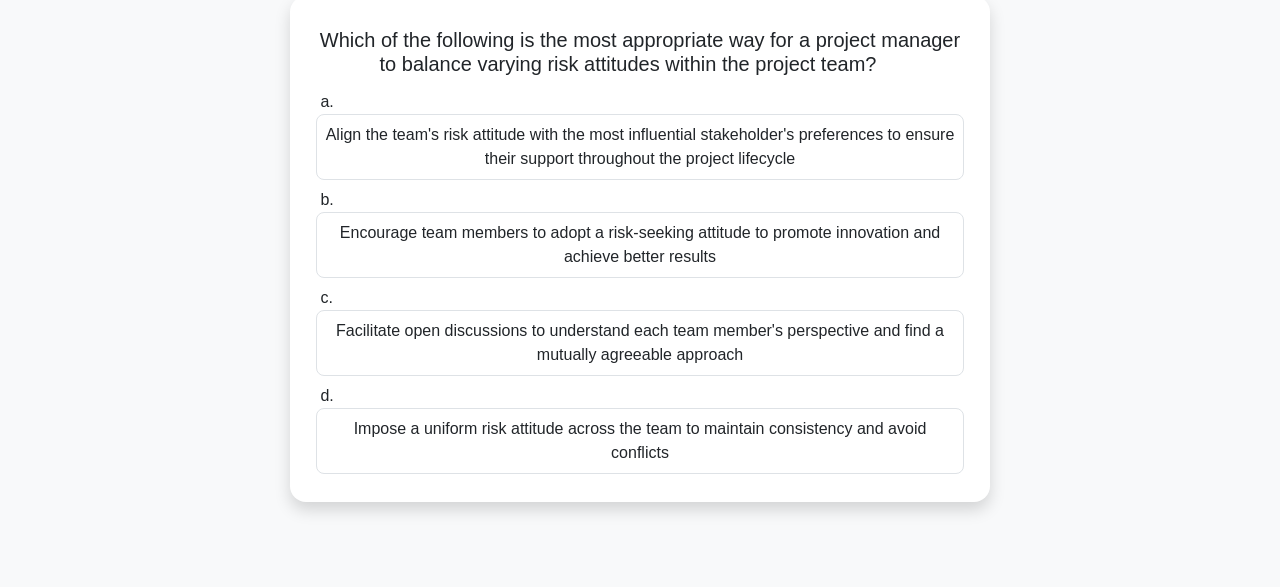 scroll, scrollTop: 134, scrollLeft: 0, axis: vertical 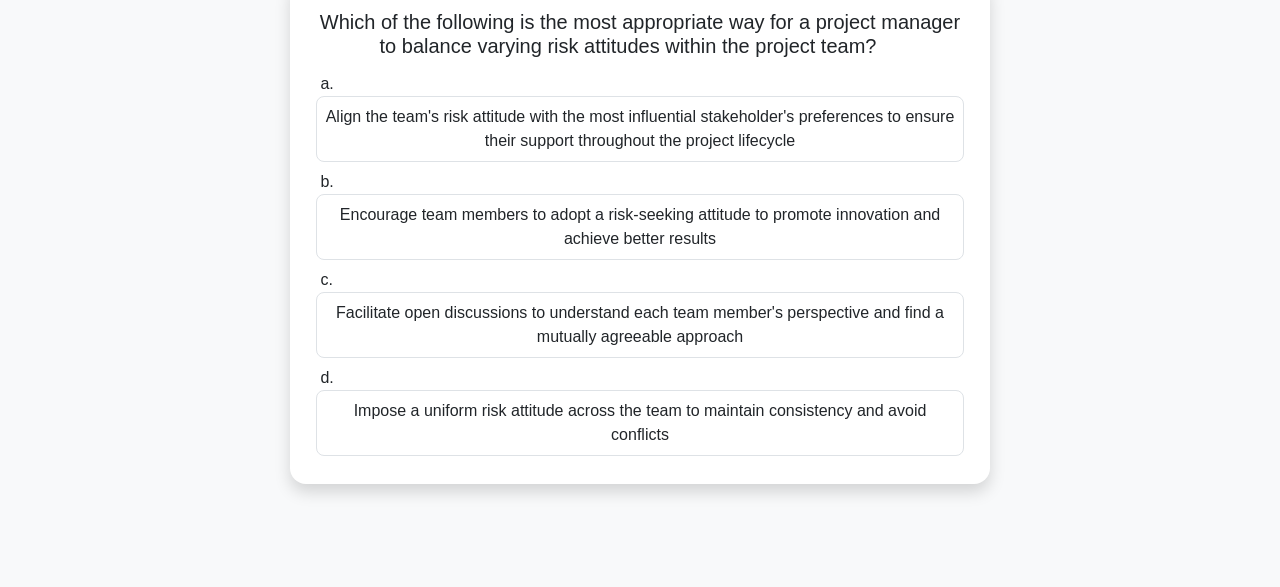 drag, startPoint x: 318, startPoint y: 160, endPoint x: 723, endPoint y: 435, distance: 489.5406 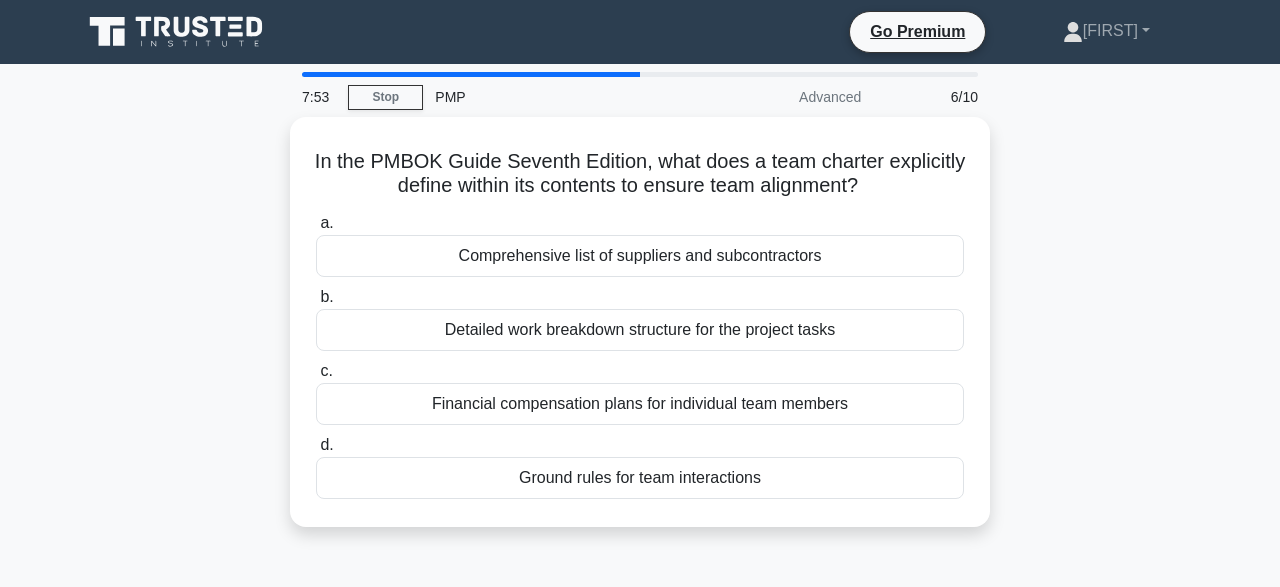 scroll, scrollTop: 0, scrollLeft: 0, axis: both 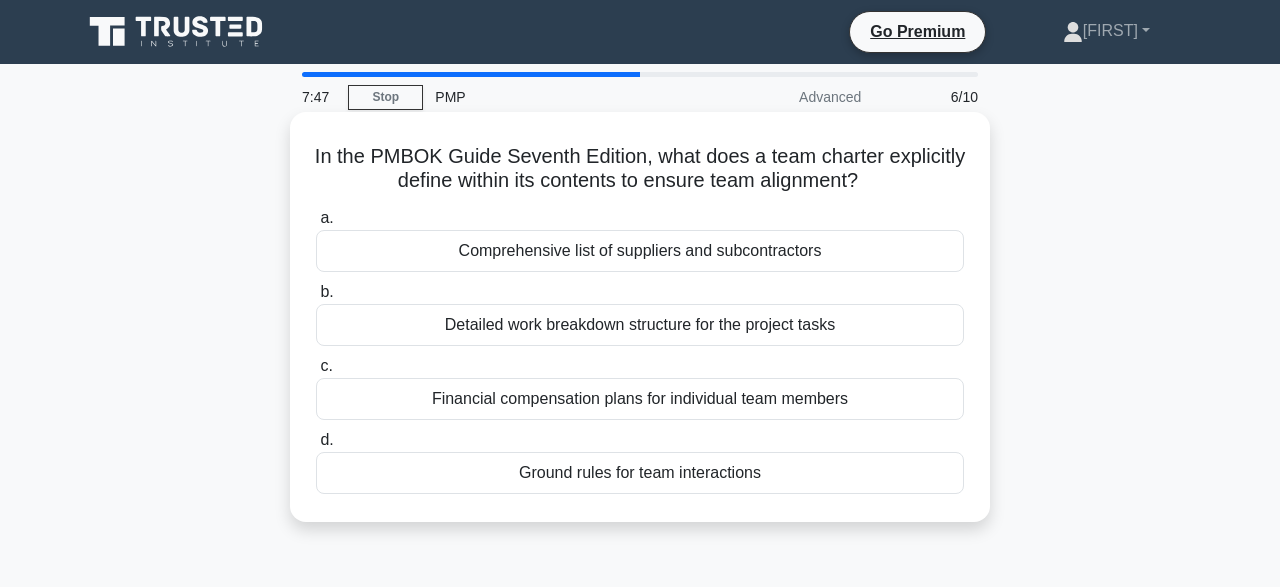 drag, startPoint x: 322, startPoint y: 159, endPoint x: 805, endPoint y: 487, distance: 583.8433 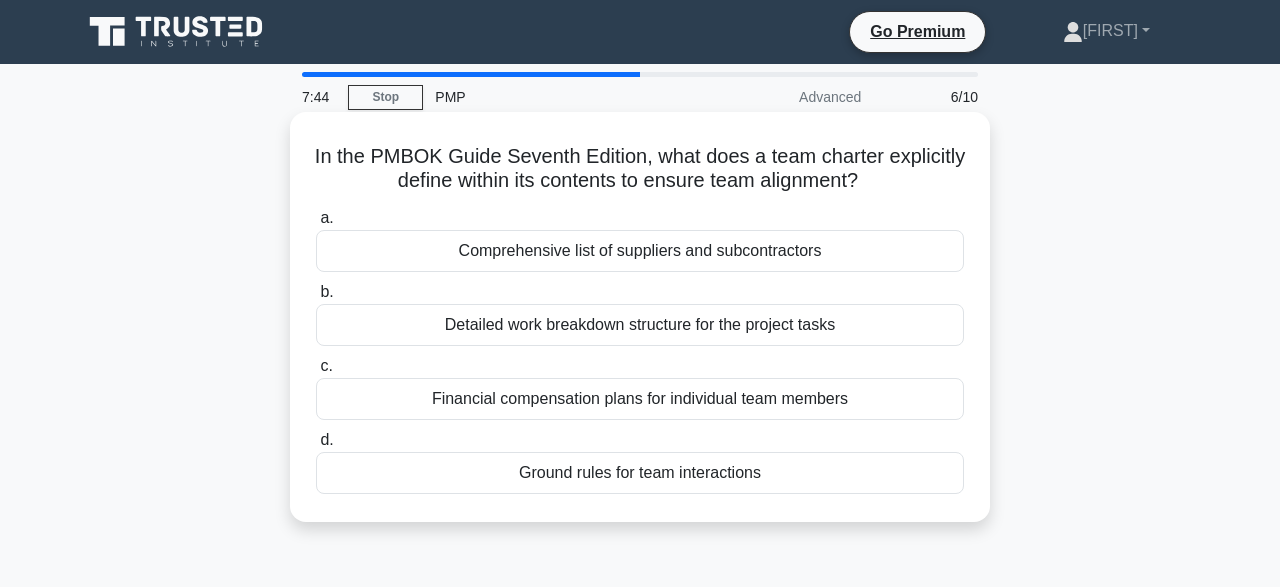 copy on "a.
Comprehensive list of suppliers and subcontractors
b.
Detailed work breakdown structure for the project tasks
c.
Financial compensation plans for individual team members
d.
Ground rules for team interactions" 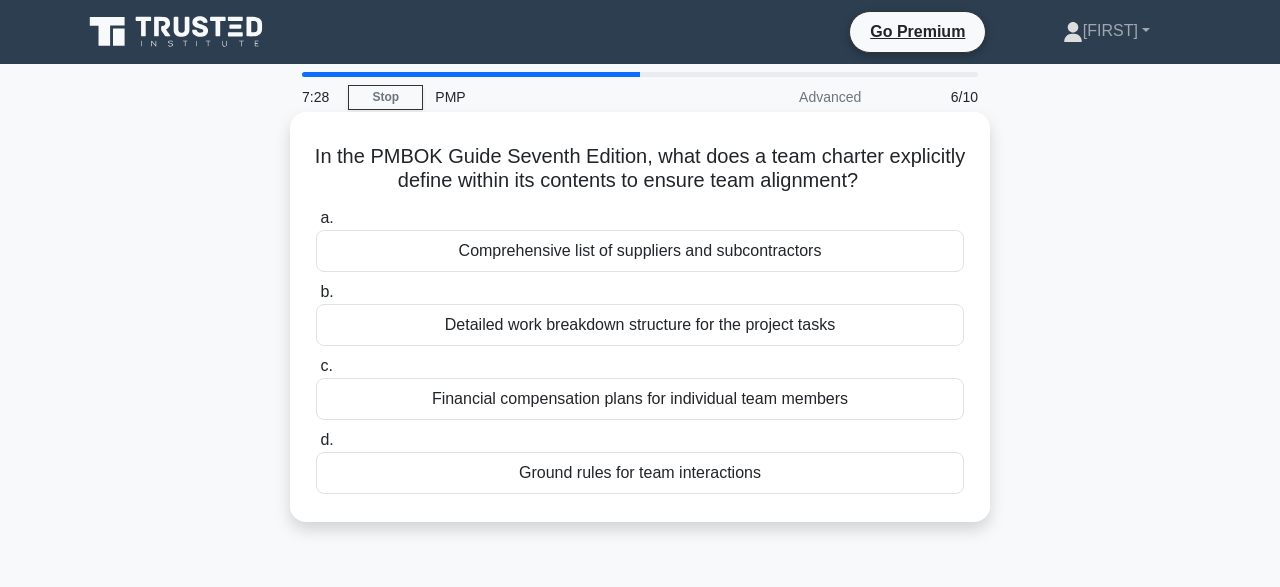 click on "Ground rules for team interactions" at bounding box center [640, 473] 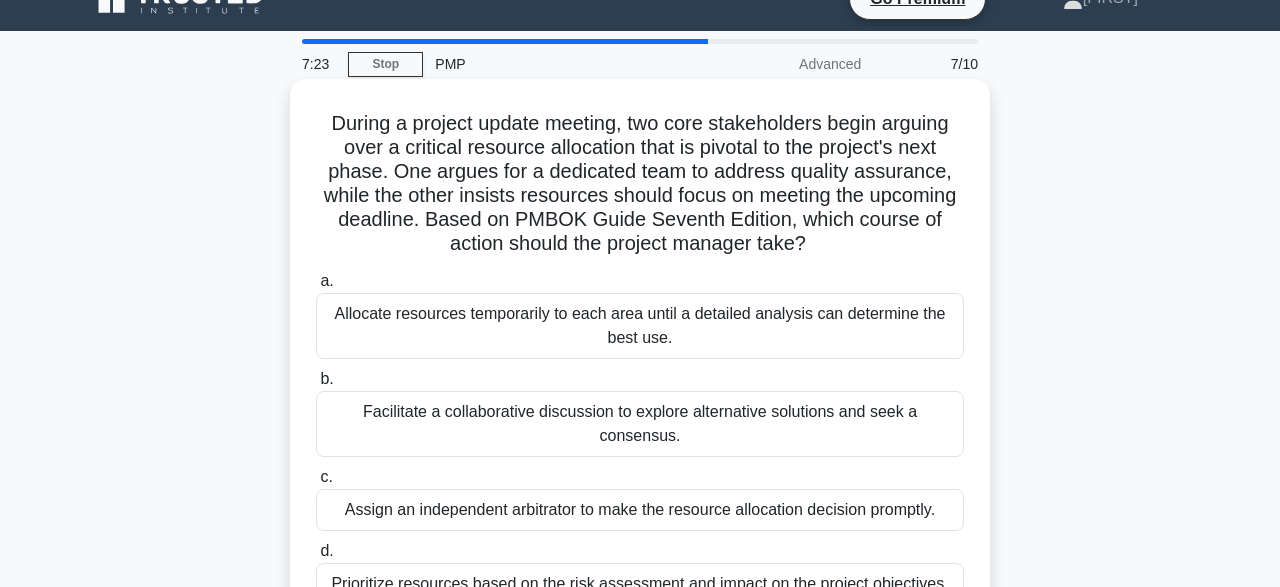 scroll, scrollTop: 51, scrollLeft: 0, axis: vertical 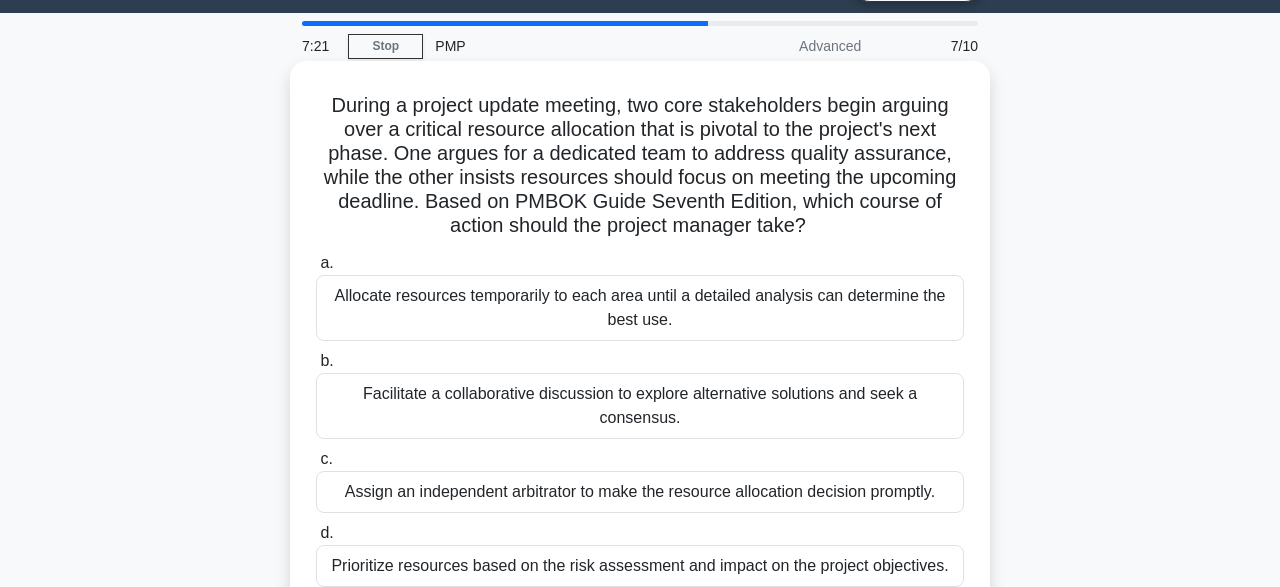 drag, startPoint x: 330, startPoint y: 153, endPoint x: 961, endPoint y: 541, distance: 740.7462 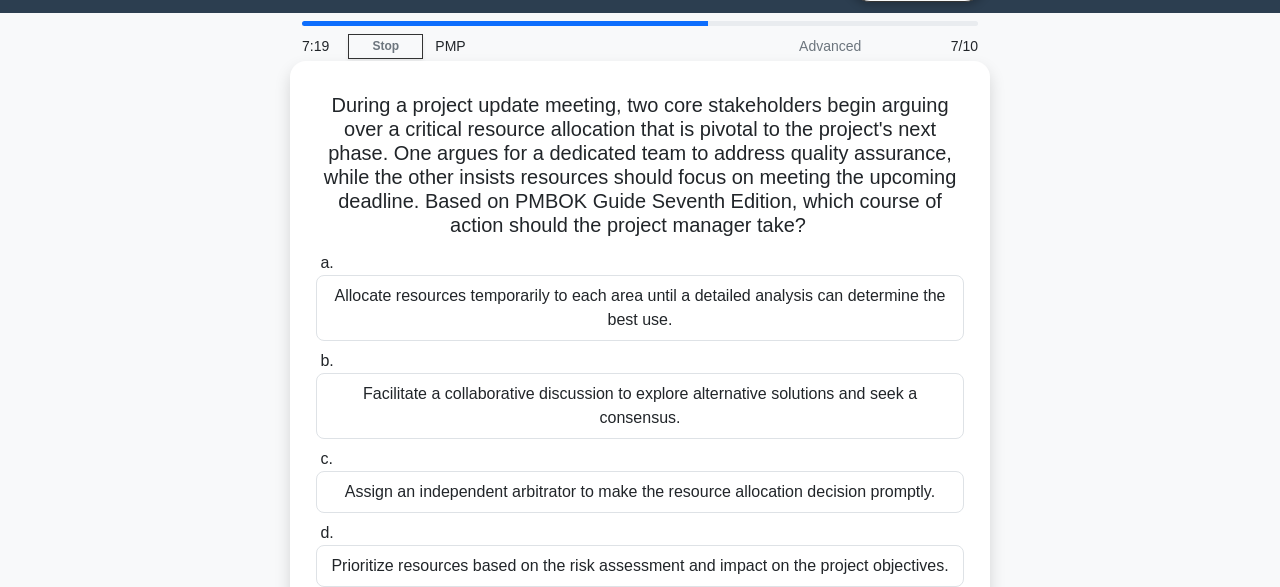 copy on "a.
Allocate resources temporarily to each area until a detailed analysis can determine the best use.
b.
Facilitate a collaborative discussion to explore alternative solutions and seek a consensus.
c.
Assign an independent arbitrator to make the resource allocation decision promptly.
d.
Prioritize resources based on the risk assessment and impact on the project objectives." 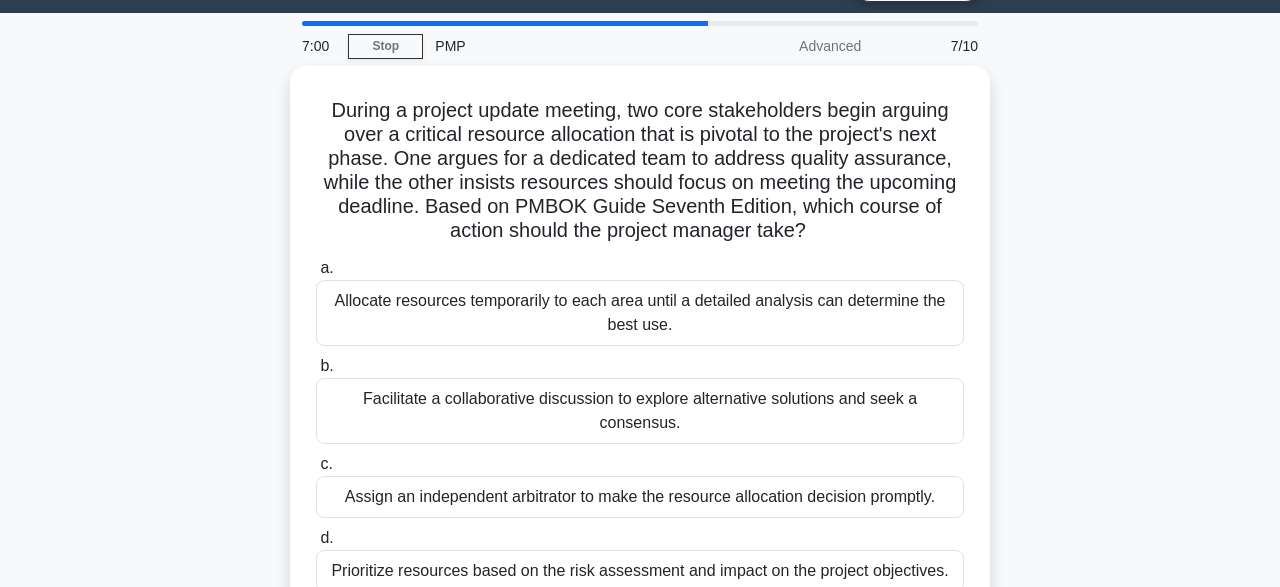 click on "During a project update meeting, two core stakeholders begin arguing over a critical resource allocation that is pivotal to the project's next phase. One argues for a dedicated team to address quality assurance, while the other insists resources should focus on meeting the upcoming deadline. Based on PMBOK Guide Seventh Edition, which course of action should the project manager take?
.spinner_0XTQ{transform-origin:center;animation:spinner_y6GP .75s linear infinite}@keyframes spinner_y6GP{100%{transform:rotate(360deg)}}
a.
b. c. d." at bounding box center (640, 355) 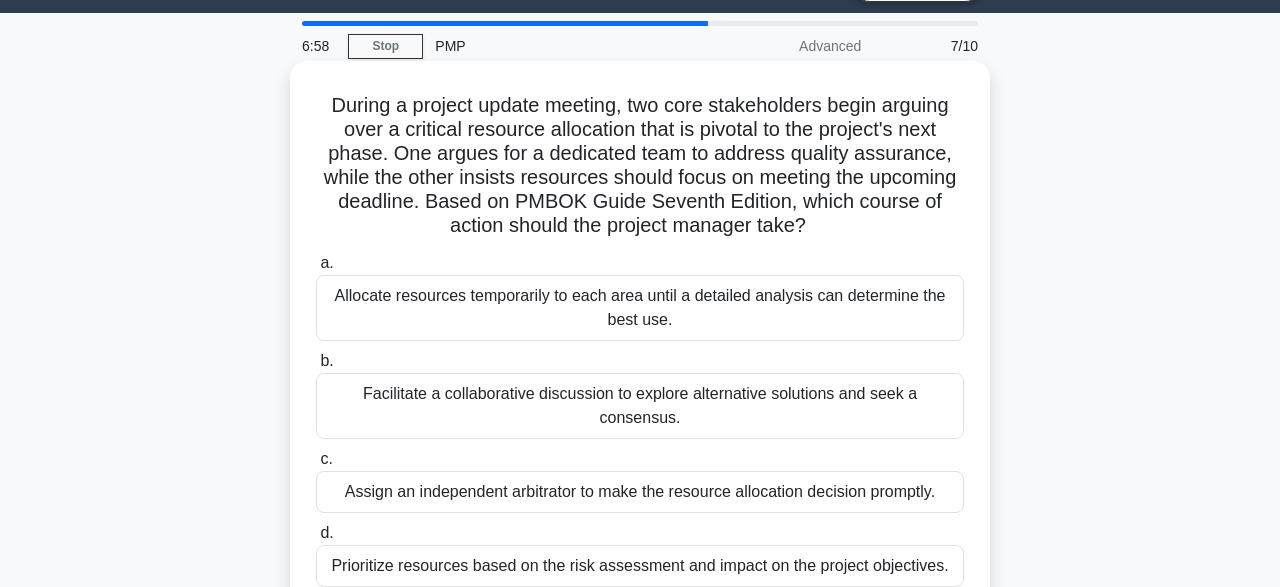 click on "Facilitate a collaborative discussion to explore alternative solutions and seek a consensus." at bounding box center [640, 406] 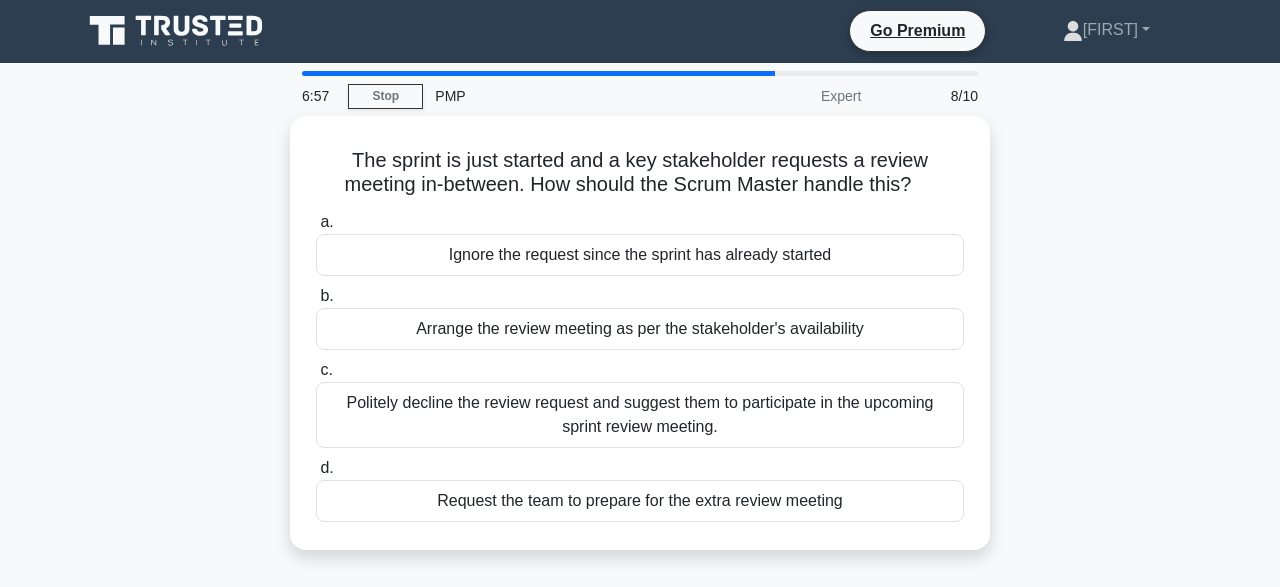 scroll, scrollTop: 0, scrollLeft: 0, axis: both 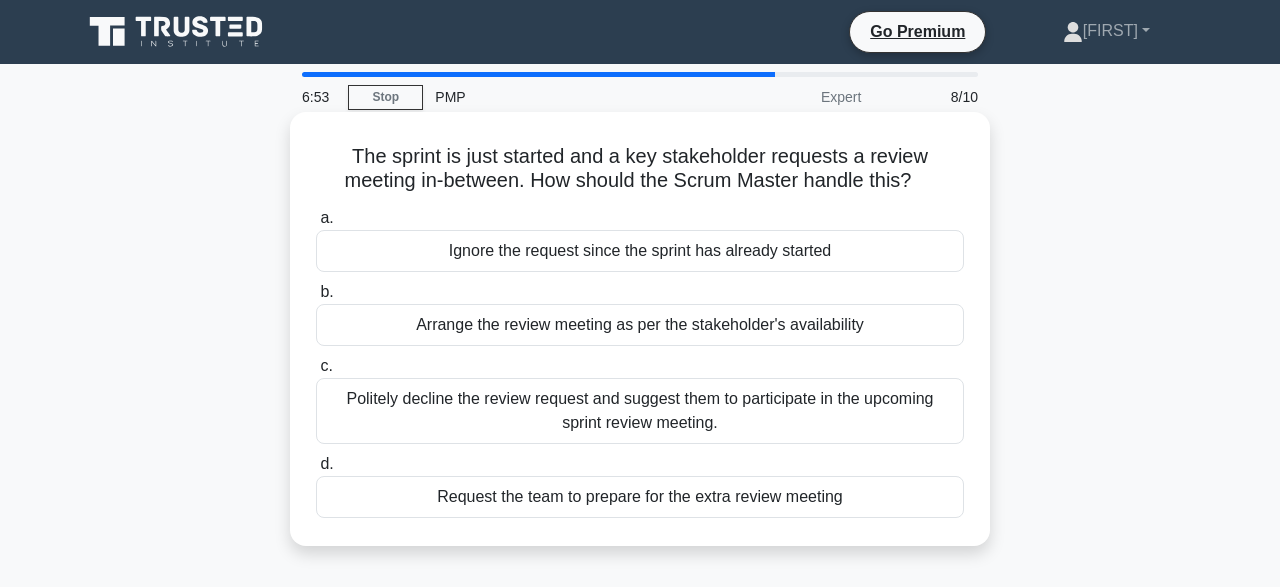 drag, startPoint x: 317, startPoint y: 155, endPoint x: 845, endPoint y: 501, distance: 631.26855 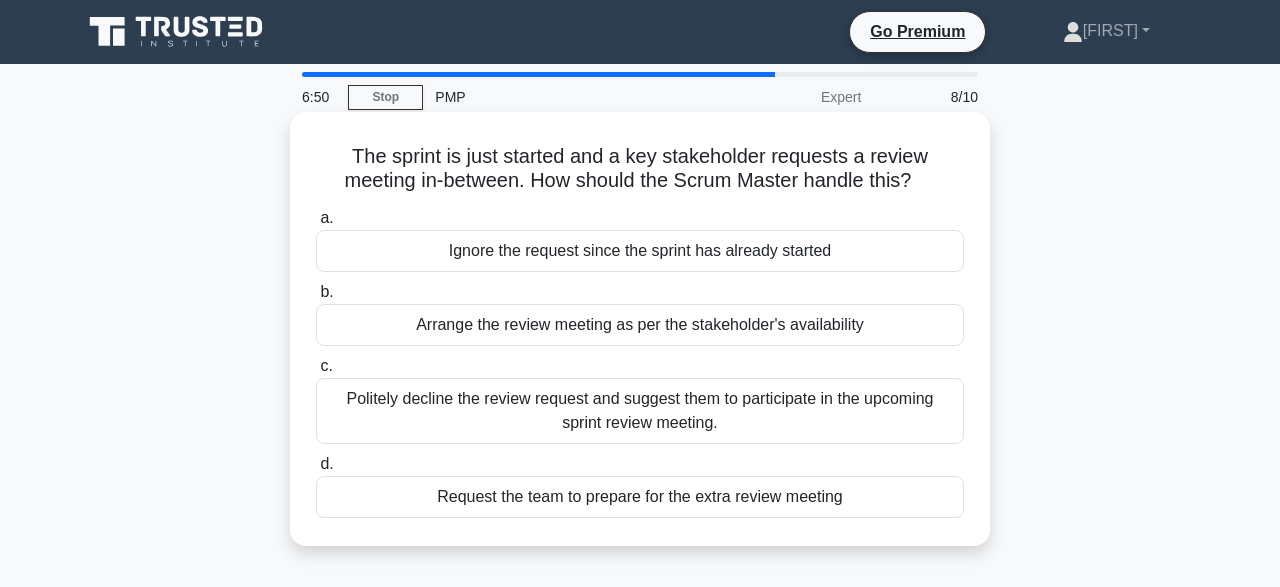copy on "a.
Ignore the request since the sprint has already started
b.
Arrange the review meeting as per the stakeholder's availability
c.
Politely decline the review request and suggest them to participate in the upcoming sprint review meeting.
d.
Request the team to prepare for the extra review meeting" 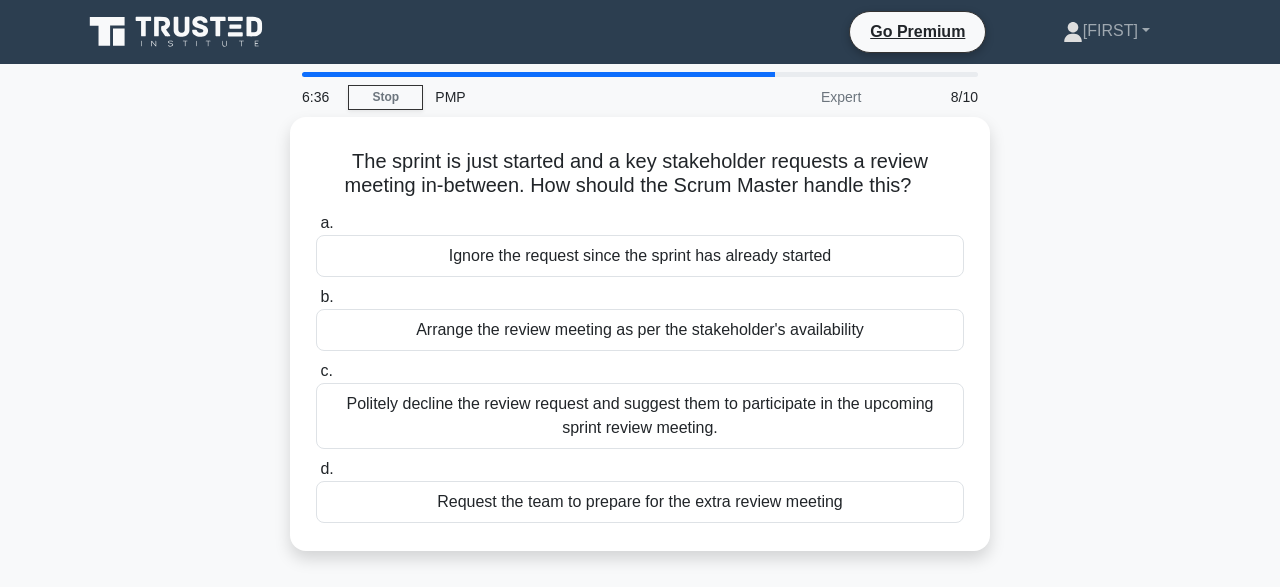 click on "The sprint is just started and a key stakeholder requests a review meeting in-between. How should the Scrum Master handle this?
.spinner_0XTQ{transform-origin:center;animation:spinner_y6GP .75s linear infinite}@keyframes spinner_y6GP{100%{transform:rotate(360deg)}}
a.
Ignore the request since the sprint has already started
b. c. d." at bounding box center [640, 346] 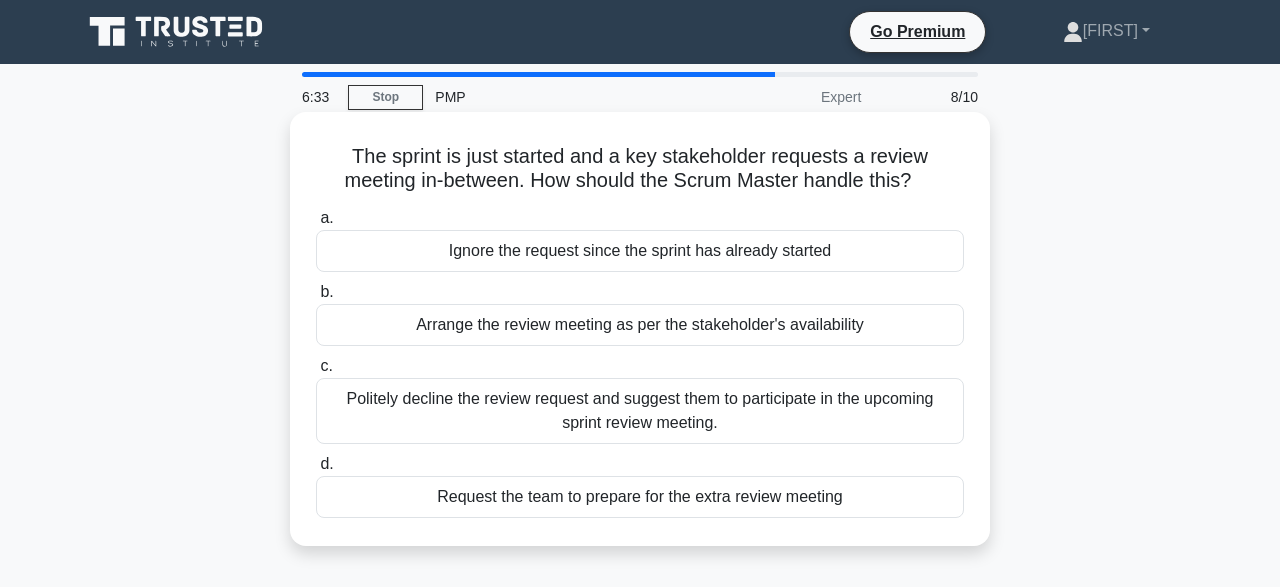 click on "Politely decline the review request and suggest them to participate in the upcoming sprint review meeting." at bounding box center (640, 411) 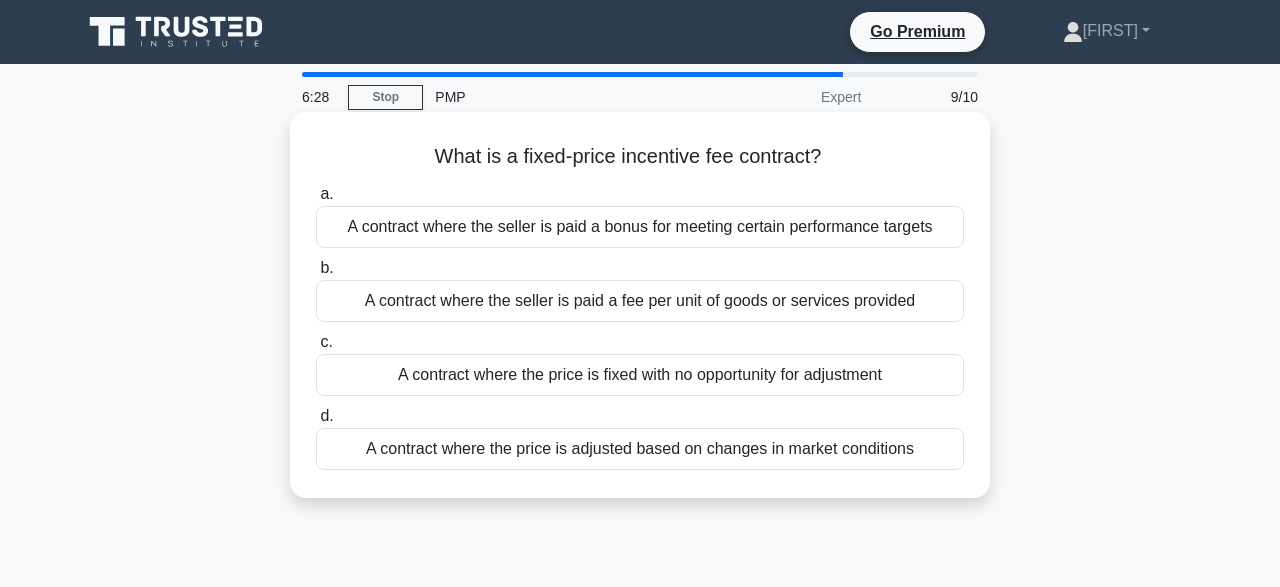 drag, startPoint x: 435, startPoint y: 153, endPoint x: 953, endPoint y: 454, distance: 599.1035 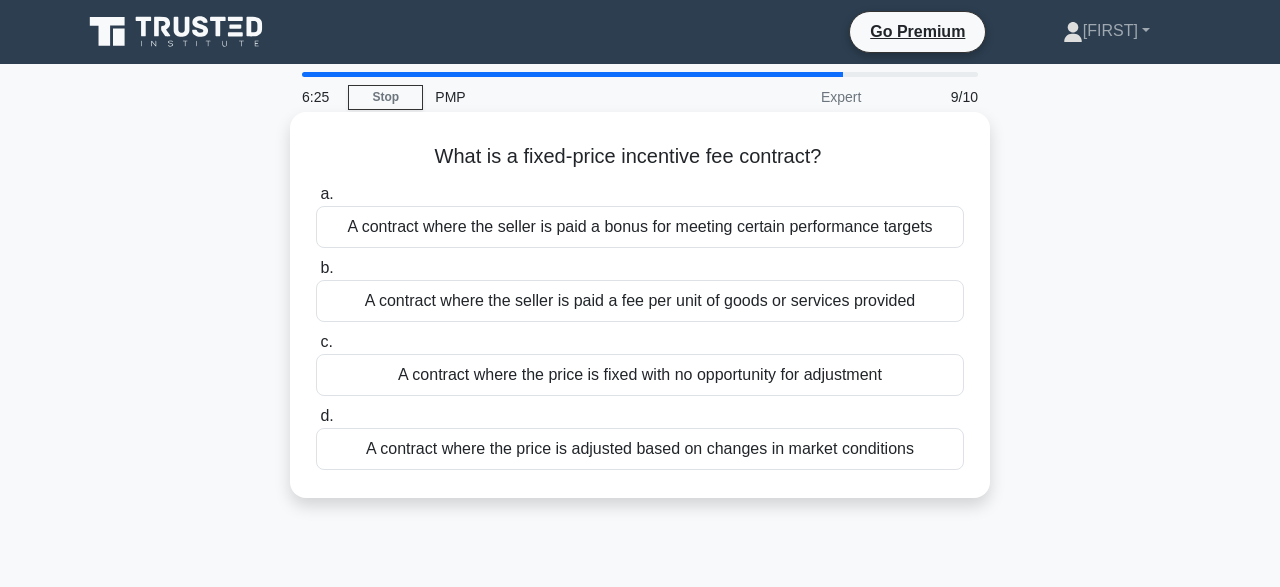 copy on "a.
A contract where the seller is paid a bonus for meeting certain performance targets
b.
A contract where the seller is paid a fee per unit of goods or services provided
c.
A contract where the price is fixed with no opportunity for adjustment
d.
A contract where the price is adjusted based on changes in market conditions" 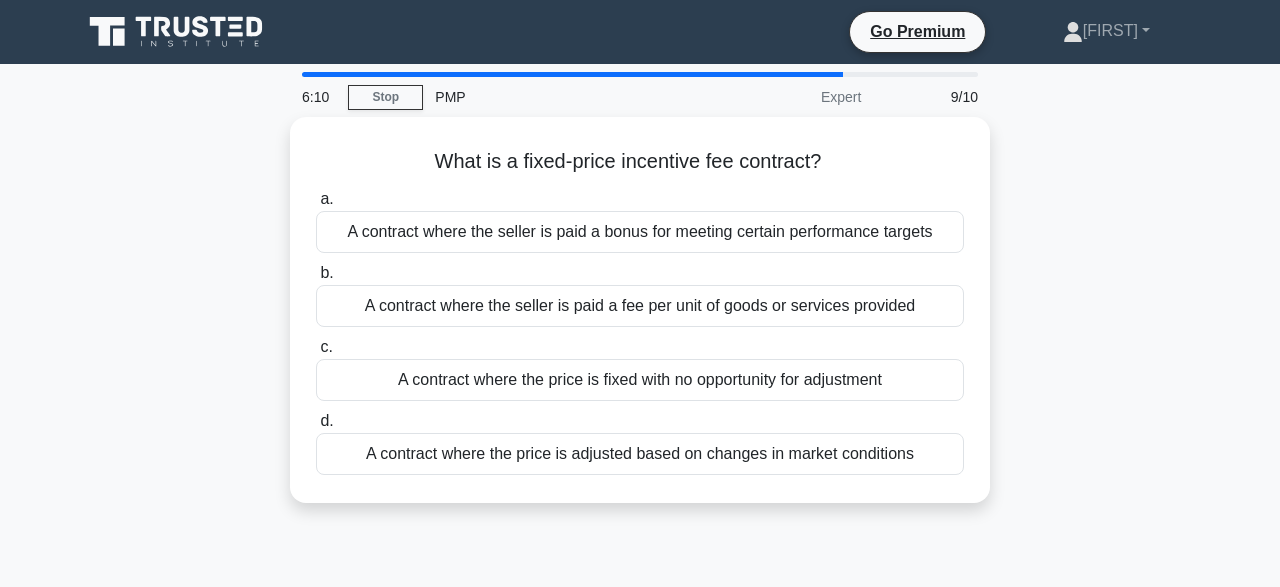 click on "What is a fixed-price incentive fee contract?
.spinner_0XTQ{transform-origin:center;animation:spinner_y6GP .75s linear infinite}@keyframes spinner_y6GP{100%{transform:rotate(360deg)}}
a.
A contract where the seller is paid a bonus for meeting certain performance targets
b. c. d." at bounding box center [640, 322] 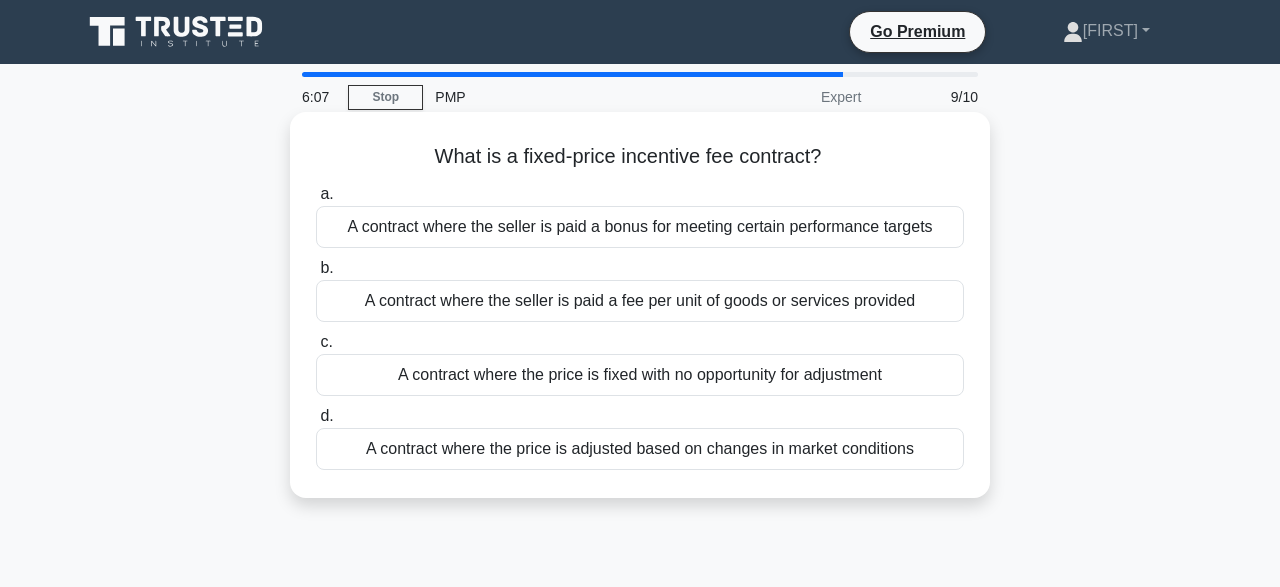 click on "A contract where the seller is paid a bonus for meeting certain performance targets" at bounding box center [640, 227] 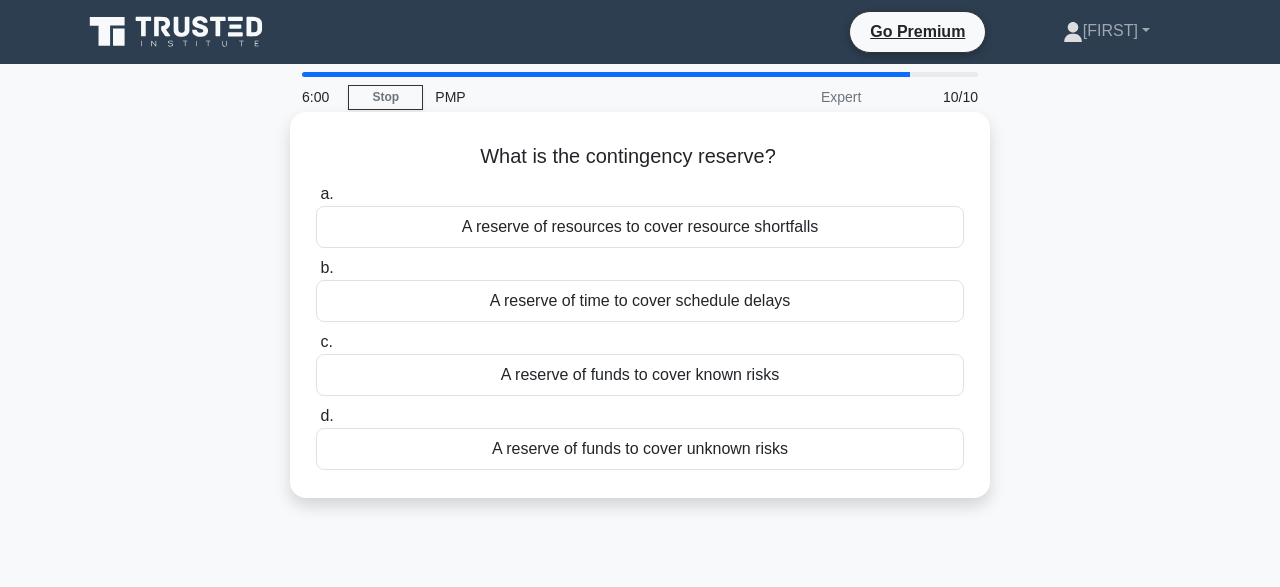 drag, startPoint x: 482, startPoint y: 157, endPoint x: 811, endPoint y: 452, distance: 441.88913 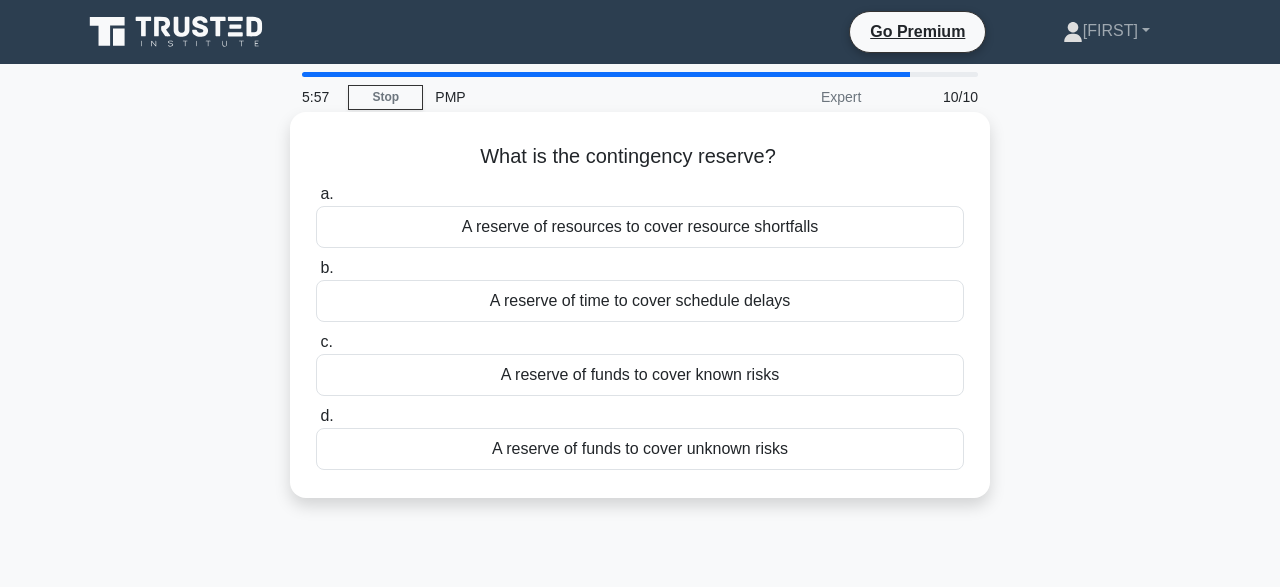 copy on "a.
A reserve of resources to cover resource shortfalls
b.
A reserve of time to cover schedule delays
c.
A reserve of funds to cover known risks
d.
A reserve of funds to cover unknown risks" 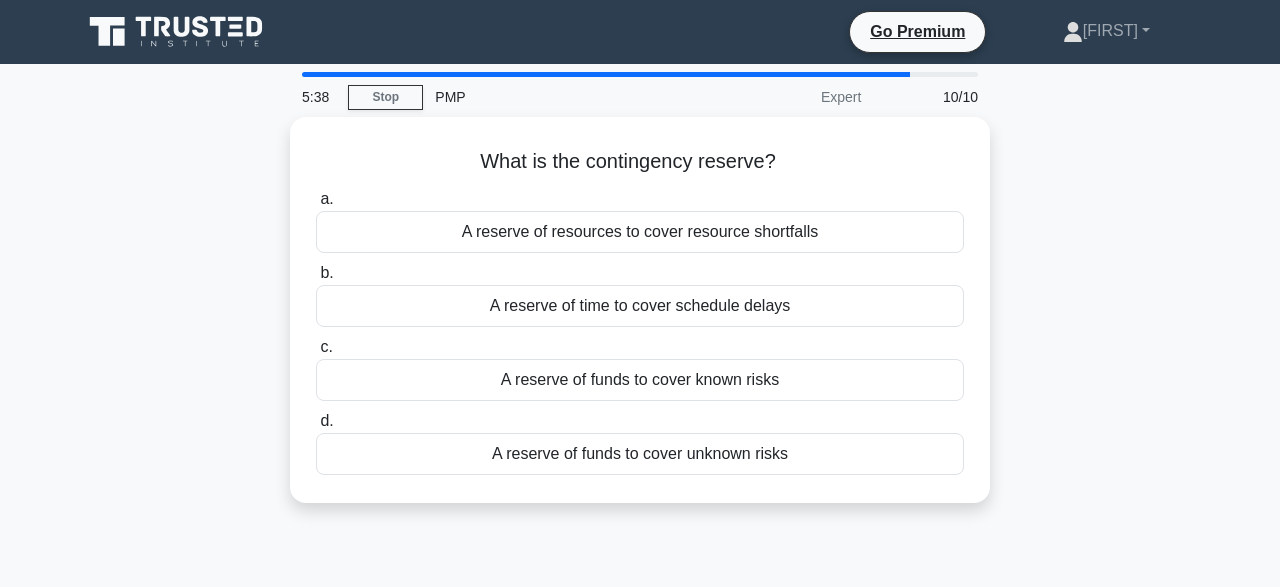 click on "What is the contingency reserve?
.spinner_0XTQ{transform-origin:center;animation:spinner_y6GP .75s linear infinite}@keyframes spinner_y6GP{100%{transform:rotate(360deg)}}
a.
A reserve of resources to cover resource shortfalls
b." at bounding box center [640, 322] 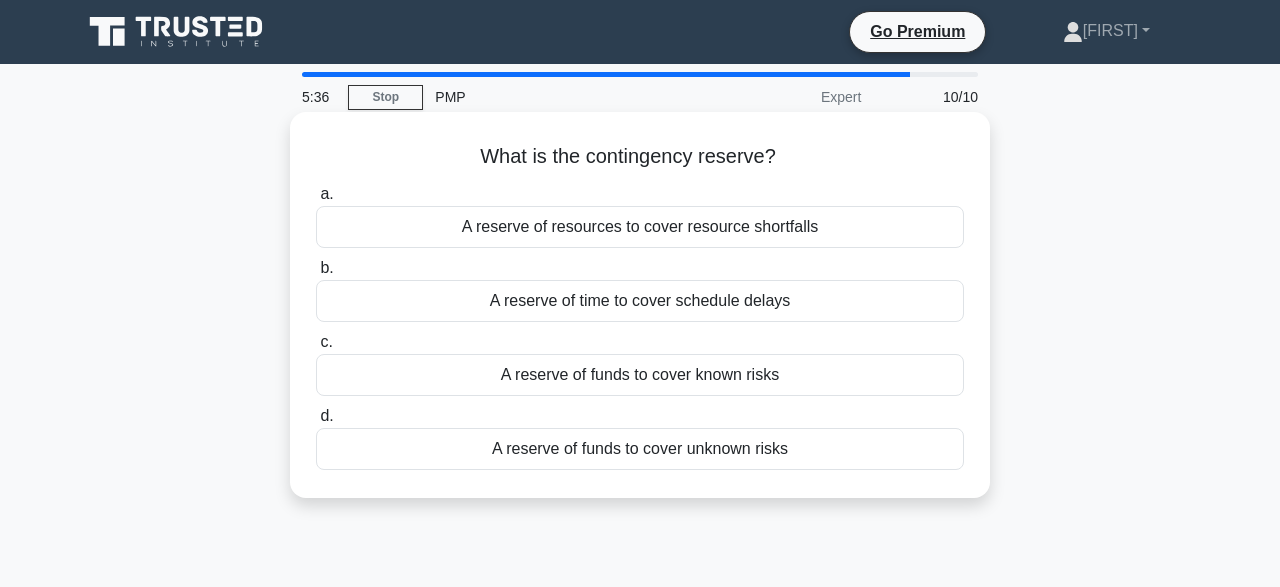 click on "A reserve of funds to cover known risks" at bounding box center [640, 375] 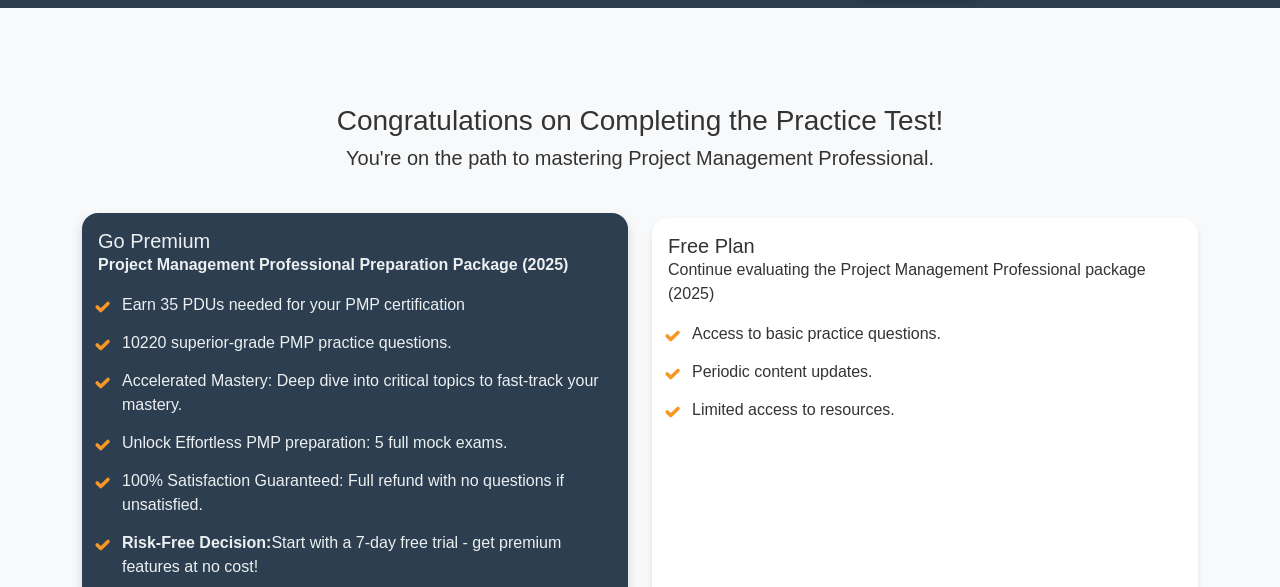 scroll, scrollTop: 0, scrollLeft: 0, axis: both 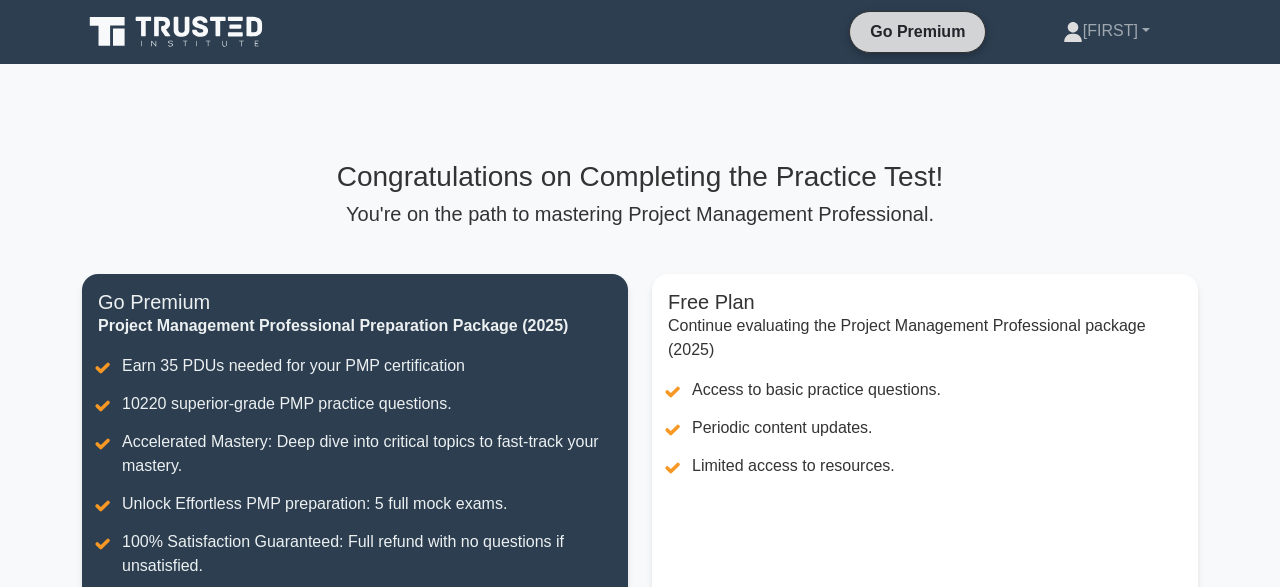click on "Go Premium" at bounding box center (917, 31) 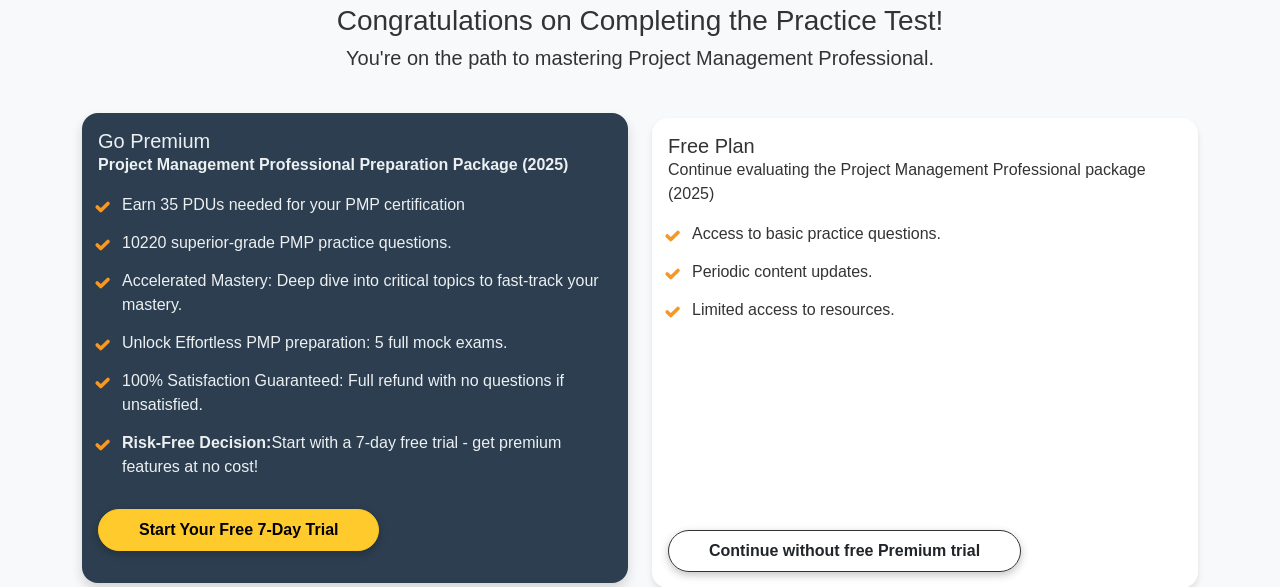 scroll, scrollTop: 155, scrollLeft: 0, axis: vertical 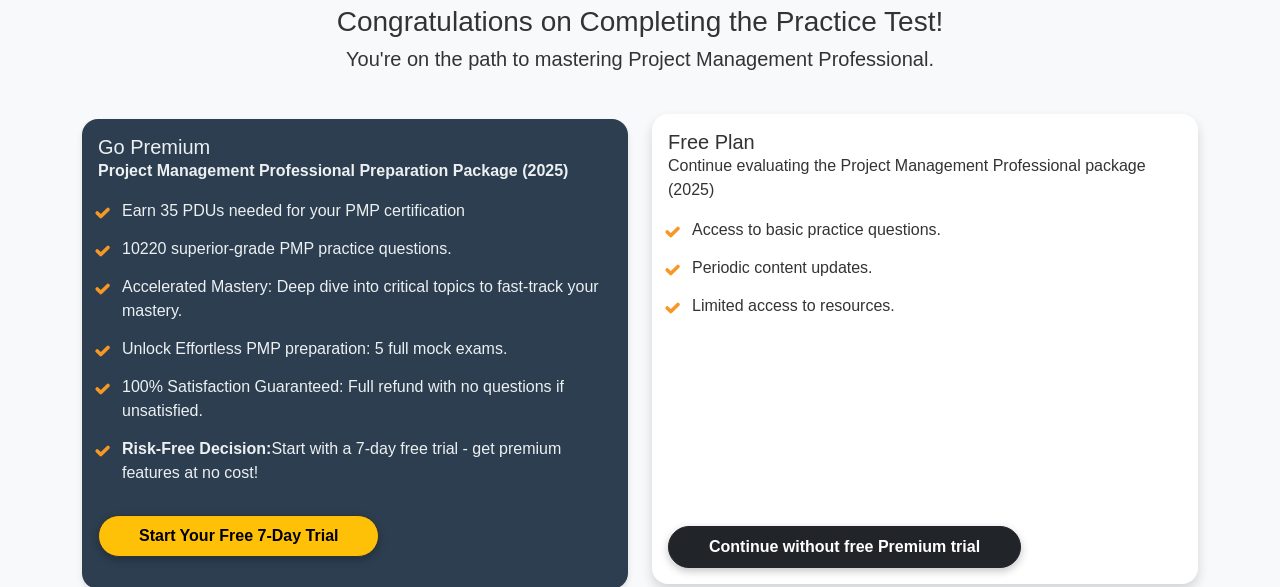 click on "Continue without free Premium trial" at bounding box center [844, 547] 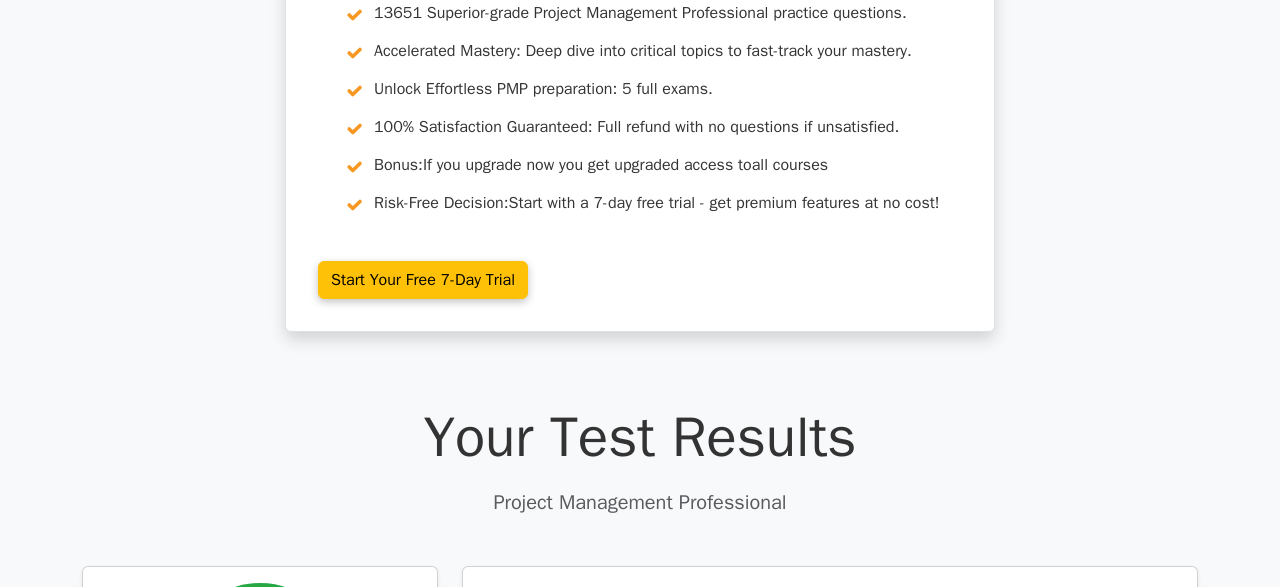 scroll, scrollTop: 0, scrollLeft: 0, axis: both 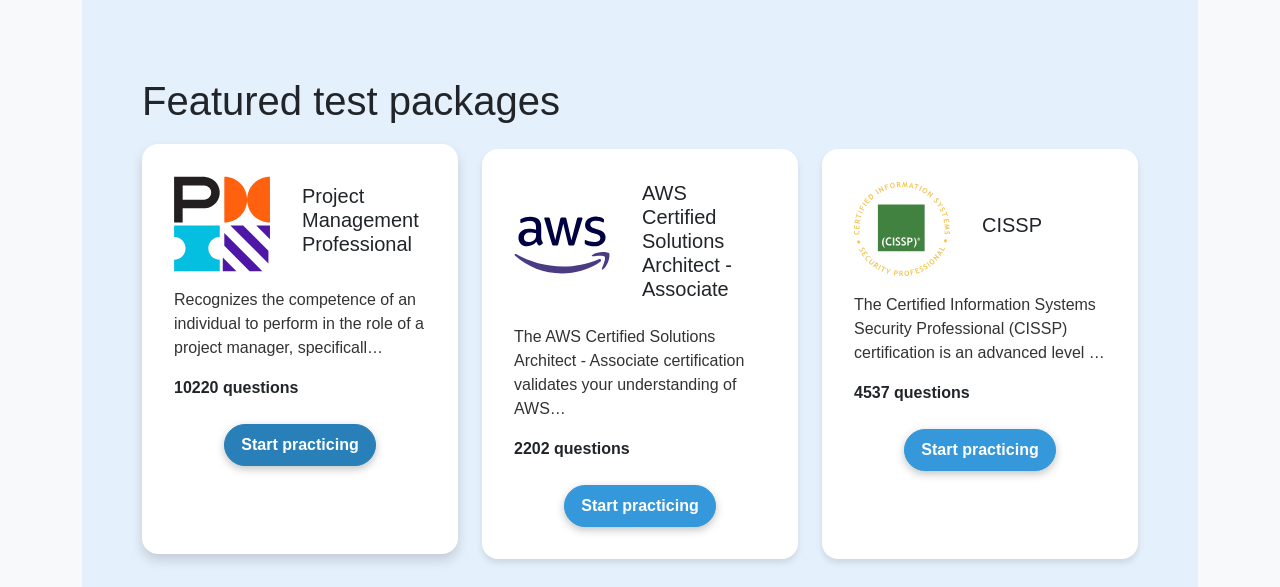 click on "Start practicing" at bounding box center (299, 445) 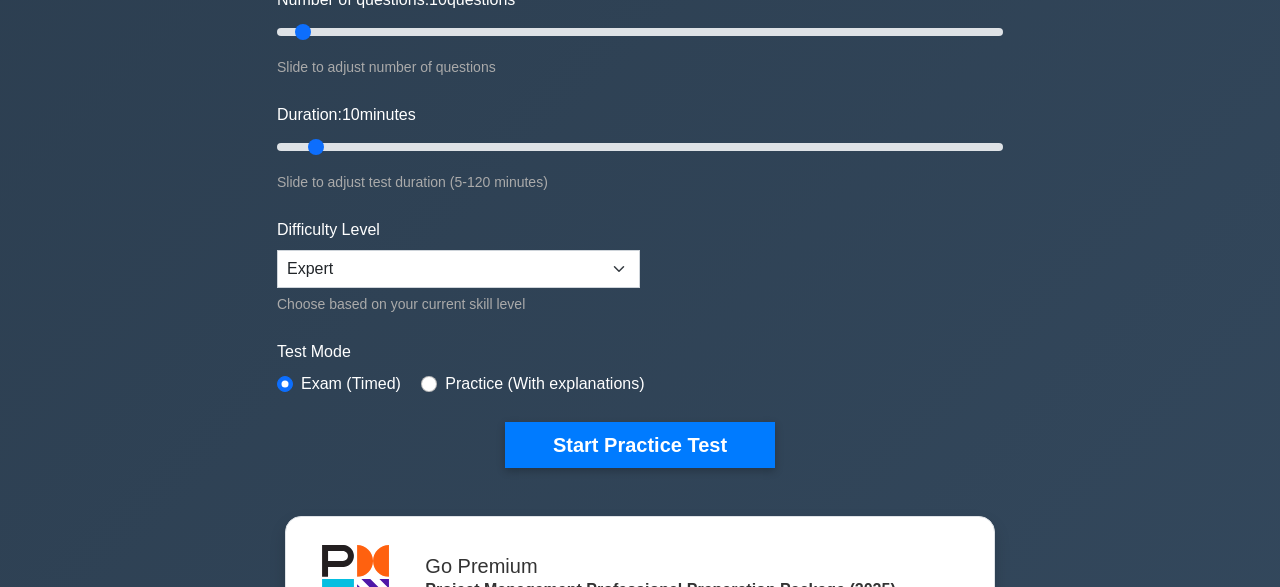 scroll, scrollTop: 288, scrollLeft: 0, axis: vertical 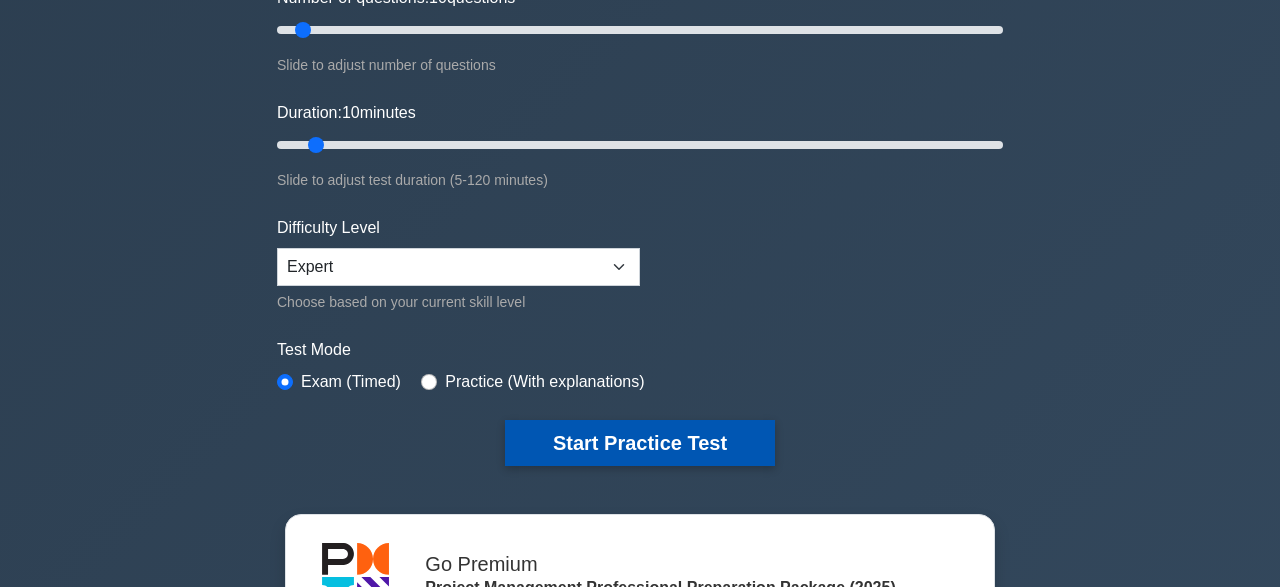 click on "Start Practice Test" at bounding box center [640, 443] 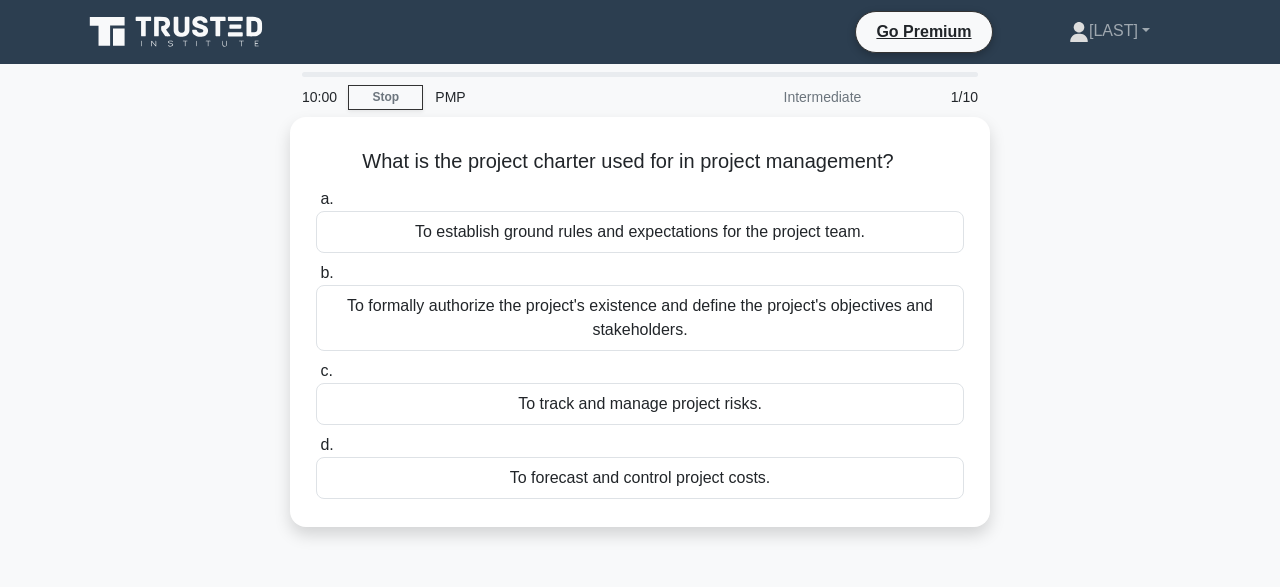scroll, scrollTop: 0, scrollLeft: 0, axis: both 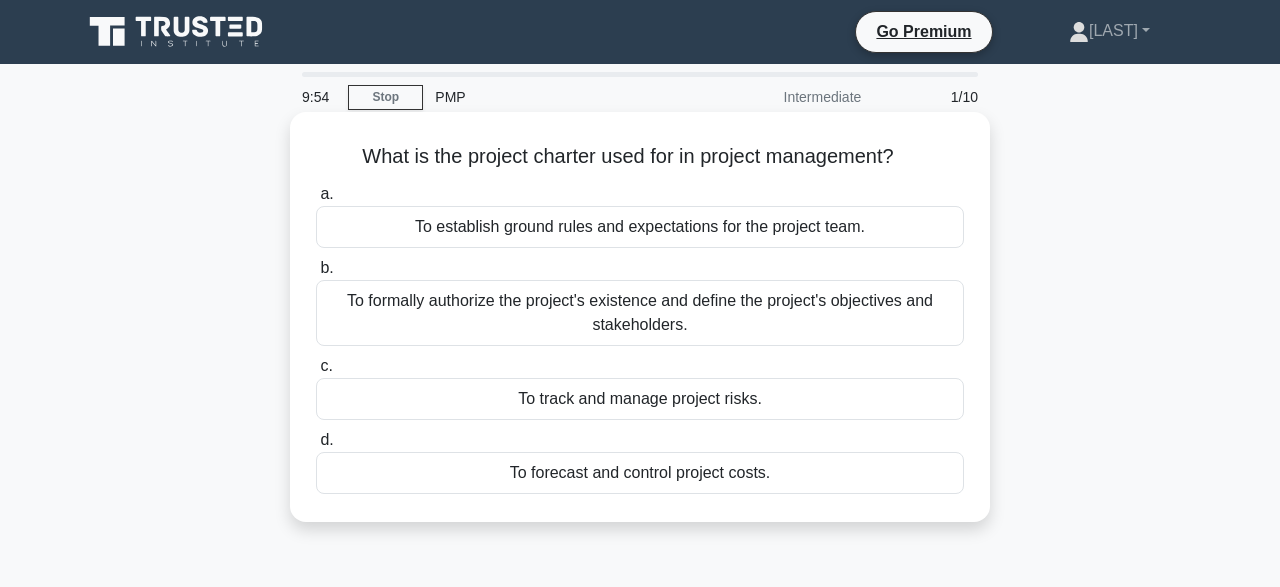 drag, startPoint x: 365, startPoint y: 159, endPoint x: 774, endPoint y: 480, distance: 519.925 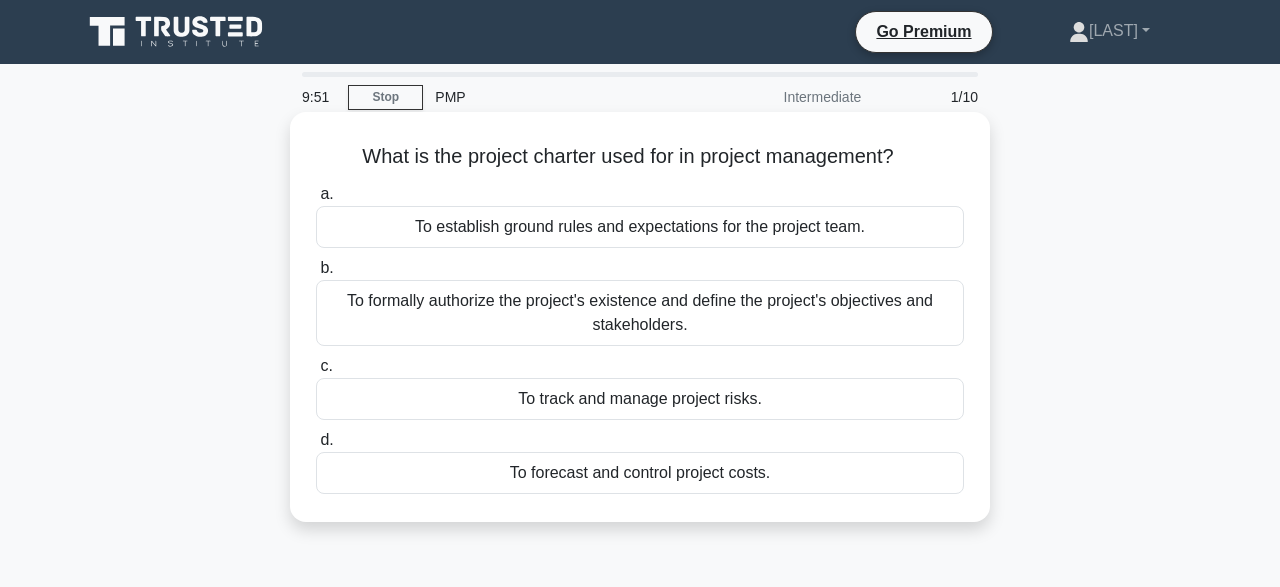 copy on "a.
To establish ground rules and expectations for the project team.
b.
To formally authorize the project's existence and define the project's objectives and stakeholders.
c.
To track and manage project risks.
d.
To forecast and control project costs." 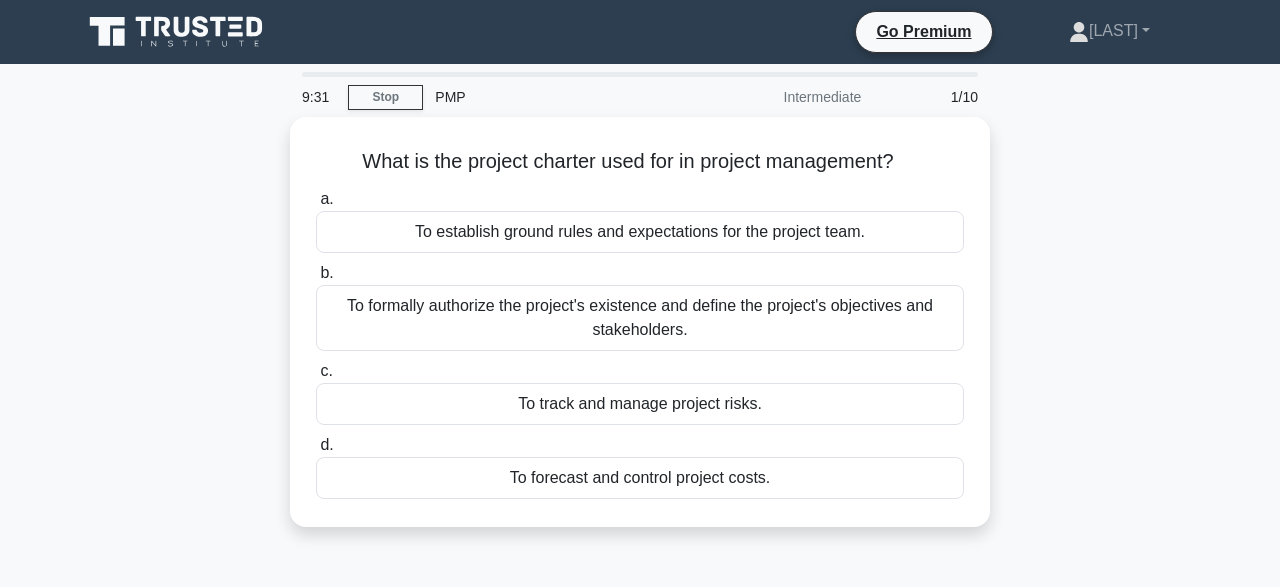 click on "What is the project charter used for in project management?
.spinner_0XTQ{transform-origin:center;animation:spinner_y6GP .75s linear infinite}@keyframes spinner_y6GP{100%{transform:rotate(360deg)}}
a.
To establish ground rules and expectations for the project team.
b. c. d." at bounding box center [640, 334] 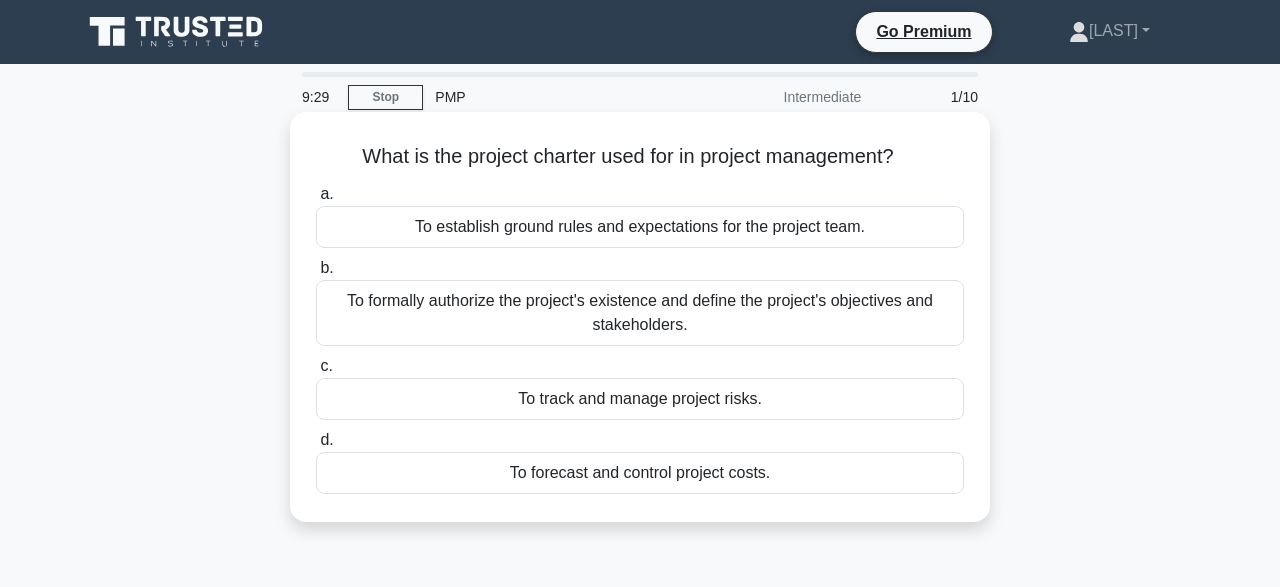 click on "To formally authorize the project's existence and define the project's objectives and stakeholders." at bounding box center [640, 313] 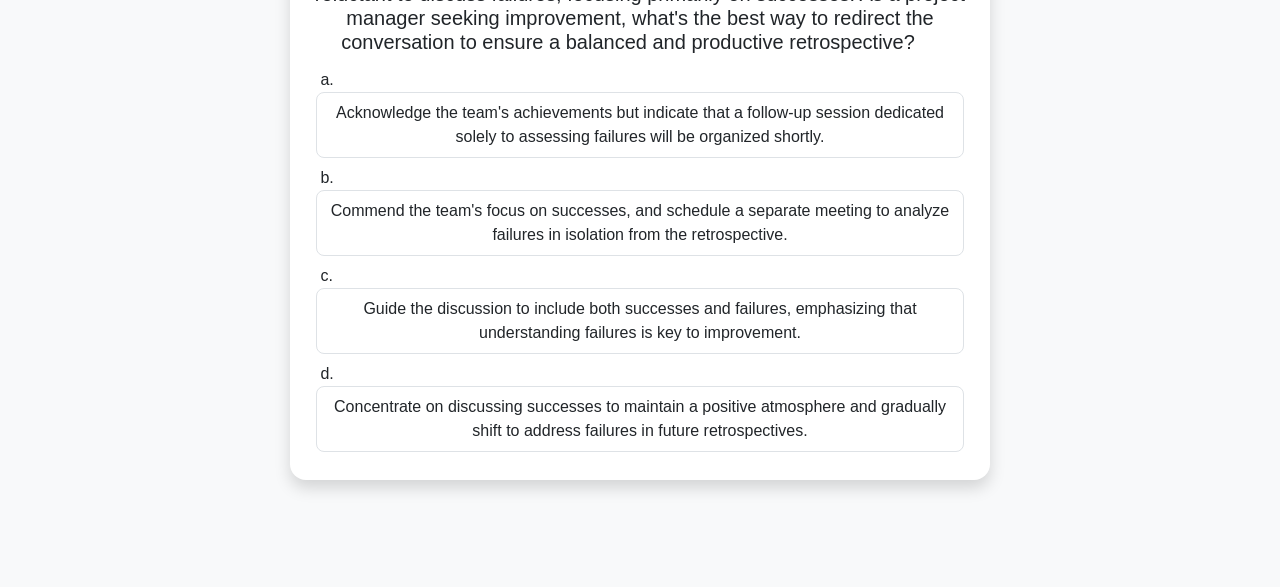 scroll, scrollTop: 223, scrollLeft: 0, axis: vertical 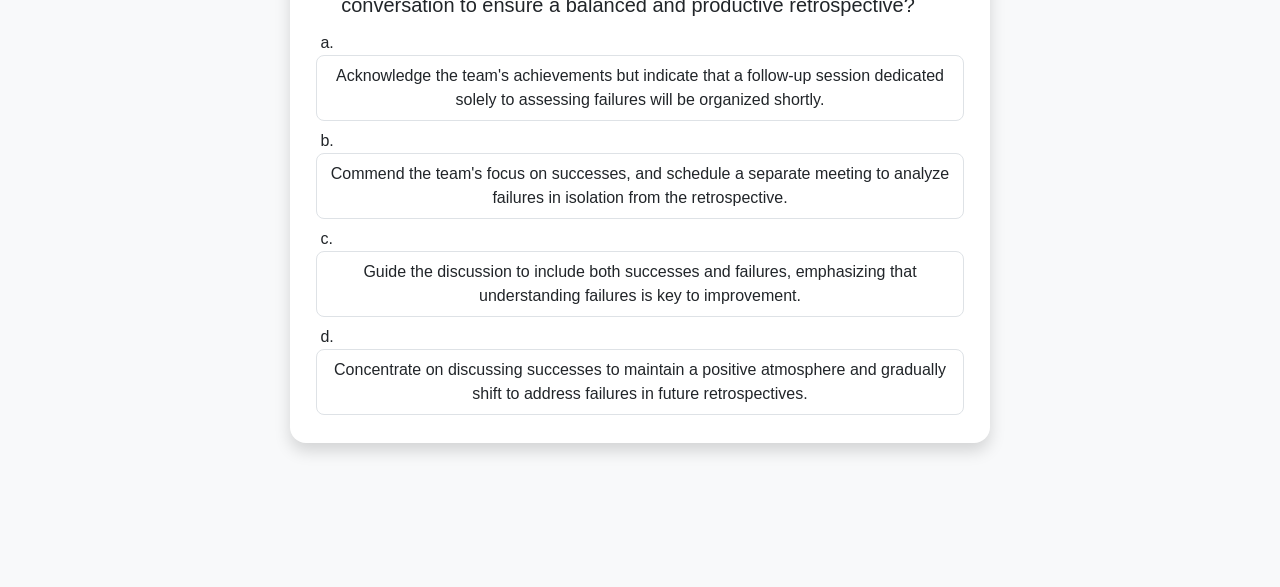 drag, startPoint x: 340, startPoint y: 155, endPoint x: 897, endPoint y: 403, distance: 609.7155 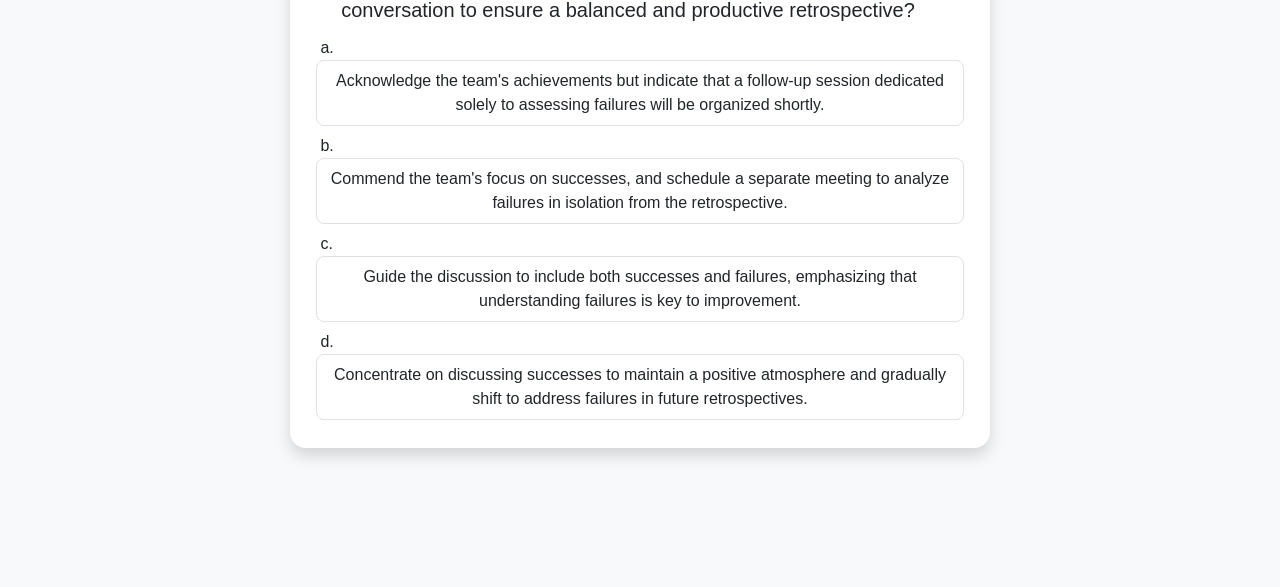 click on "When conducting a retrospective, you notice that team members are reluctant to discuss failures, focusing primarily on successes. As a project manager seeking improvement, what's the best way to redirect the conversation to ensure a balanced and productive retrospective?
.spinner_0XTQ{transform-origin:center;animation:spinner_y6GP .75s linear infinite}@keyframes spinner_y6GP{100%{transform:rotate(360deg)}}
a.
b.
c." at bounding box center [640, 183] 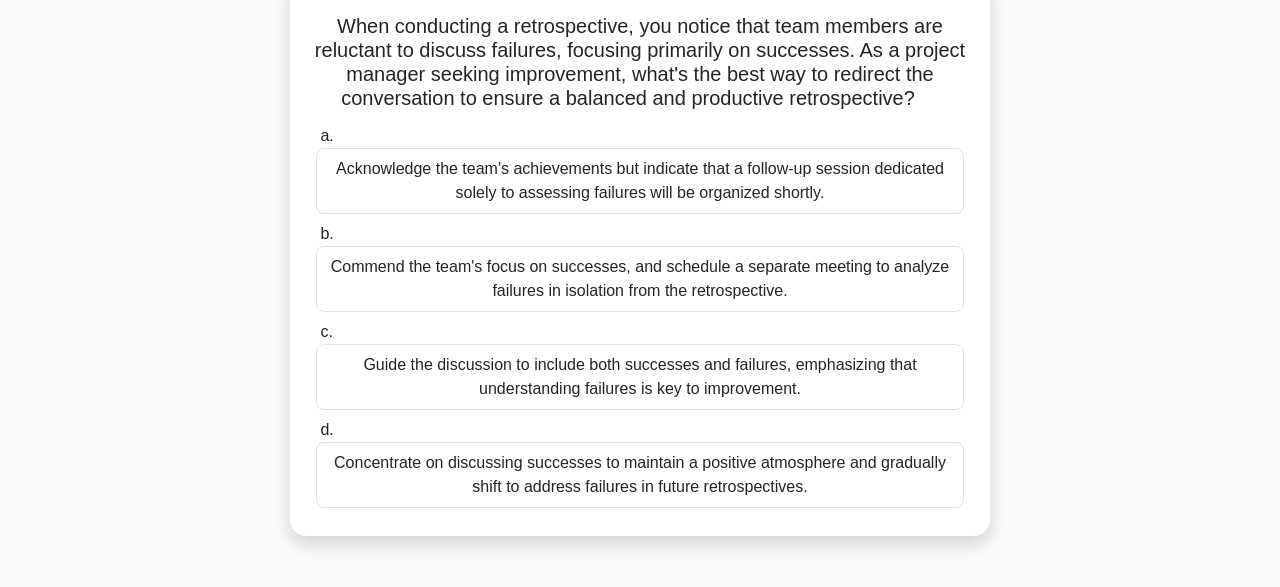scroll, scrollTop: 143, scrollLeft: 0, axis: vertical 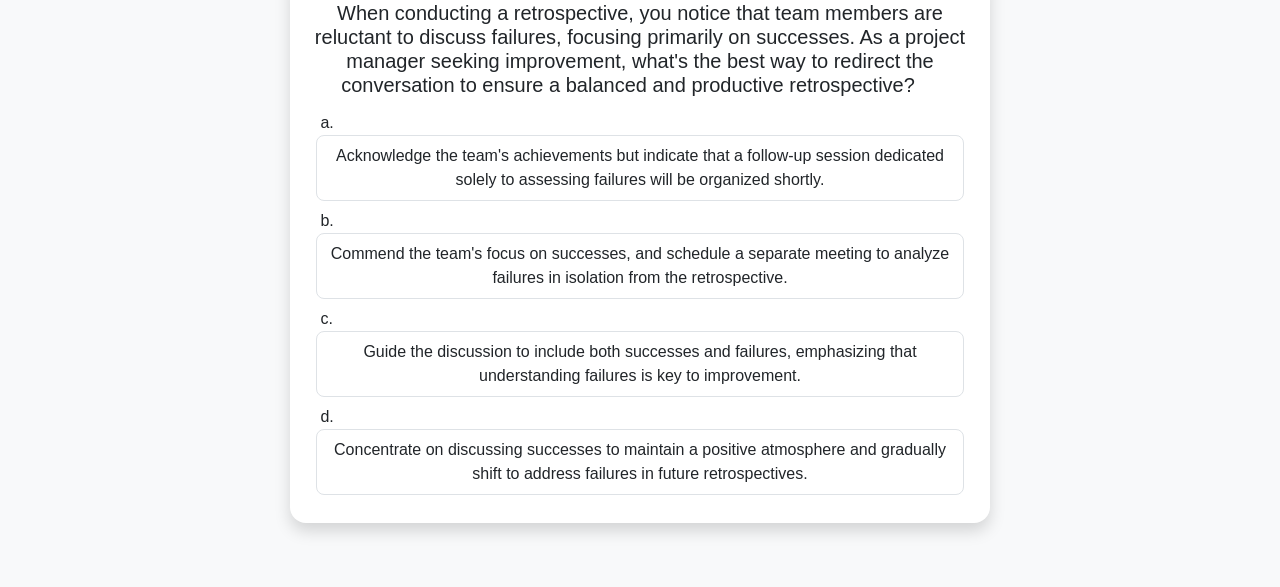 click on "Guide the discussion to include both successes and failures, emphasizing that understanding failures is key to improvement." at bounding box center [640, 364] 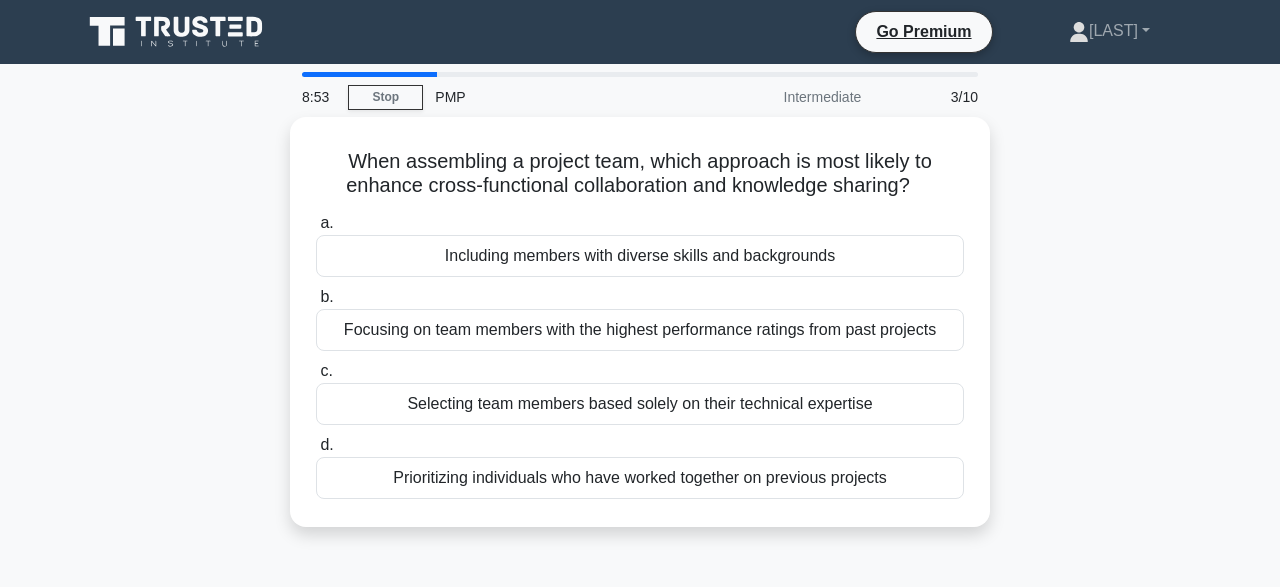 scroll, scrollTop: 0, scrollLeft: 0, axis: both 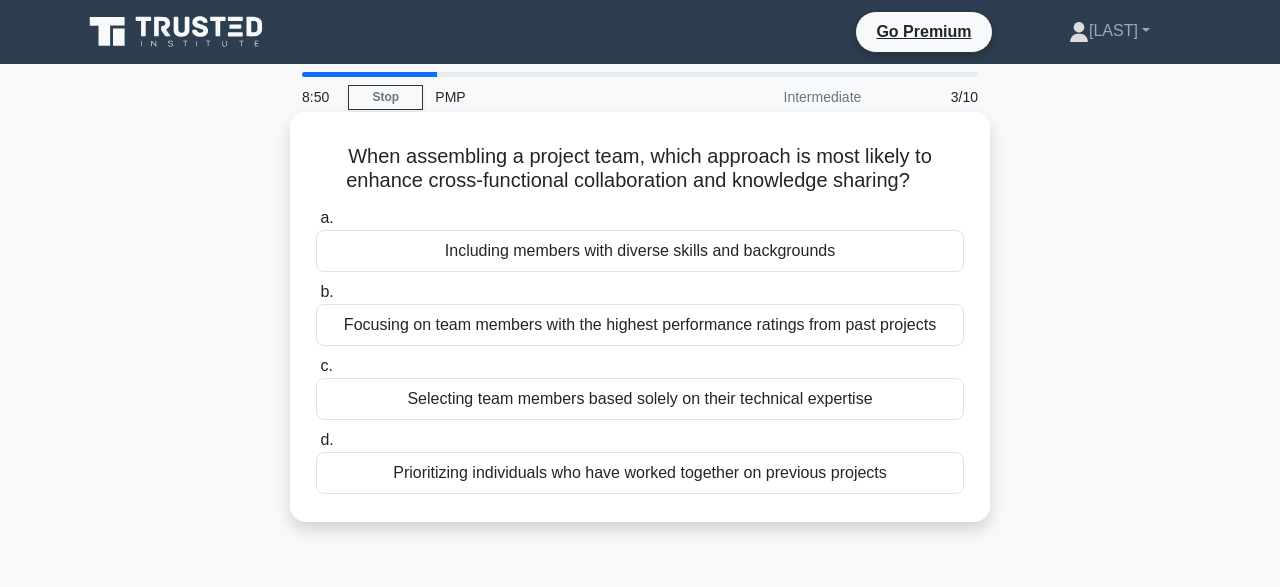 drag, startPoint x: 353, startPoint y: 161, endPoint x: 907, endPoint y: 464, distance: 631.4468 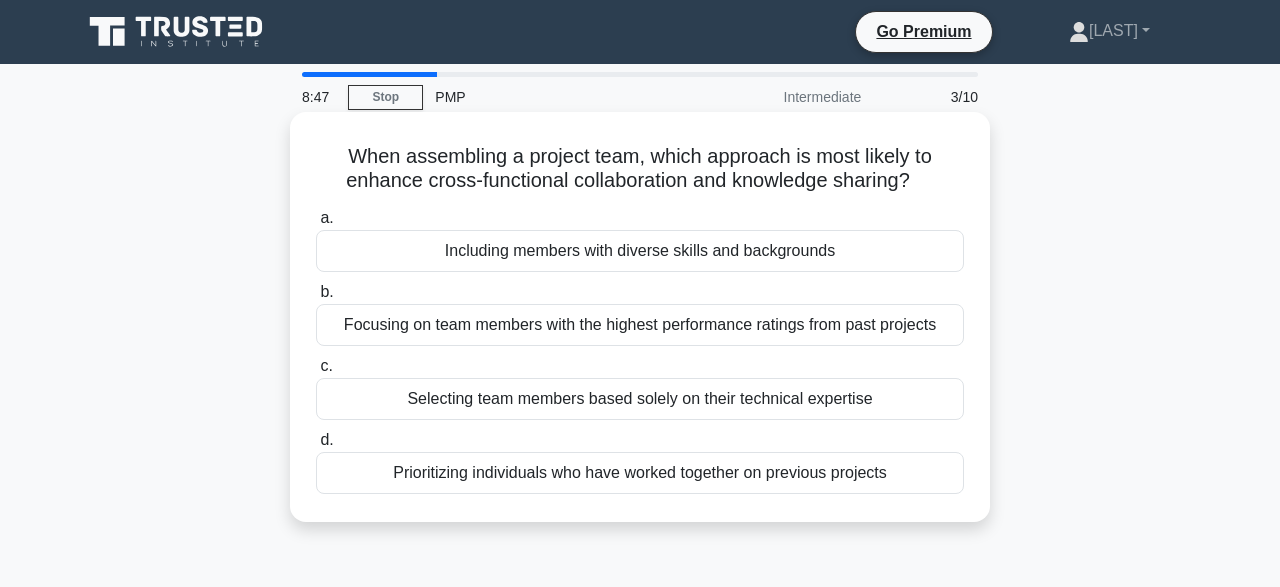 copy on "a.
Including members with diverse skills and backgrounds
b.
Focusing on team members with the highest performance ratings from past projects
c.
Selecting team members based solely on their technical expertise
d.
Prioritizing individuals who have worked together on previous projects" 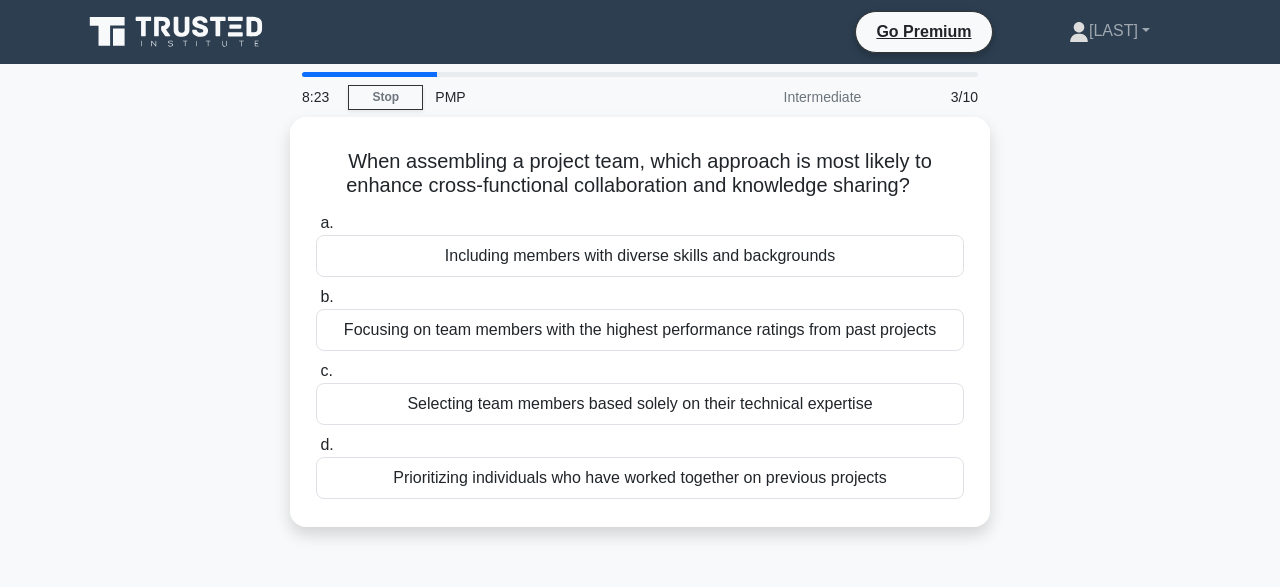 click on "When assembling a project team, which approach is most likely to enhance cross-functional collaboration and knowledge sharing?
.spinner_0XTQ{transform-origin:center;animation:spinner_y6GP .75s linear infinite}@keyframes spinner_y6GP{100%{transform:rotate(360deg)}}
a.
Including members with diverse skills and backgrounds
b. c. d." at bounding box center [640, 334] 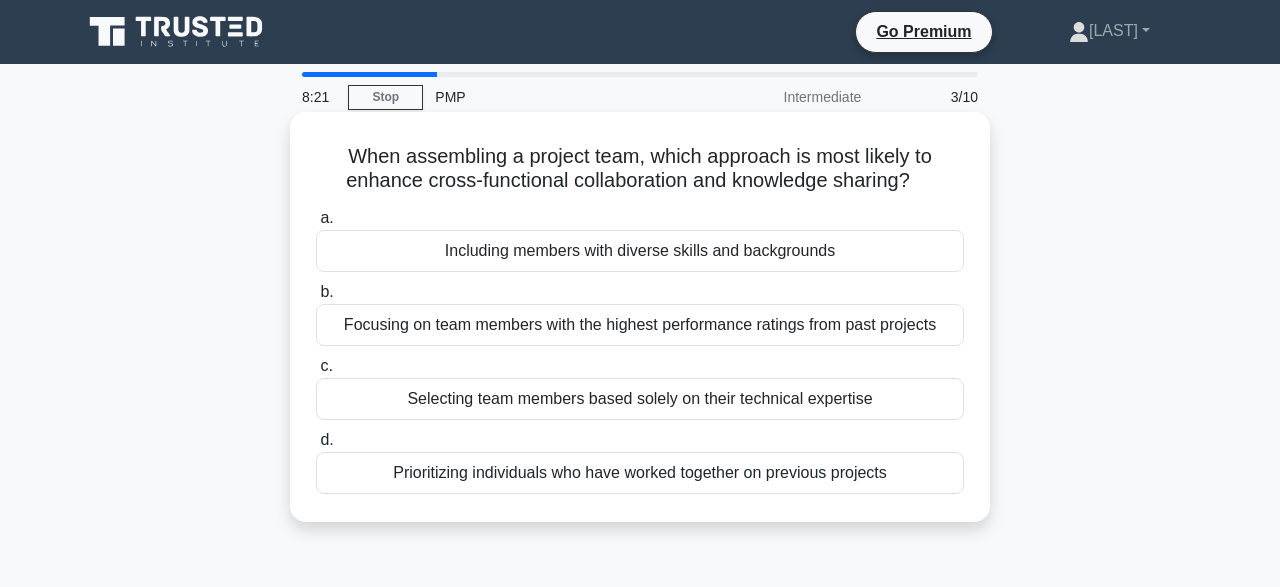 click on "Including members with diverse skills and backgrounds" at bounding box center (640, 251) 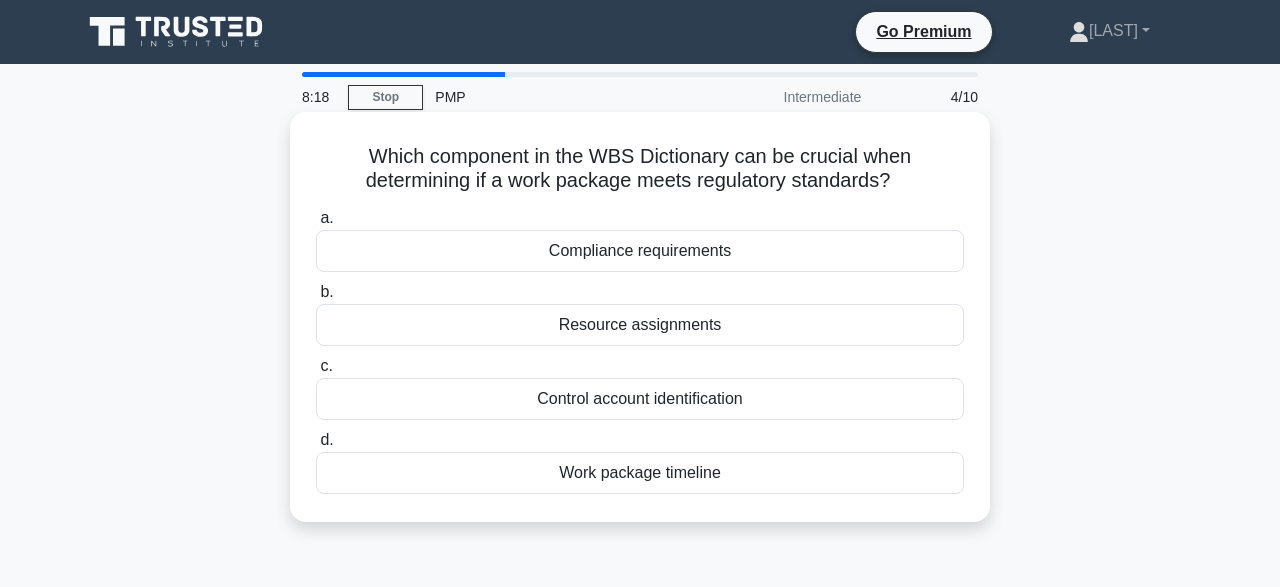 drag, startPoint x: 317, startPoint y: 155, endPoint x: 755, endPoint y: 483, distance: 547.20013 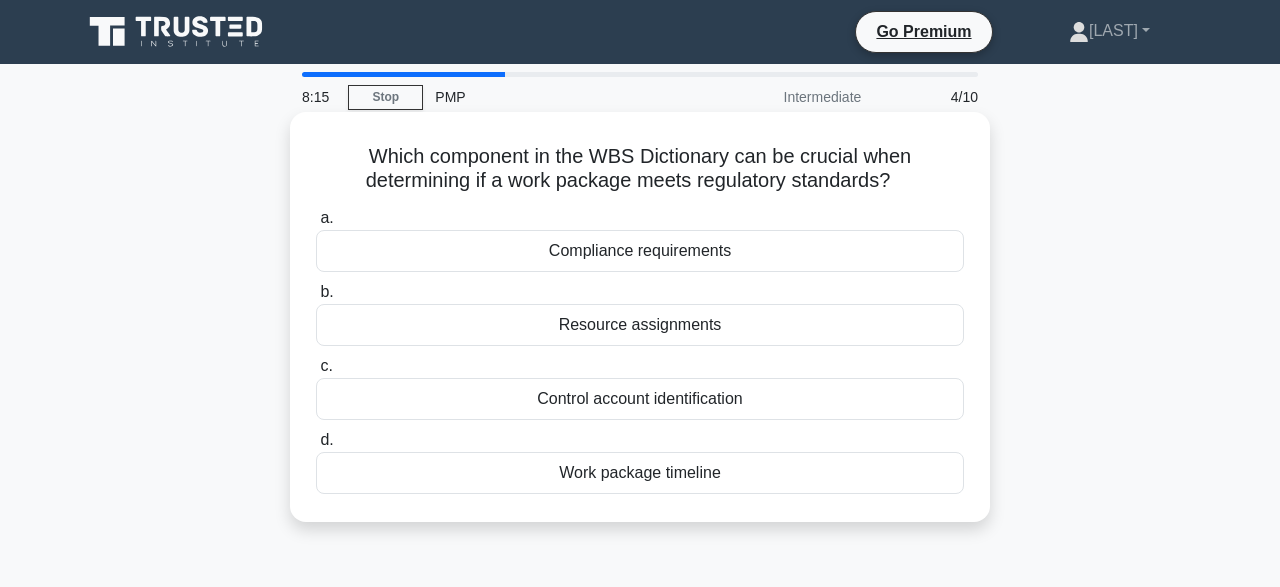 copy on "a.
Compliance requirements
b.
Resource assignments
c.
Control account identification
d.
Work package timeline" 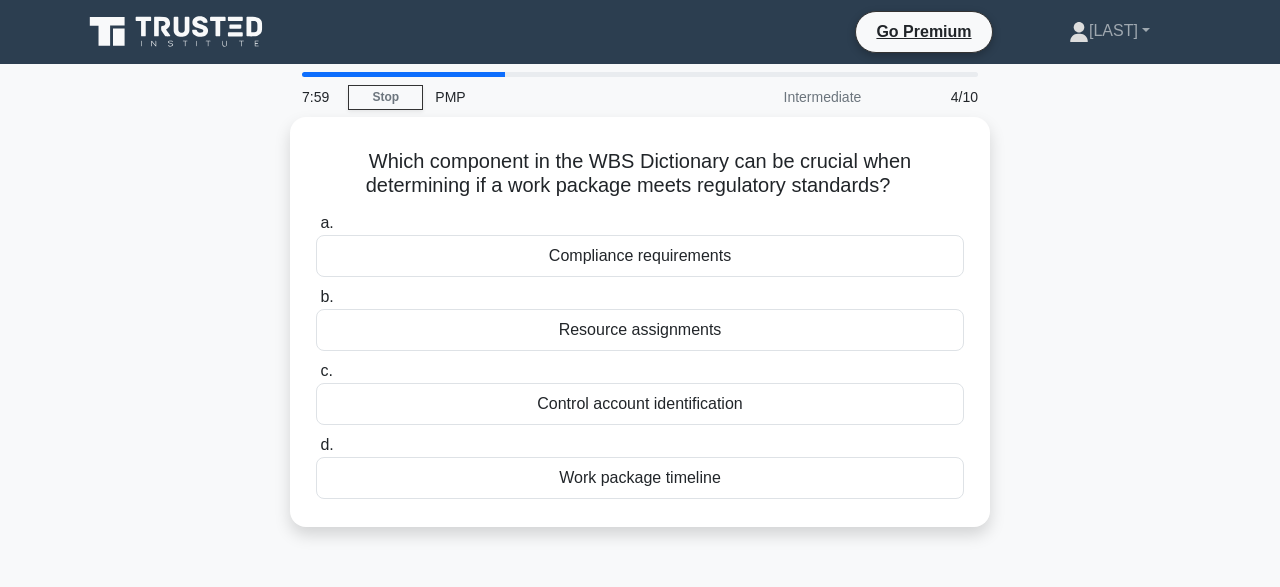 click on "Which component in the WBS Dictionary can be crucial when determining if a work package meets regulatory standards?
.spinner_0XTQ{transform-origin:center;animation:spinner_y6GP .75s linear infinite}@keyframes spinner_y6GP{100%{transform:rotate(360deg)}}
a.
Compliance requirements
b. c. d." at bounding box center [640, 334] 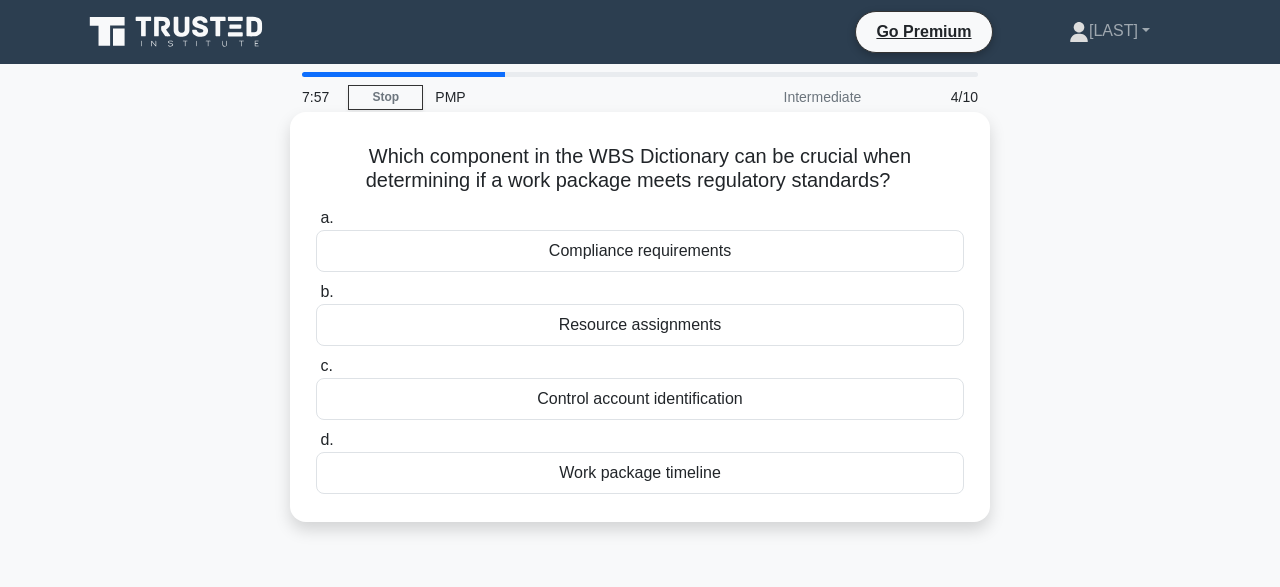 click on "Compliance requirements" at bounding box center [640, 251] 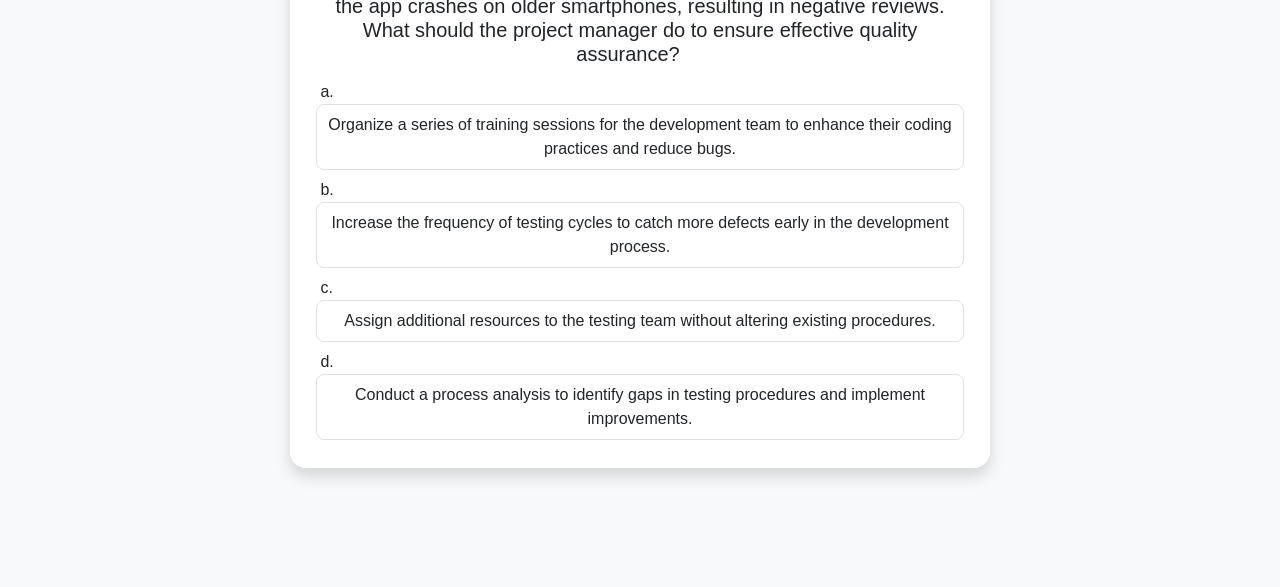 scroll, scrollTop: 244, scrollLeft: 0, axis: vertical 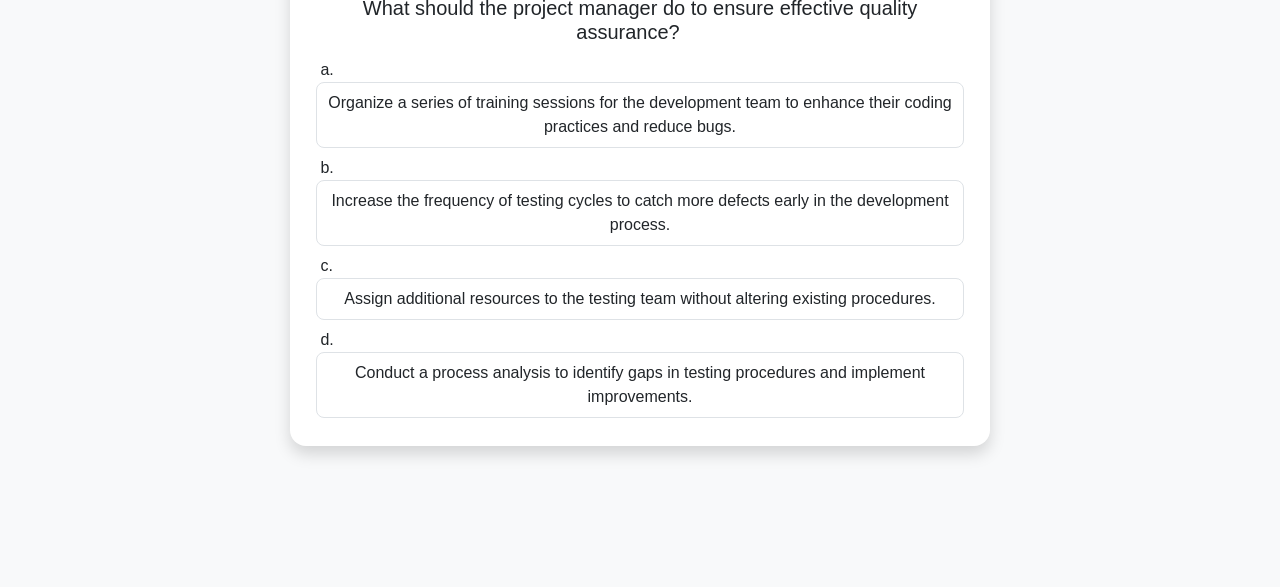 drag, startPoint x: 361, startPoint y: 159, endPoint x: 889, endPoint y: 372, distance: 569.34436 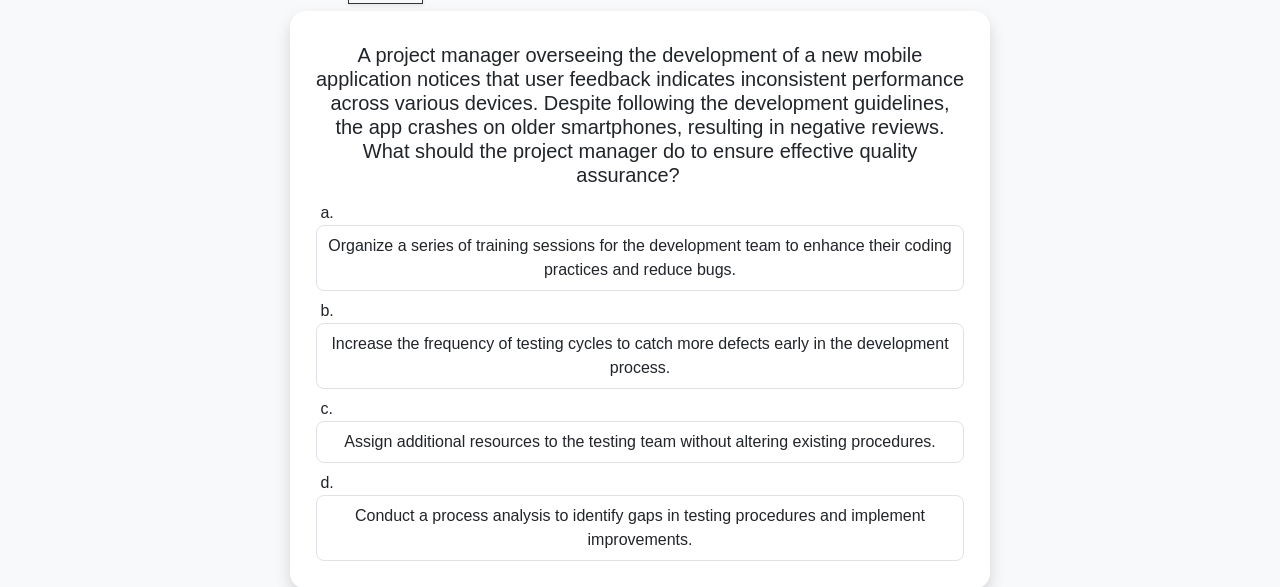 scroll, scrollTop: 106, scrollLeft: 0, axis: vertical 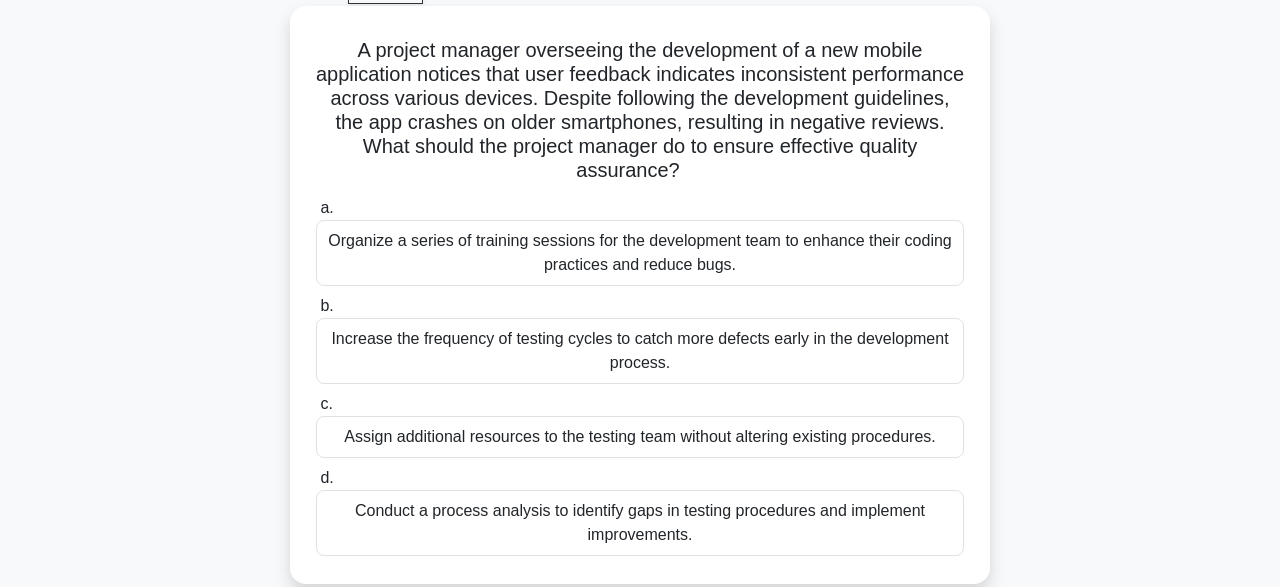 click on "Conduct a process analysis to identify gaps in testing procedures and implement improvements." at bounding box center (640, 523) 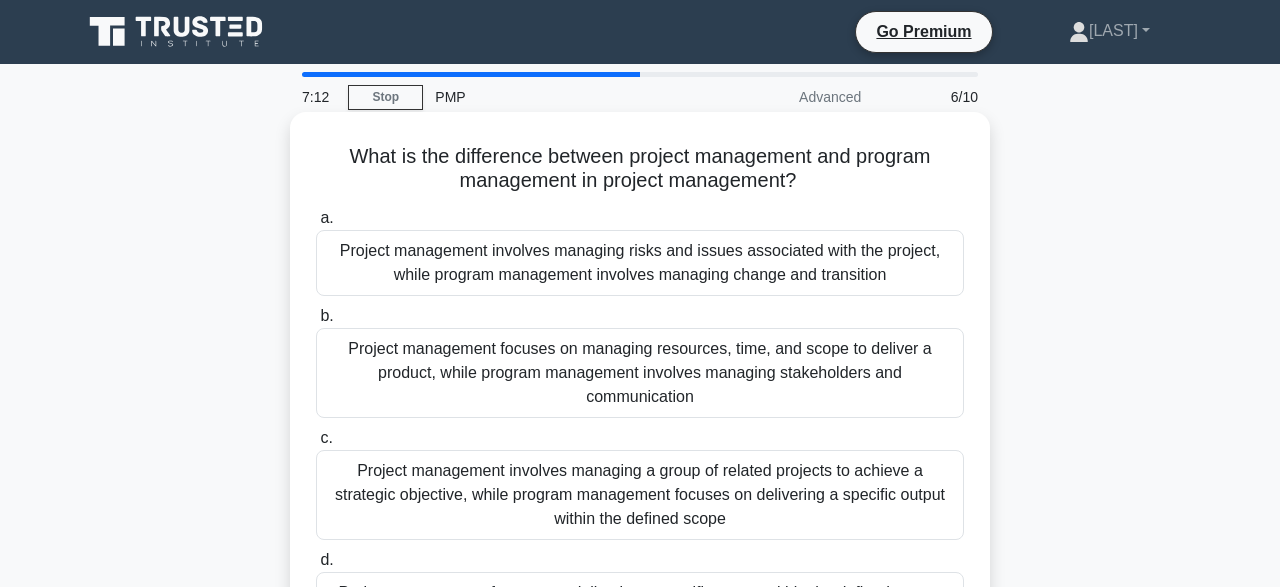 scroll, scrollTop: 0, scrollLeft: 0, axis: both 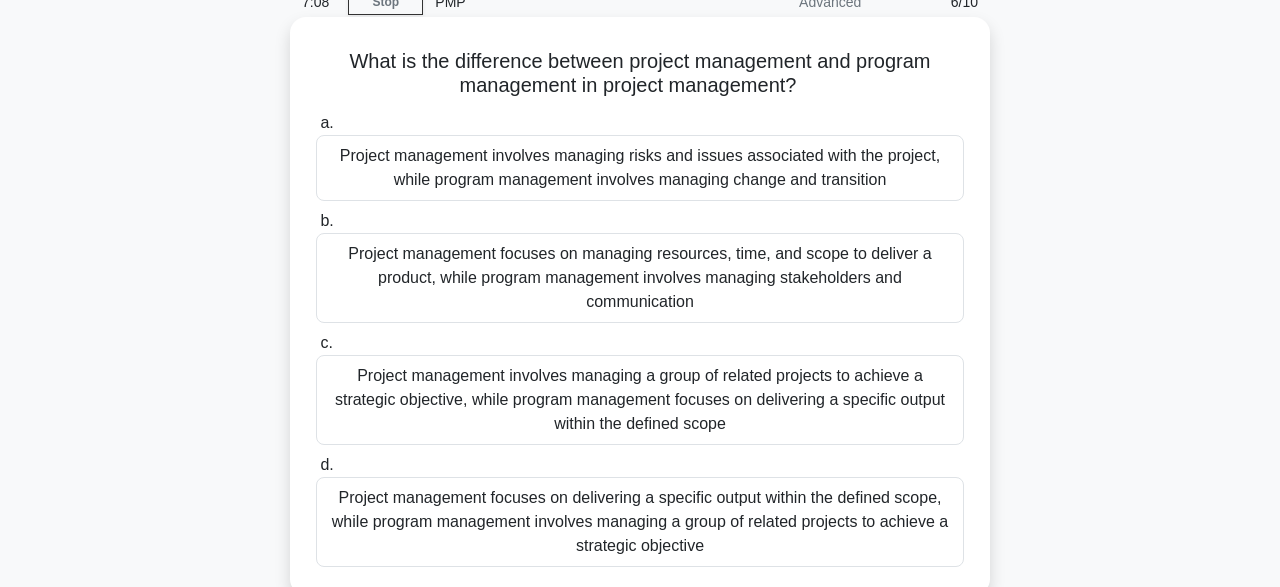 drag, startPoint x: 348, startPoint y: 158, endPoint x: 787, endPoint y: 557, distance: 593.23016 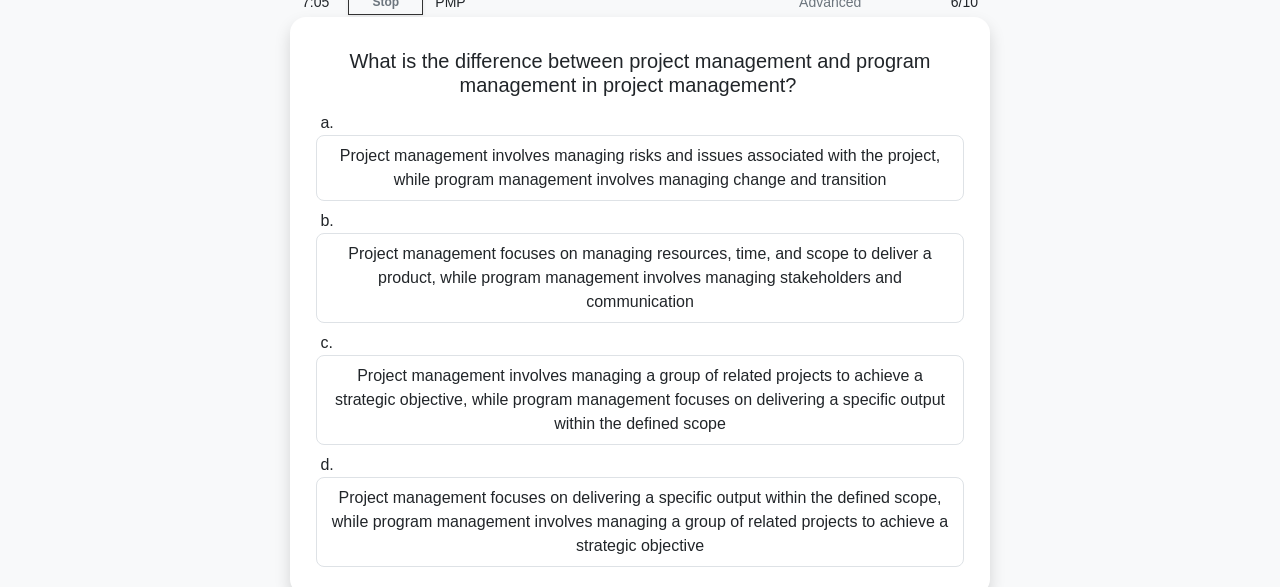copy on "a.
Project management involves managing risks and issues associated with the project, while program management involves managing change and transition
b.
Project management focuses on managing resources, time, and scope to deliver a product, while program management involves managing stakeholders and communication
c.
Project management involves managing a group of related projects to achieve a strategic objective, while program management focuses on delivering a specific output within the defined scope
d.
Project management focuses on delivering a specific output within the defined scope, while program management involves managing a group of related projects to achieve a strategic objective" 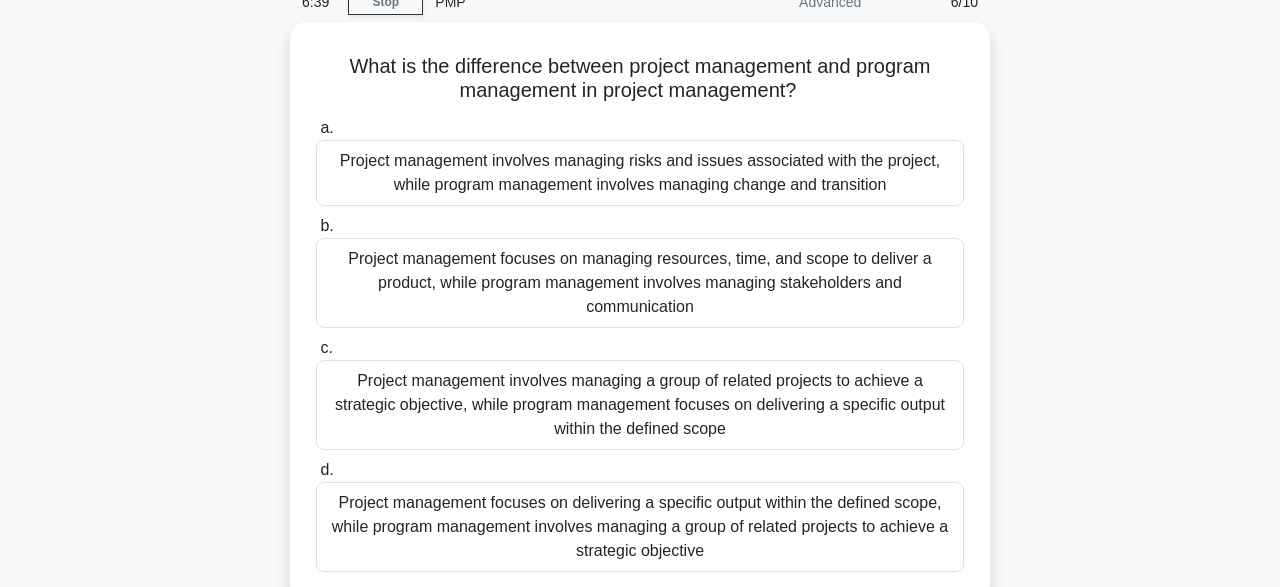 click on "What is the difference between project management and program management in project management?
.spinner_0XTQ{transform-origin:center;animation:spinner_y6GP .75s linear infinite}@keyframes spinner_y6GP{100%{transform:rotate(360deg)}}
a.
Project management involves managing risks and issues associated with the project, while program management involves managing change and transition
b. c. d." at bounding box center [640, 323] 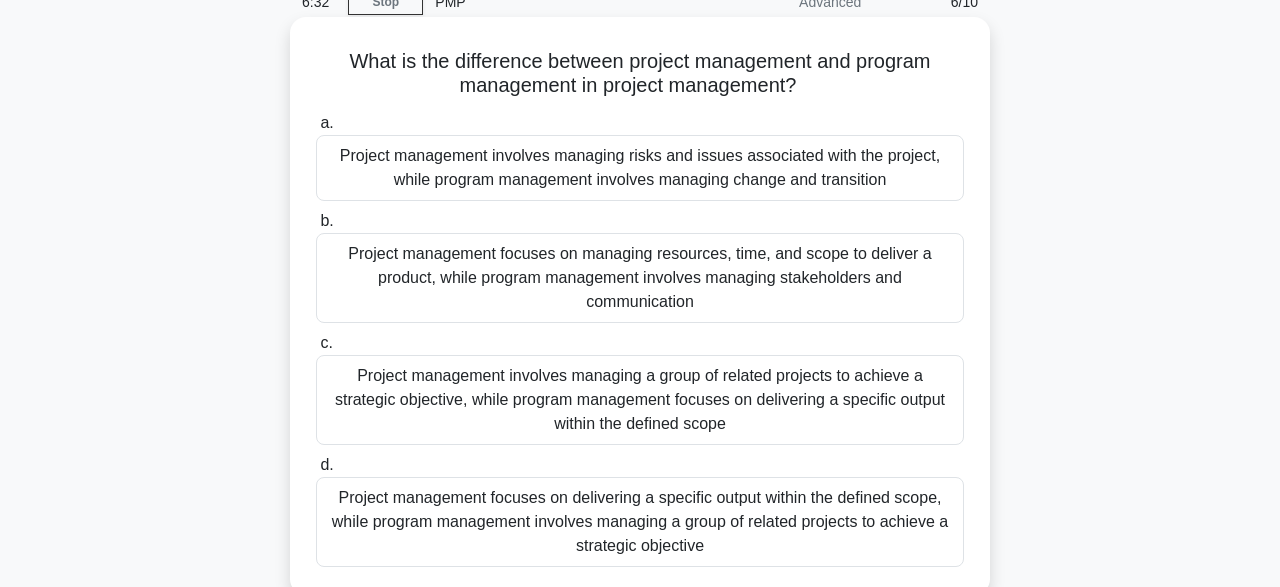 click on "Project management focuses on delivering a specific output within the defined scope, while program management involves managing a group of related projects to achieve a strategic objective" at bounding box center (640, 522) 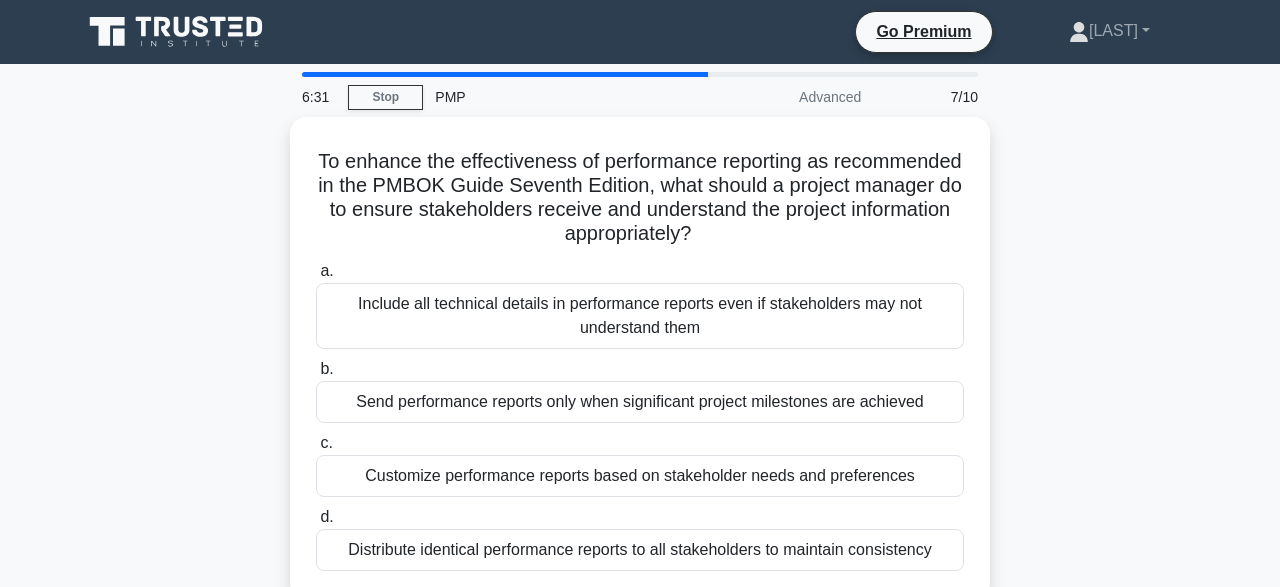scroll, scrollTop: 0, scrollLeft: 0, axis: both 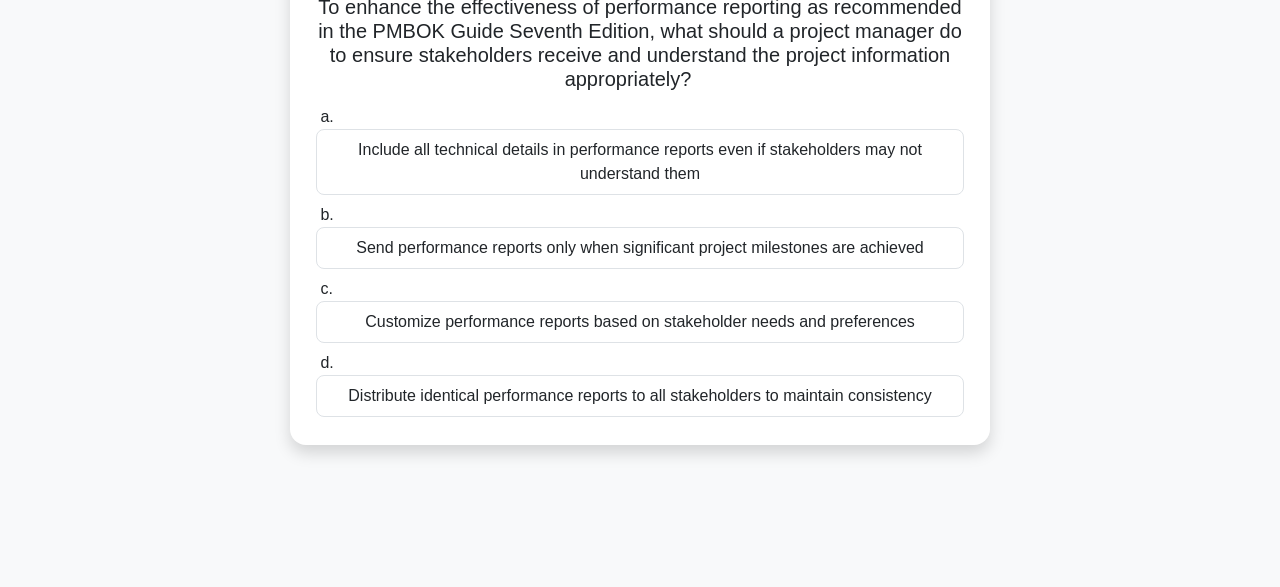drag, startPoint x: 321, startPoint y: 154, endPoint x: 983, endPoint y: 417, distance: 712.3293 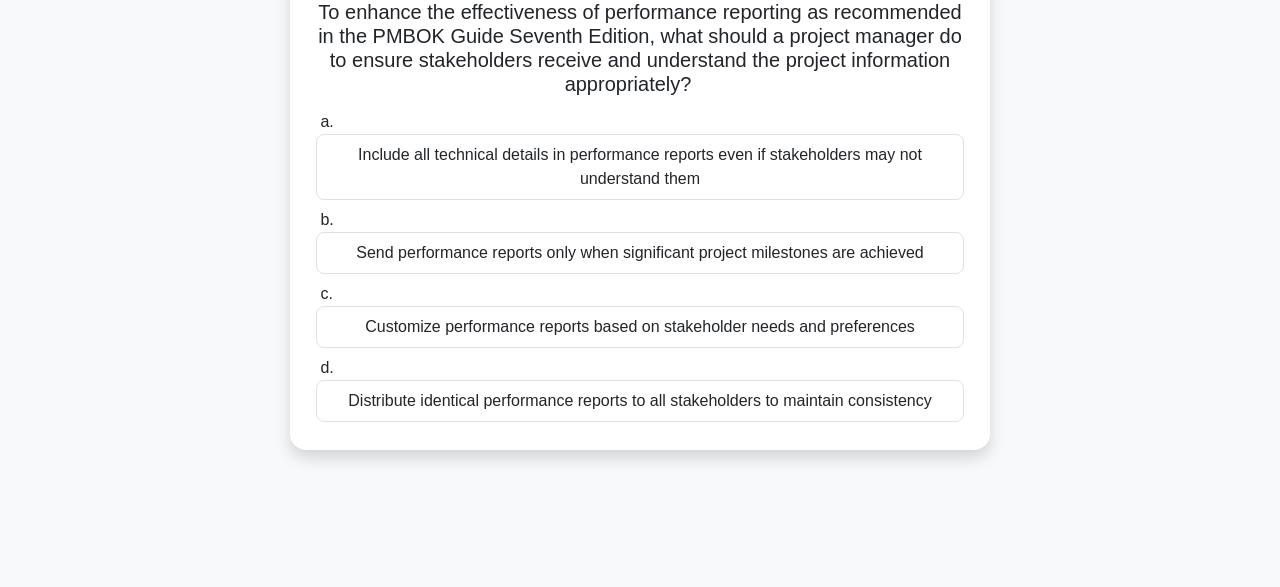 click on "To enhance the effectiveness of performance reporting as recommended in the PMBOK Guide Seventh Edition, what should a project manager do to ensure stakeholders receive and understand the project information appropriately?
.spinner_0XTQ{transform-origin:center;animation:spinner_y6GP .75s linear infinite}@keyframes spinner_y6GP{100%{transform:rotate(360deg)}}
a.
b. c. d." at bounding box center [640, 221] 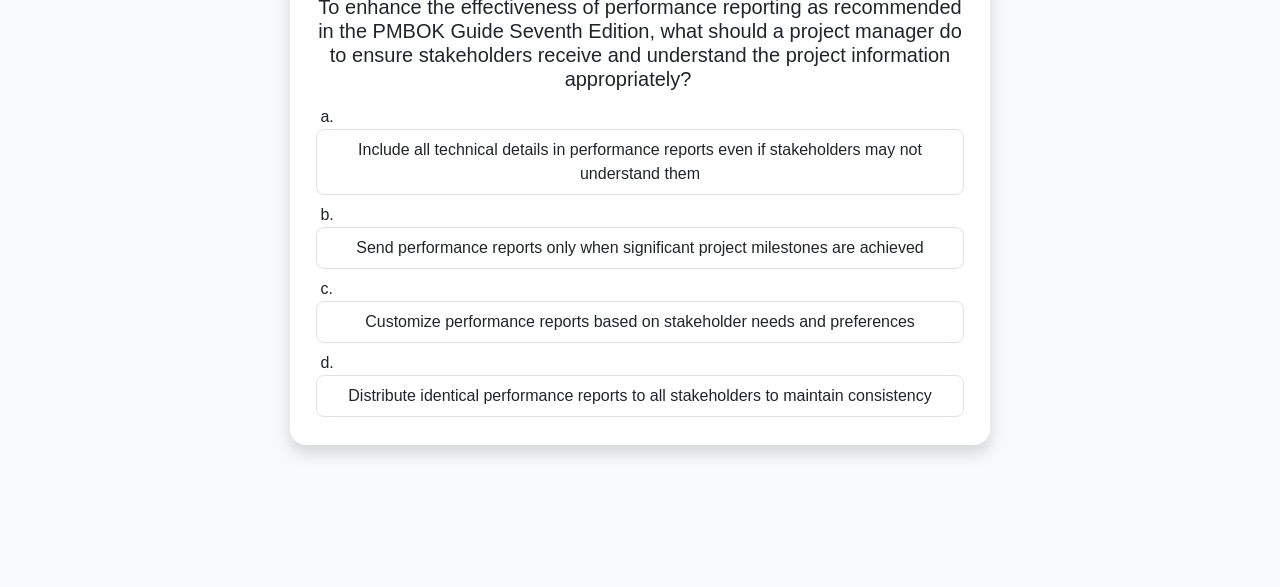 click on "Customize performance reports based on stakeholder needs and preferences" at bounding box center [640, 322] 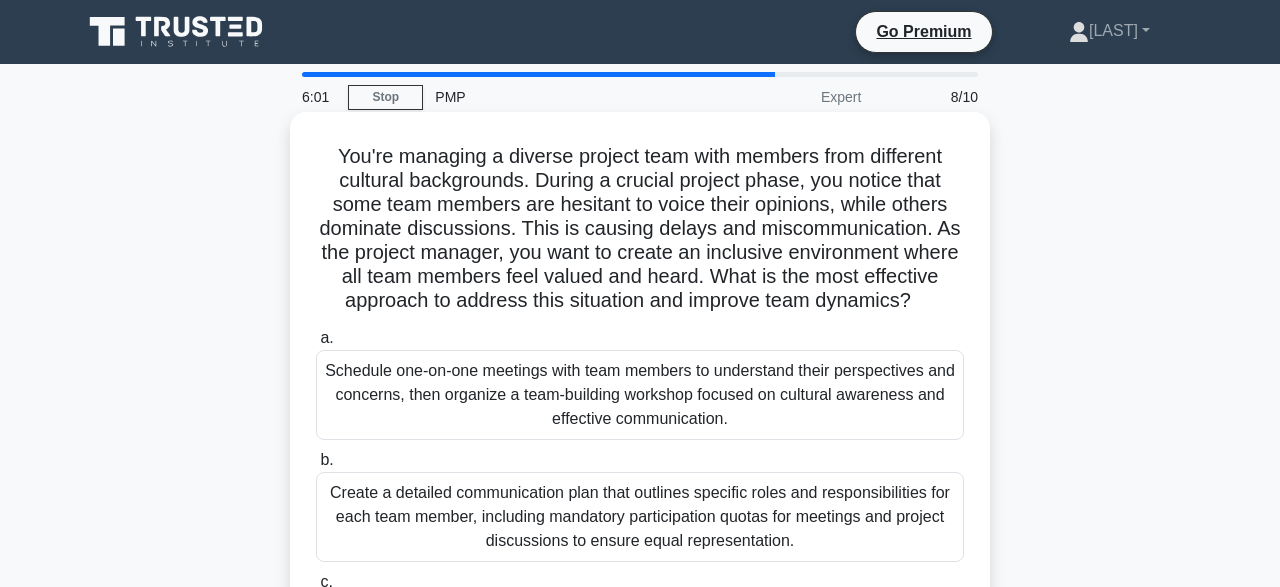 scroll, scrollTop: 0, scrollLeft: 0, axis: both 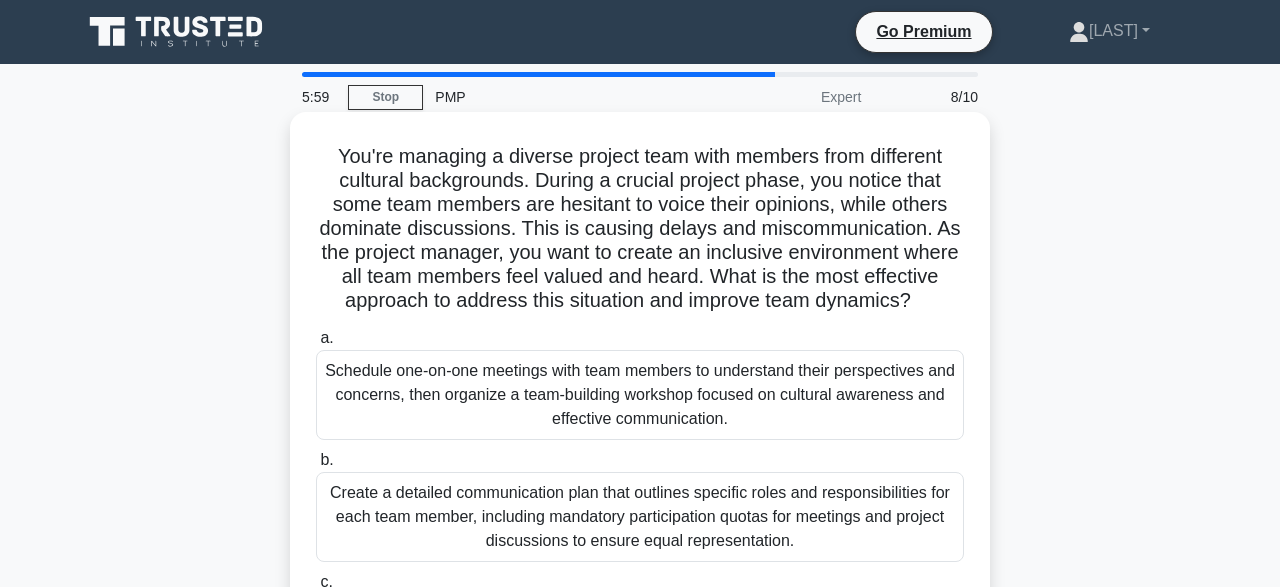 drag, startPoint x: 341, startPoint y: 155, endPoint x: 777, endPoint y: 393, distance: 496.7293 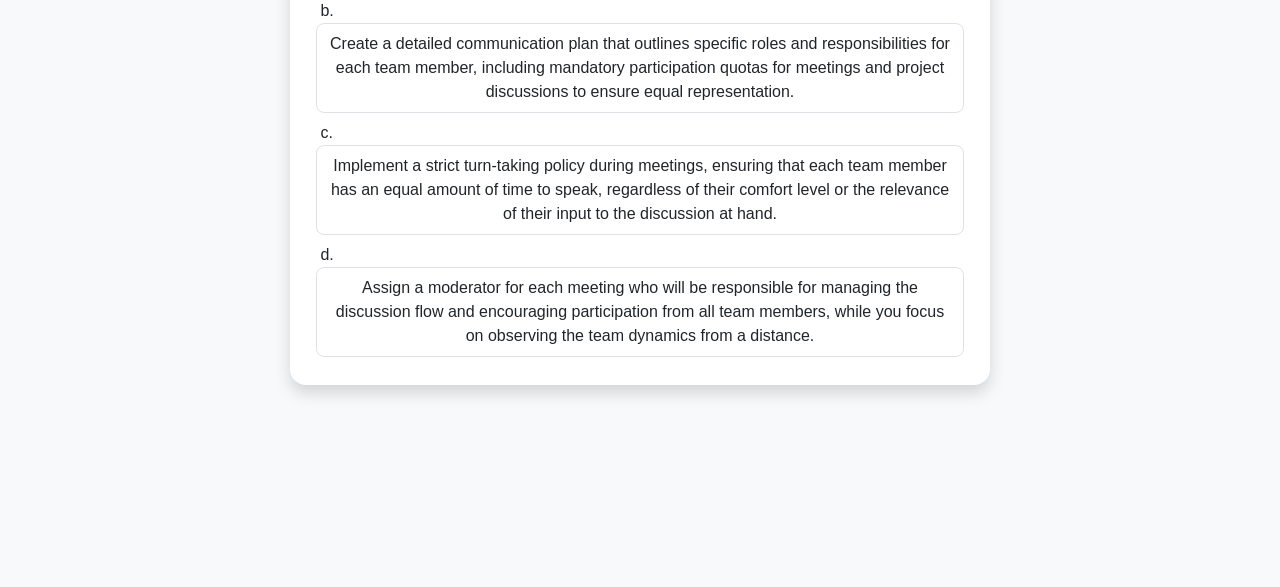 scroll, scrollTop: 490, scrollLeft: 0, axis: vertical 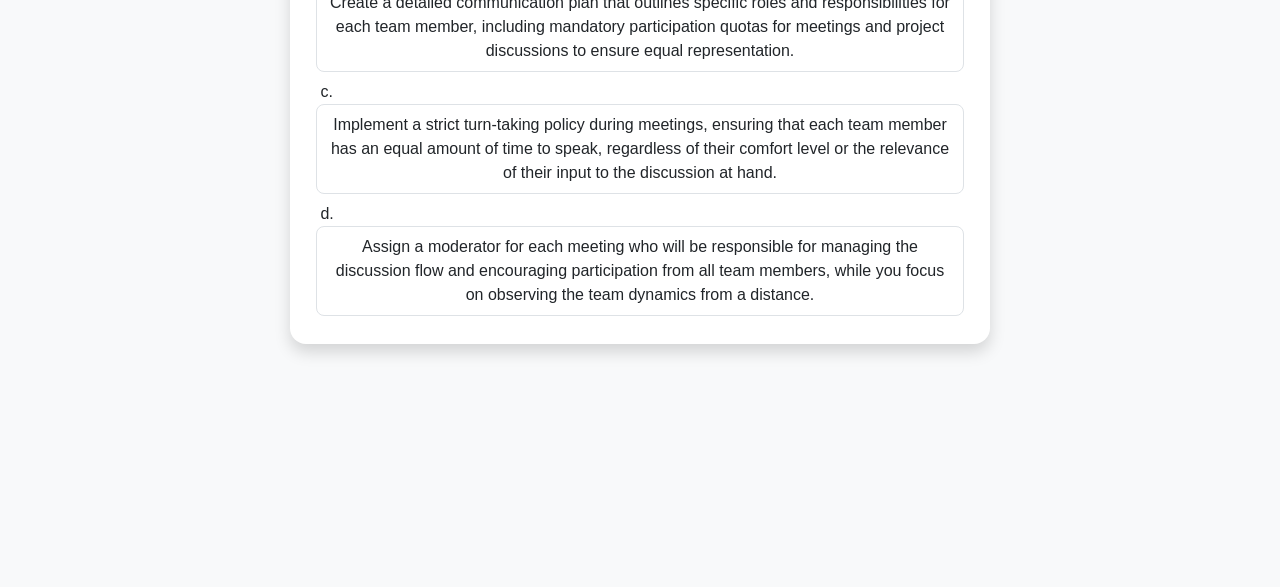 drag, startPoint x: 336, startPoint y: 154, endPoint x: 829, endPoint y: 299, distance: 513.8813 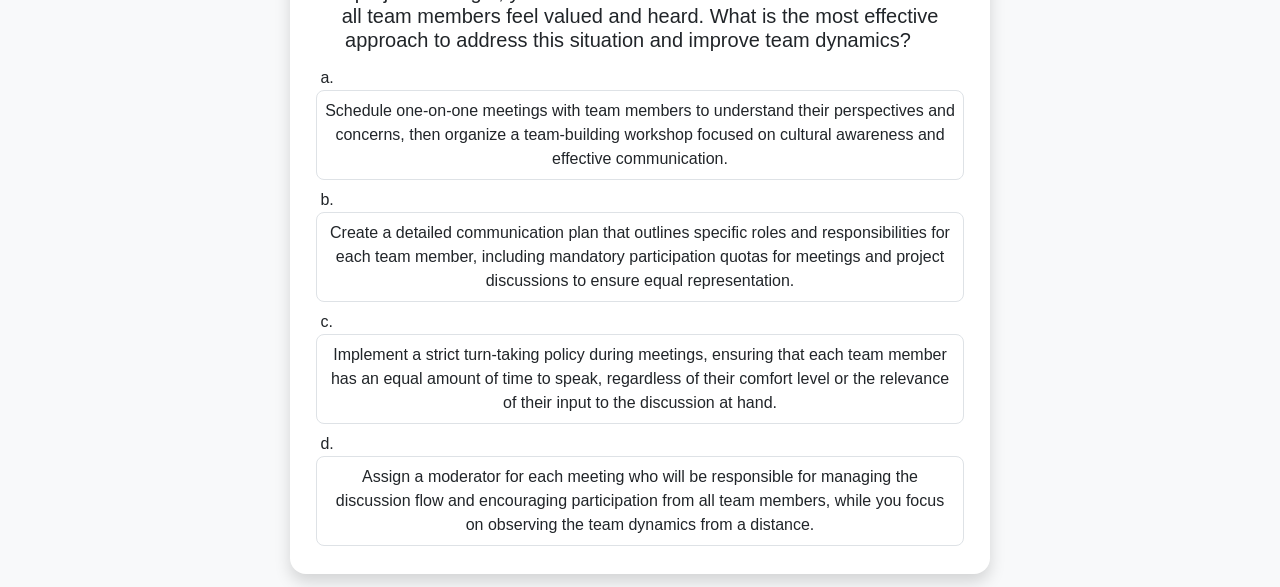 scroll, scrollTop: 258, scrollLeft: 0, axis: vertical 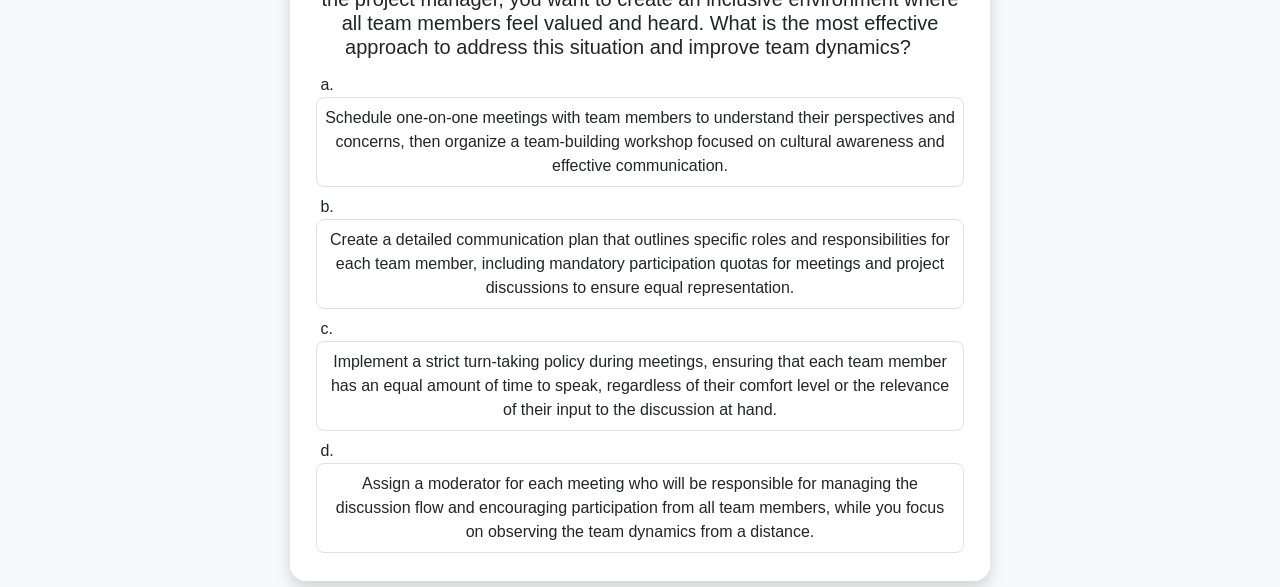 click on "You're managing a diverse project team with members from different cultural backgrounds. During a crucial project phase, you notice that some team members are hesitant to voice their opinions, while others dominate discussions. This is causing delays and miscommunication. As the project manager, you want to create an inclusive environment where all team members feel valued and heard. What is the most effective approach to address this situation and improve team dynamics?
.spinner_0XTQ{transform-origin:center;animation:spinner_y6GP .75s linear infinite}@keyframes spinner_y6GP{100%{transform:rotate(360deg)}}" at bounding box center [640, 232] 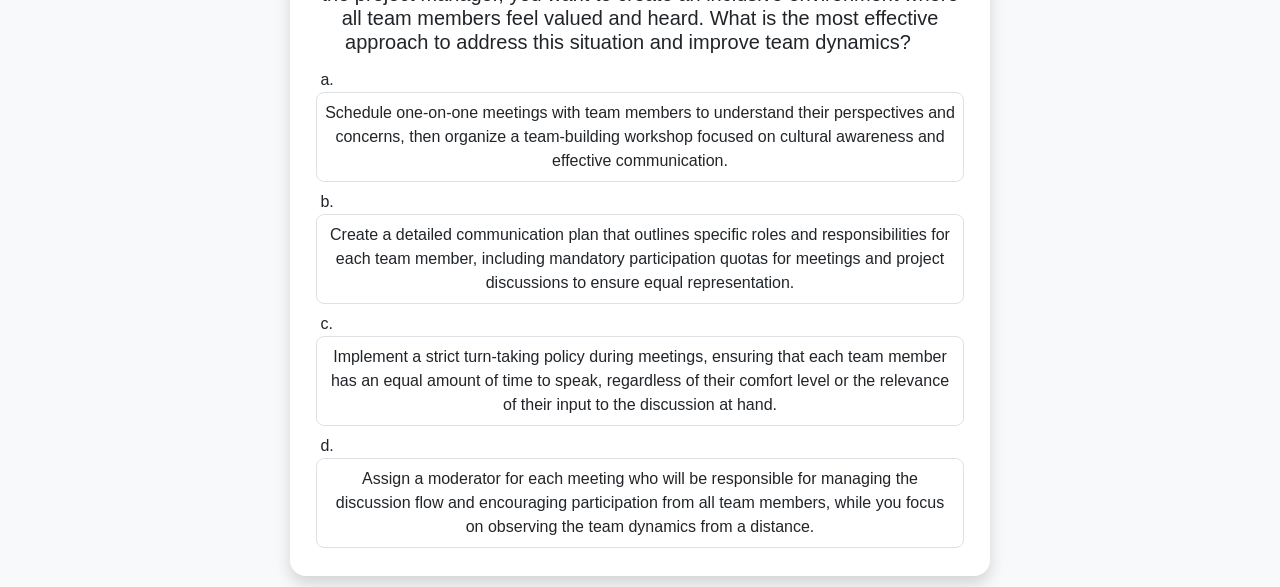 click on "Schedule one-on-one meetings with team members to understand their perspectives and concerns, then organize a team-building workshop focused on cultural awareness and effective communication." at bounding box center (640, 137) 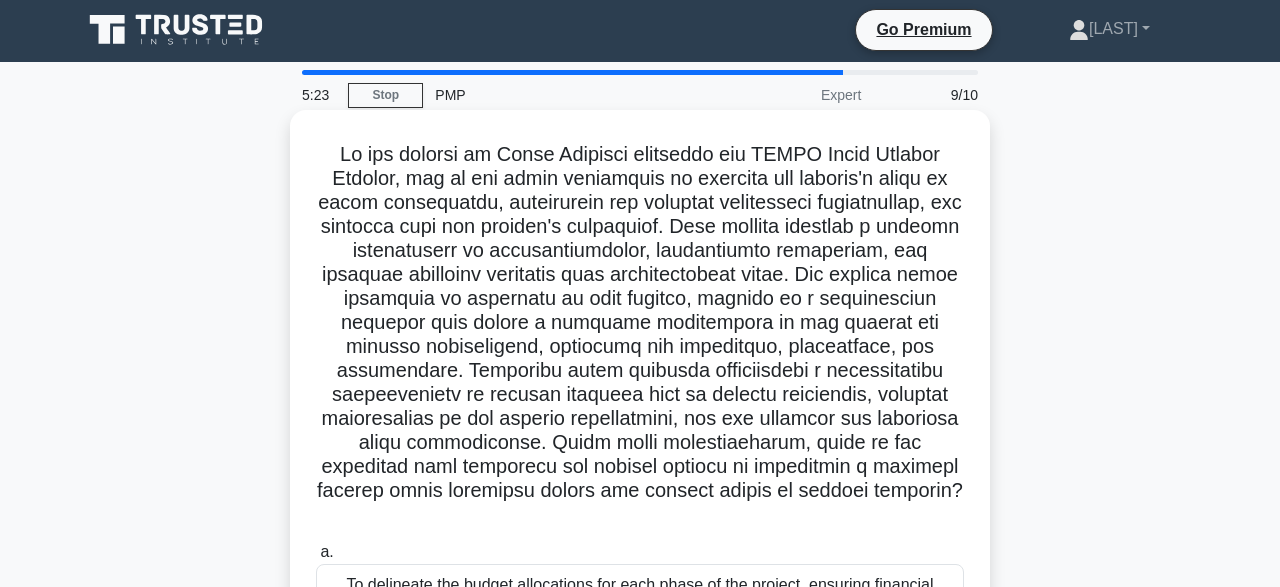 scroll, scrollTop: 0, scrollLeft: 0, axis: both 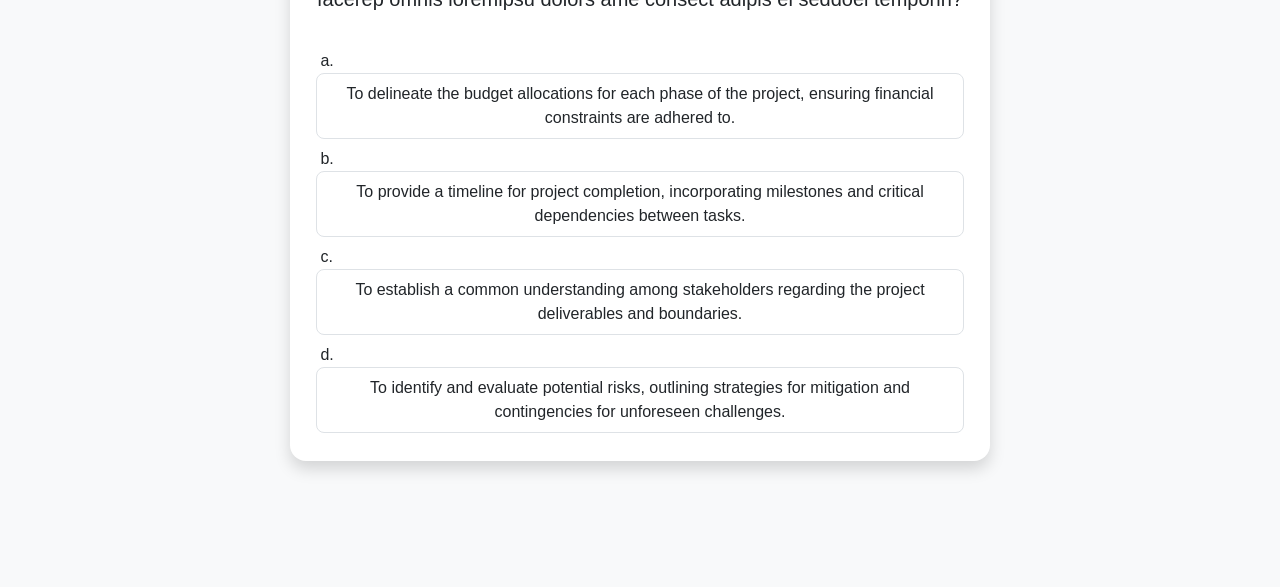 drag, startPoint x: 335, startPoint y: 158, endPoint x: 889, endPoint y: 426, distance: 615.4186 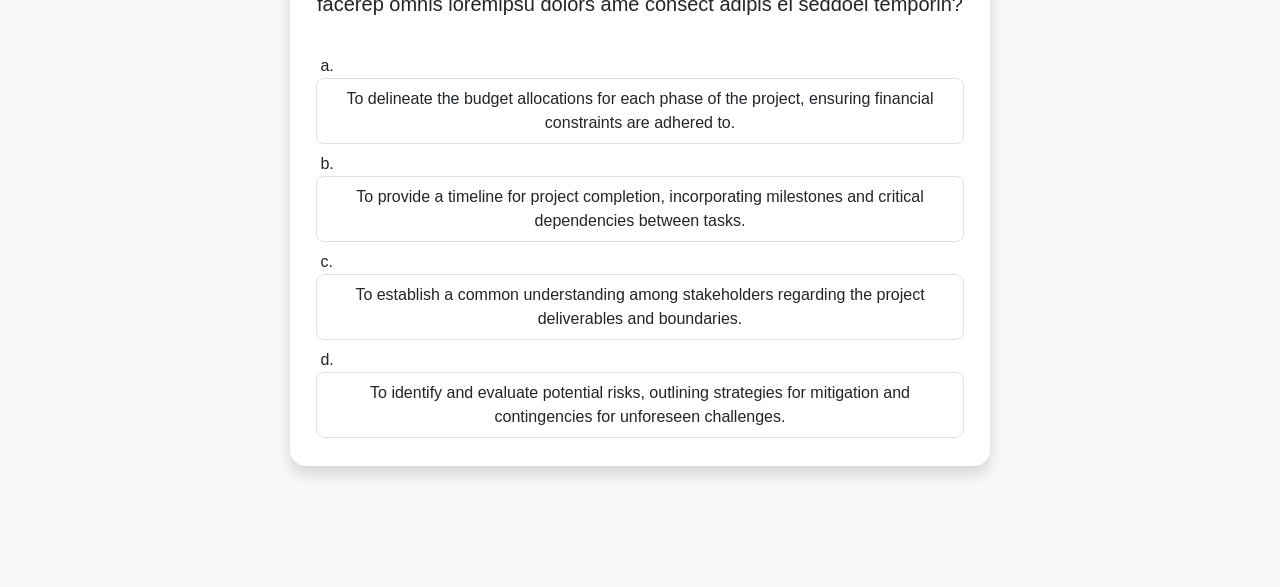 click on ".spinner_0XTQ{transform-origin:center;animation:spinner_y6GP .75s linear infinite}@keyframes spinner_y6GP{100%{transform:rotate(360deg)}}
a.
To delineate the budget allocations for each phase of the project, ensuring financial constraints are adhered to.
b." at bounding box center (640, 57) 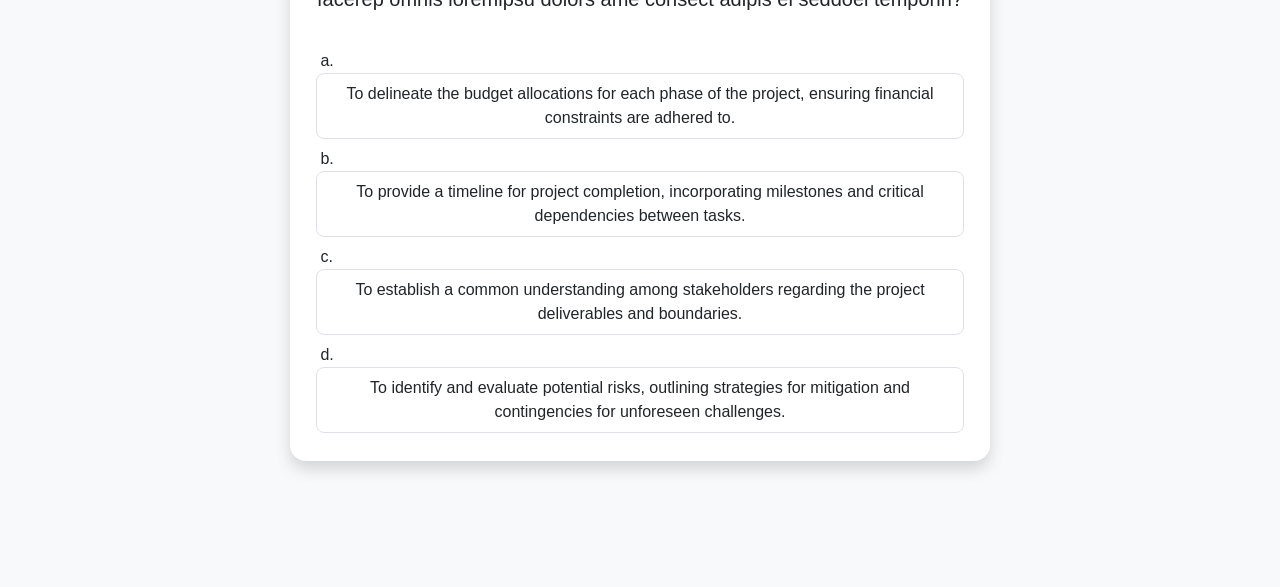 click on "To establish a common understanding among stakeholders regarding the project deliverables and boundaries." at bounding box center (640, 302) 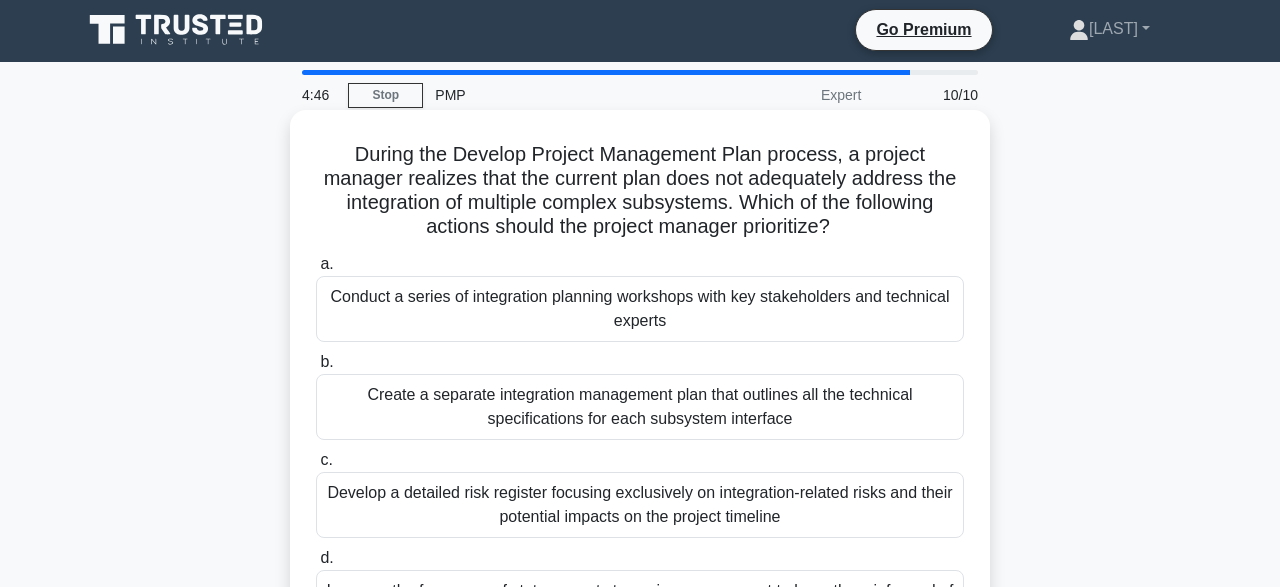 scroll, scrollTop: 0, scrollLeft: 0, axis: both 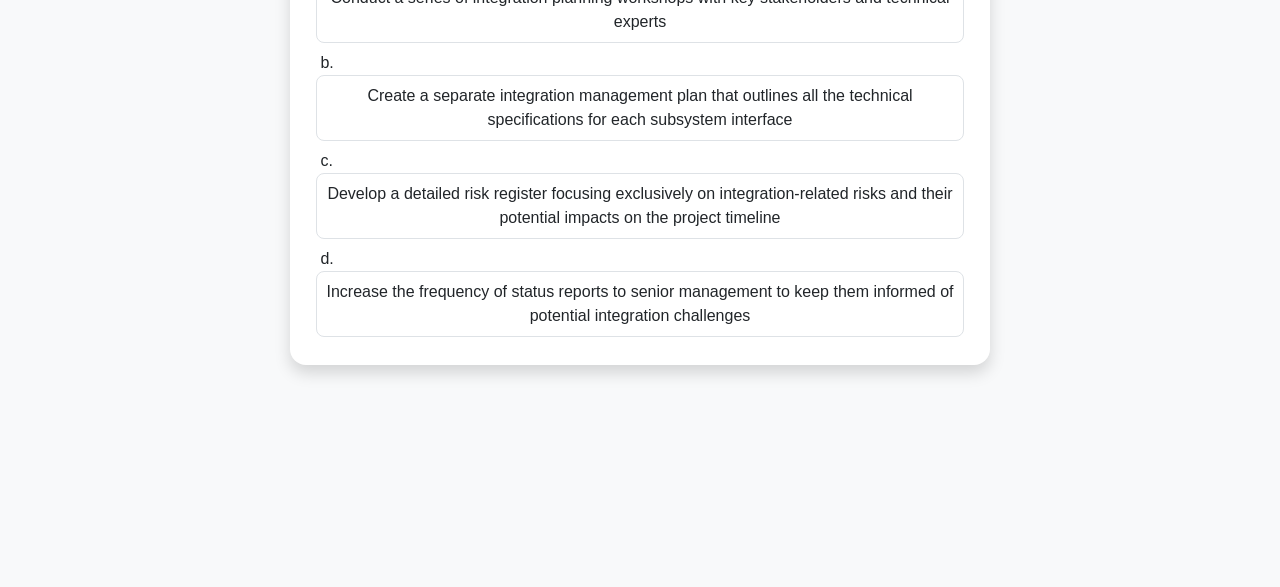 drag, startPoint x: 316, startPoint y: 157, endPoint x: 923, endPoint y: 358, distance: 639.4138 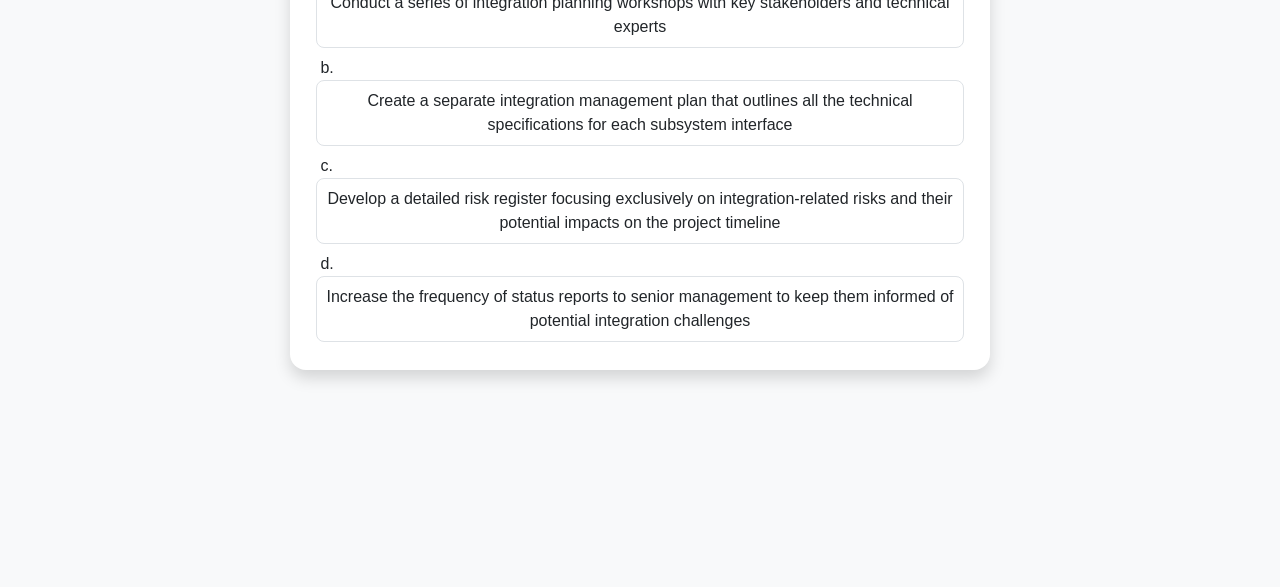 click on "During the Develop Project Management Plan process, a project manager realizes that the current plan does not adequately address the integration of multiple complex subsystems. Which of the following actions should the project manager prioritize?
.spinner_0XTQ{transform-origin:center;animation:spinner_y6GP .75s linear infinite}@keyframes spinner_y6GP{100%{transform:rotate(360deg)}}
a.
b. c. d." at bounding box center (640, 105) 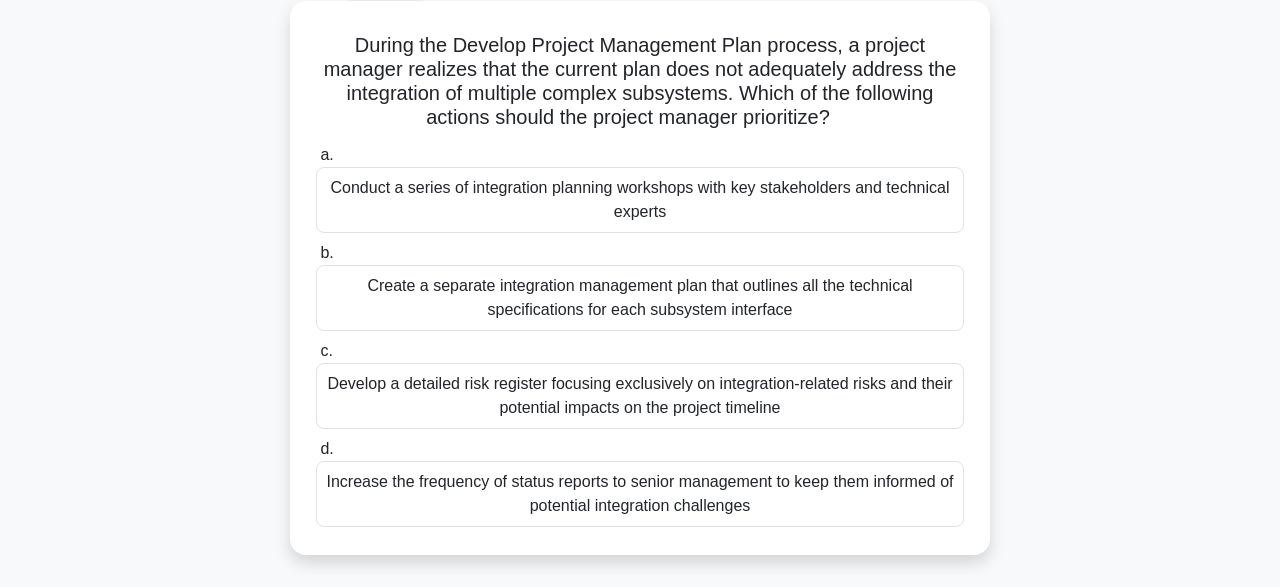 scroll, scrollTop: 106, scrollLeft: 0, axis: vertical 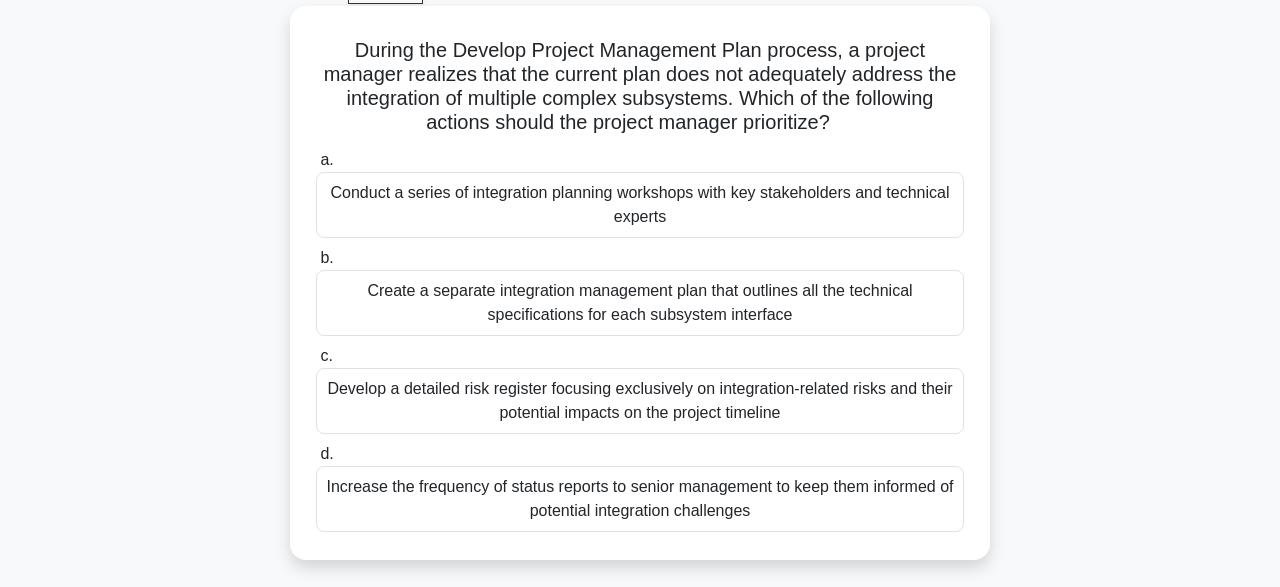 click on "Conduct a series of integration planning workshops with key stakeholders and technical experts" at bounding box center [640, 205] 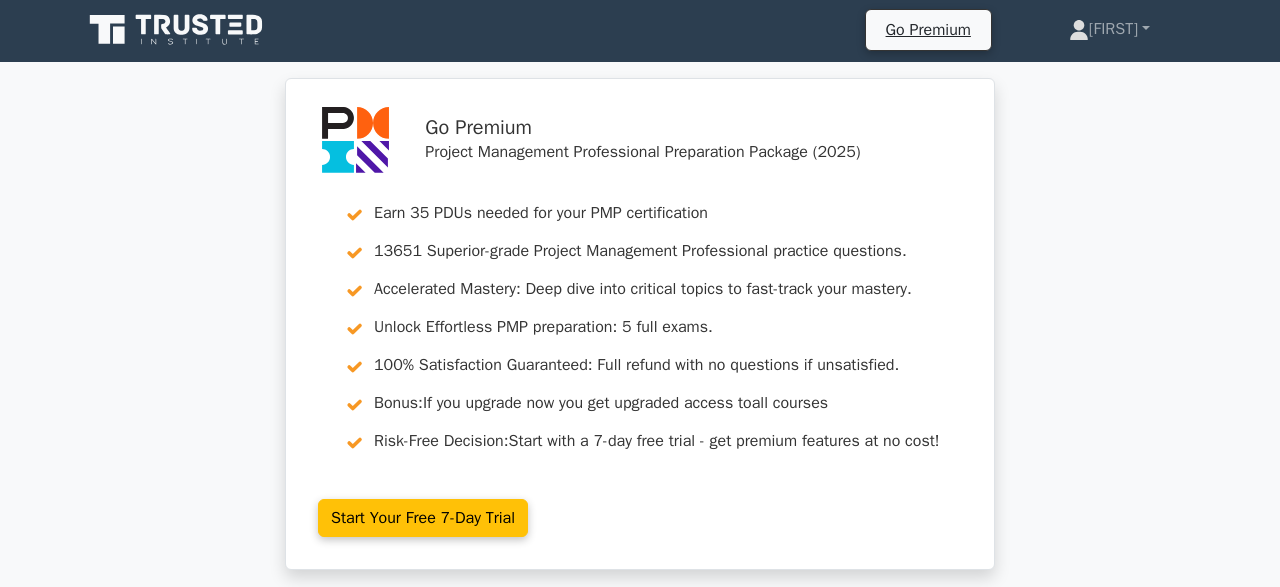 scroll, scrollTop: 0, scrollLeft: 0, axis: both 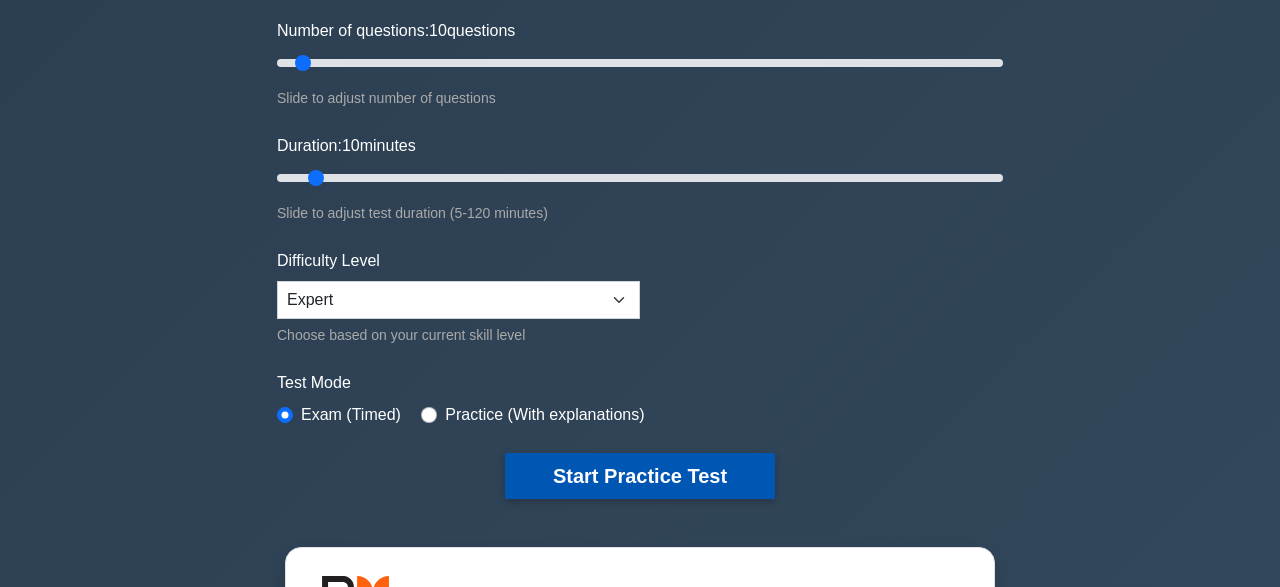 click on "Start Practice Test" at bounding box center (640, 476) 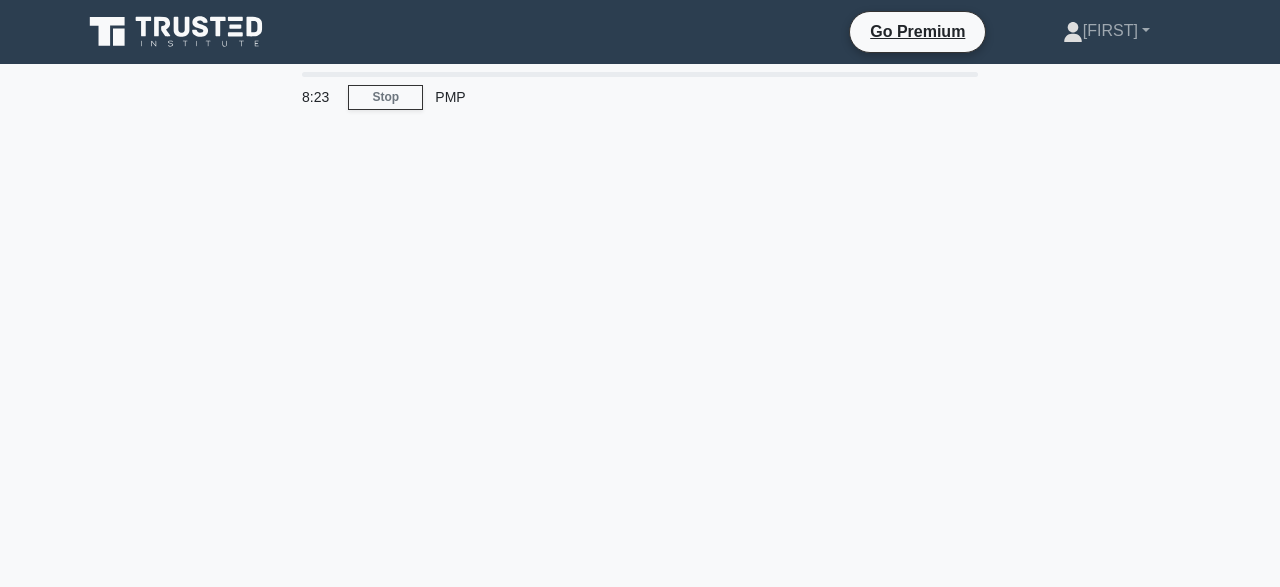 scroll, scrollTop: 0, scrollLeft: 0, axis: both 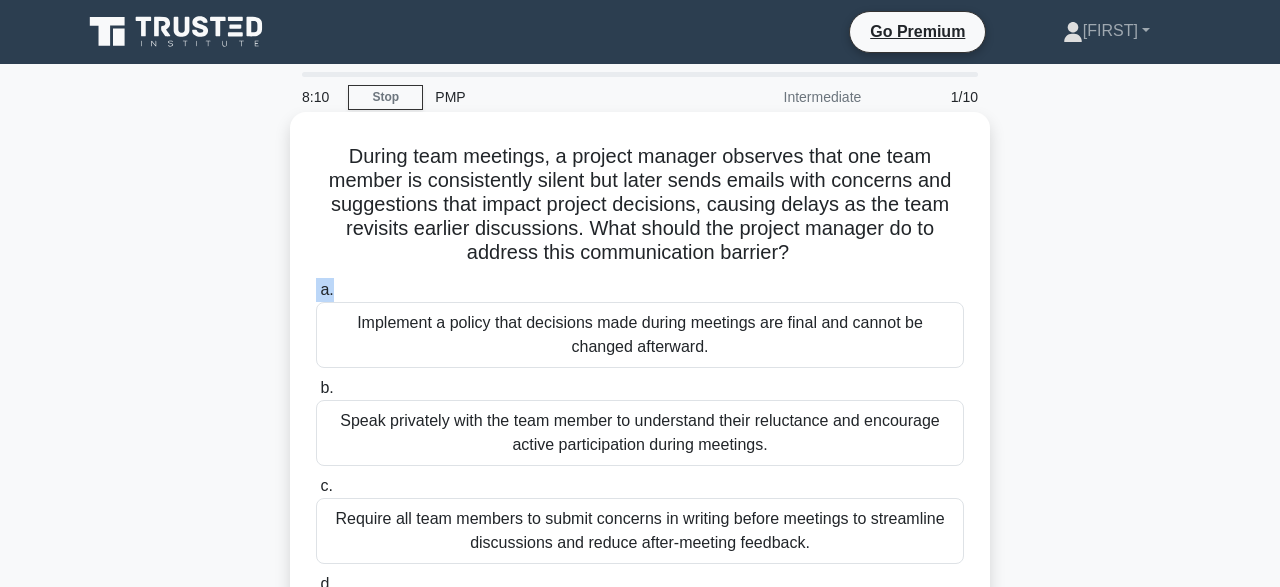 drag, startPoint x: 357, startPoint y: 155, endPoint x: 655, endPoint y: 279, distance: 322.76926 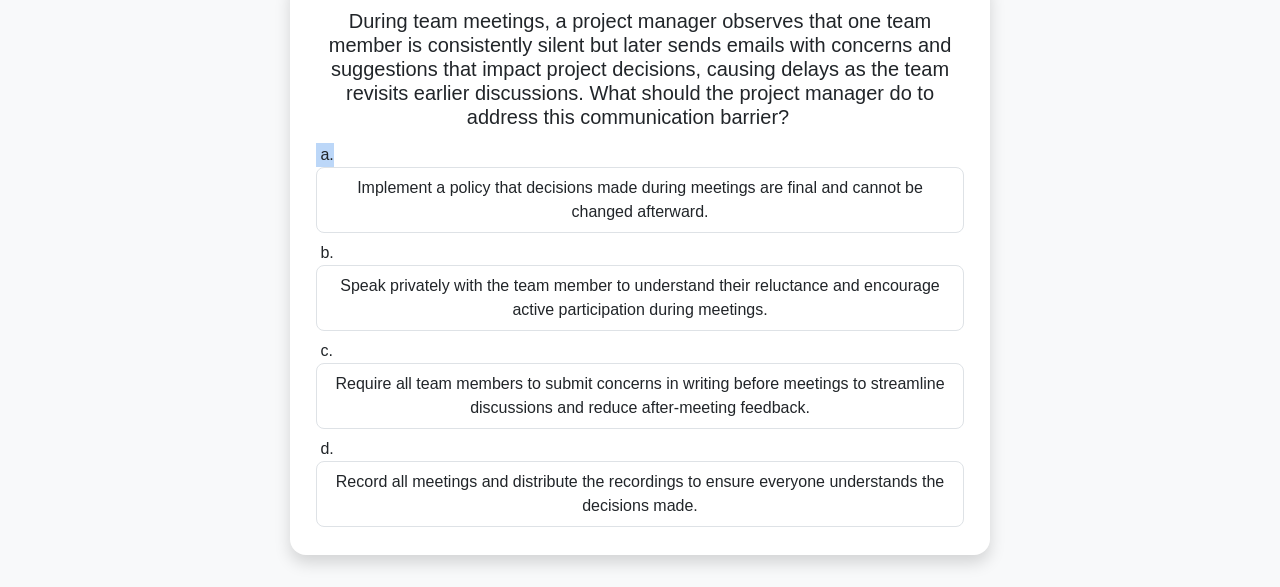 scroll, scrollTop: 156, scrollLeft: 0, axis: vertical 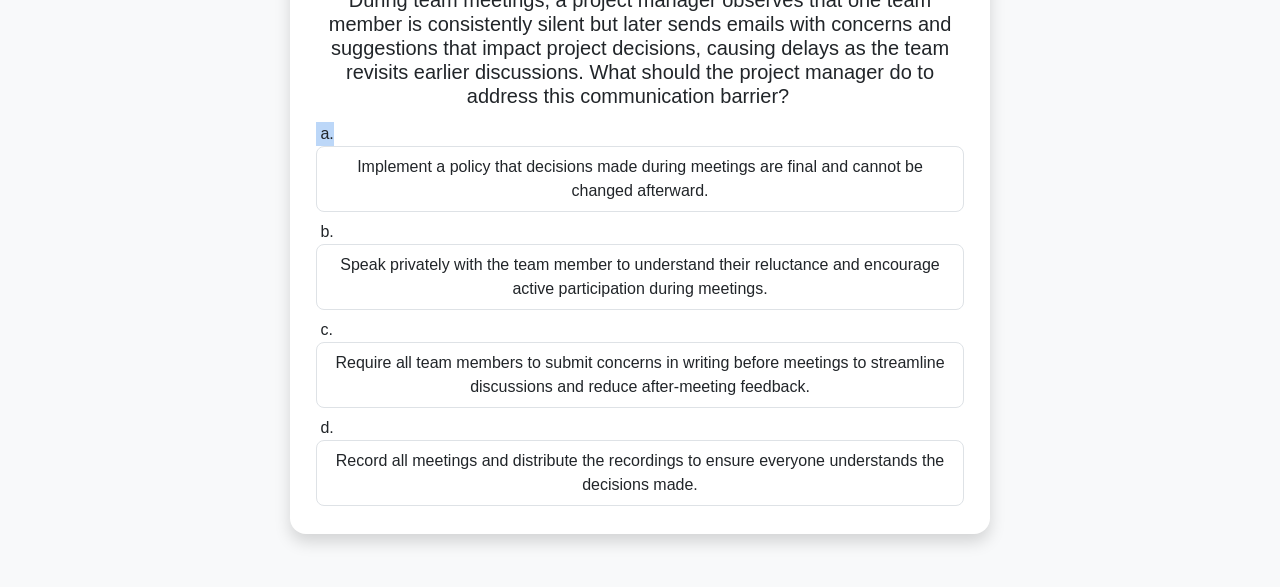 drag, startPoint x: 351, startPoint y: 151, endPoint x: 868, endPoint y: 484, distance: 614.9618 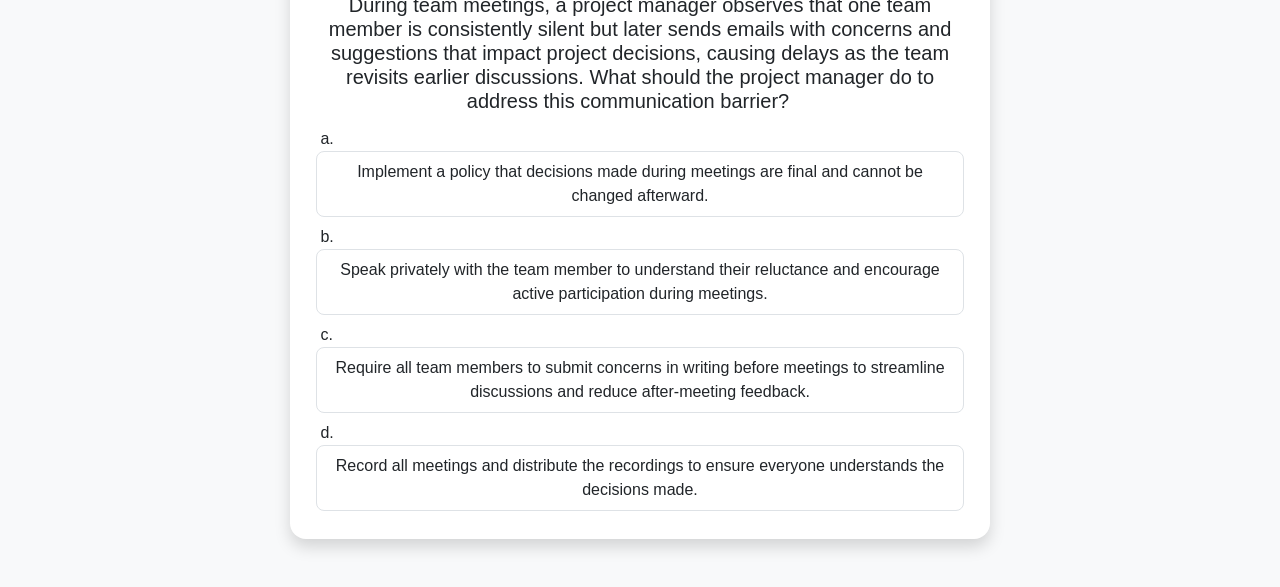 click on "During team meetings, a project manager observes that one team member is consistently silent but later sends emails with concerns and suggestions that impact project decisions, causing delays as the team revisits earlier discussions. What should the project manager do to address this communication barrier?
.spinner_0XTQ{transform-origin:center;animation:spinner_y6GP .75s linear infinite}@keyframes spinner_y6GP{100%{transform:rotate(360deg)}}
a.
b. c. d." at bounding box center [640, 262] 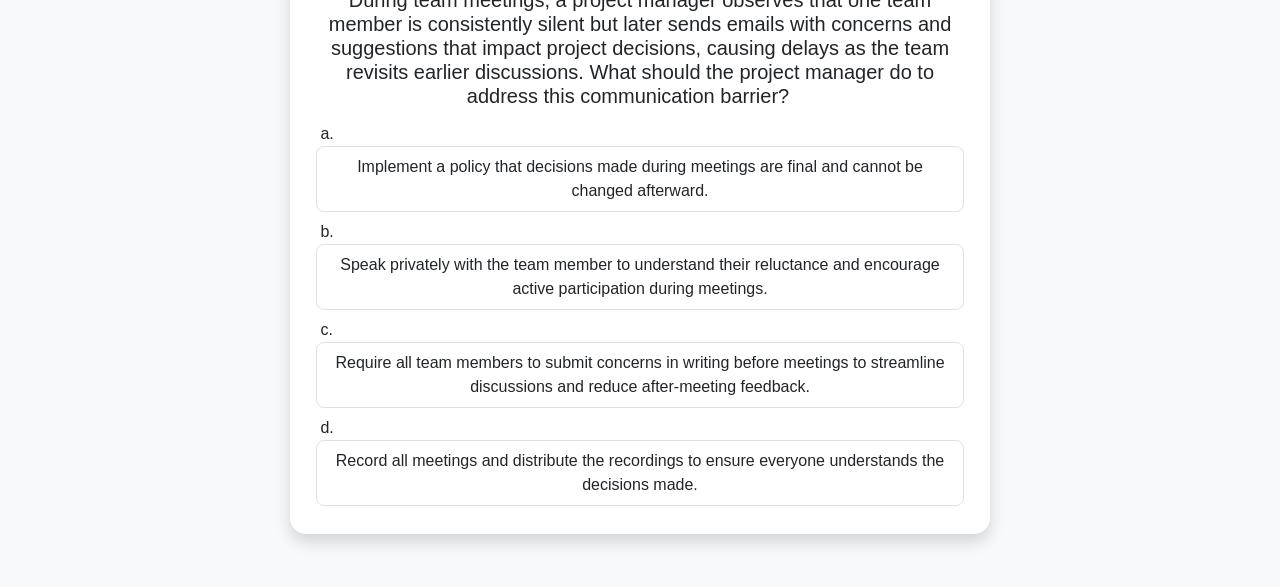 click on "Speak privately with the team member to understand their reluctance and encourage active participation during meetings." at bounding box center (640, 277) 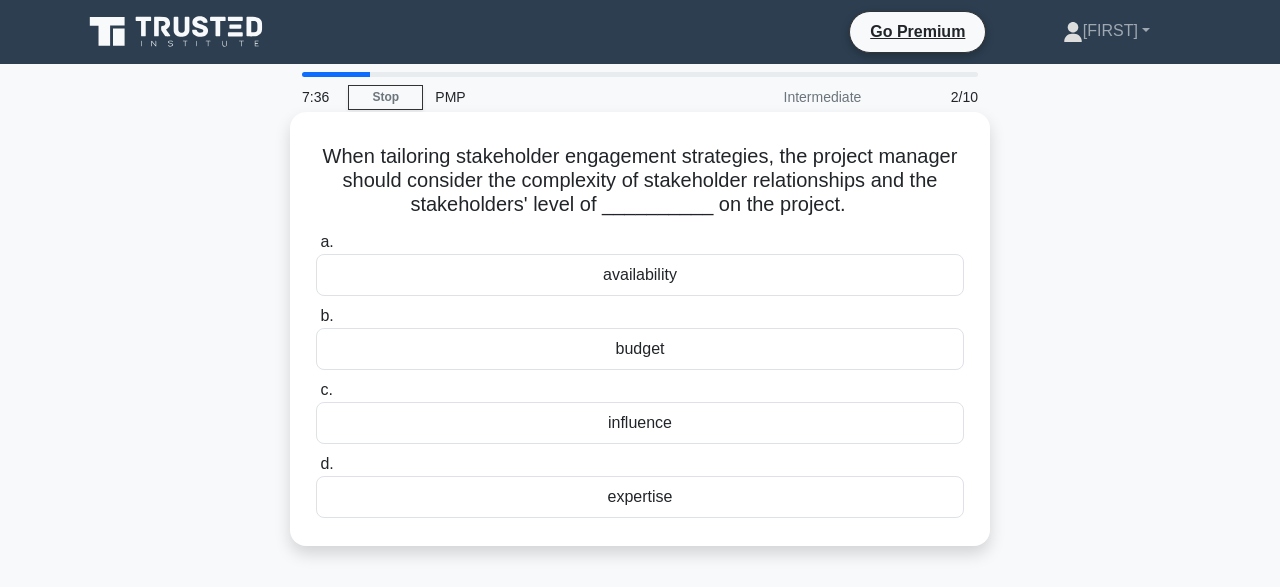 scroll, scrollTop: 0, scrollLeft: 0, axis: both 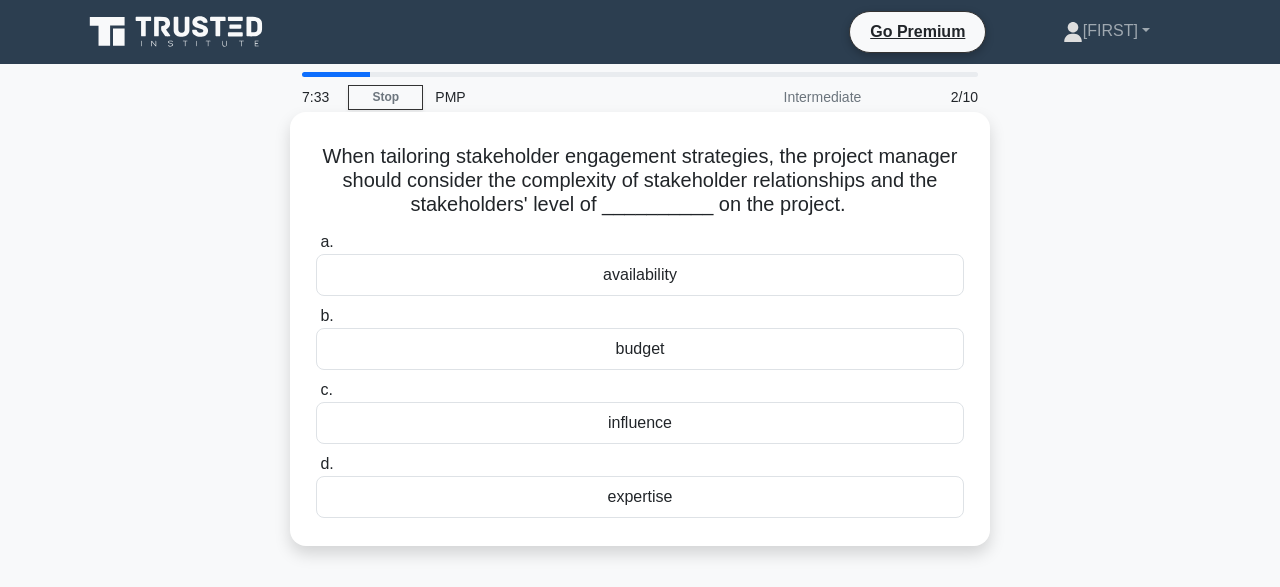 drag, startPoint x: 323, startPoint y: 160, endPoint x: 691, endPoint y: 511, distance: 508.55188 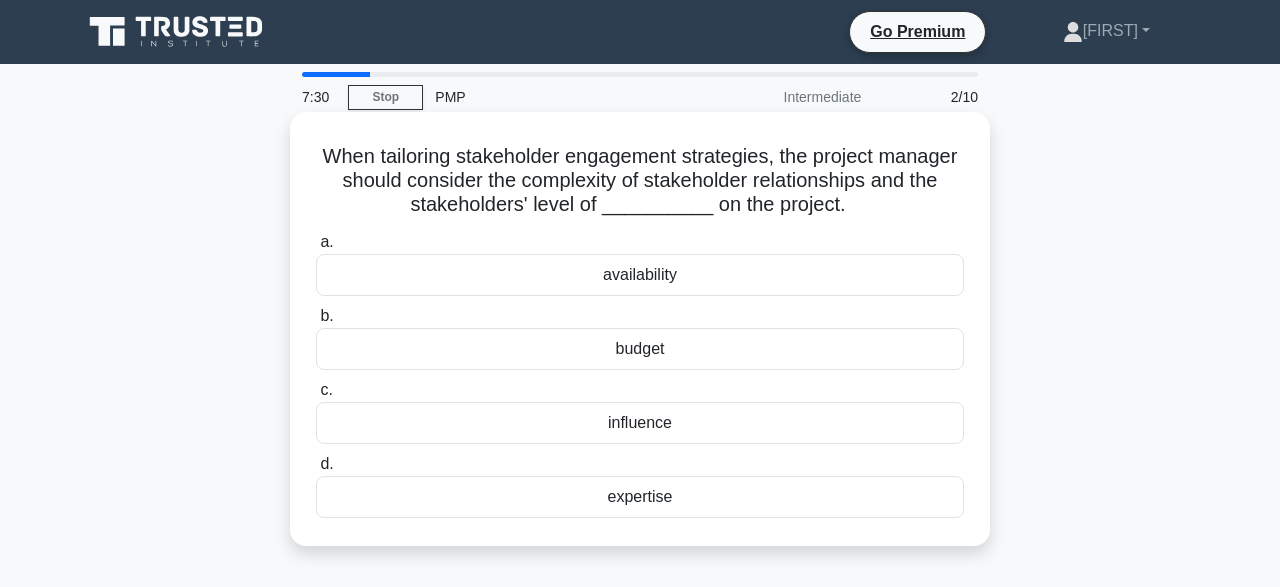 copy on "a.
availability
b.
budget
c.
influence
d.
expertise" 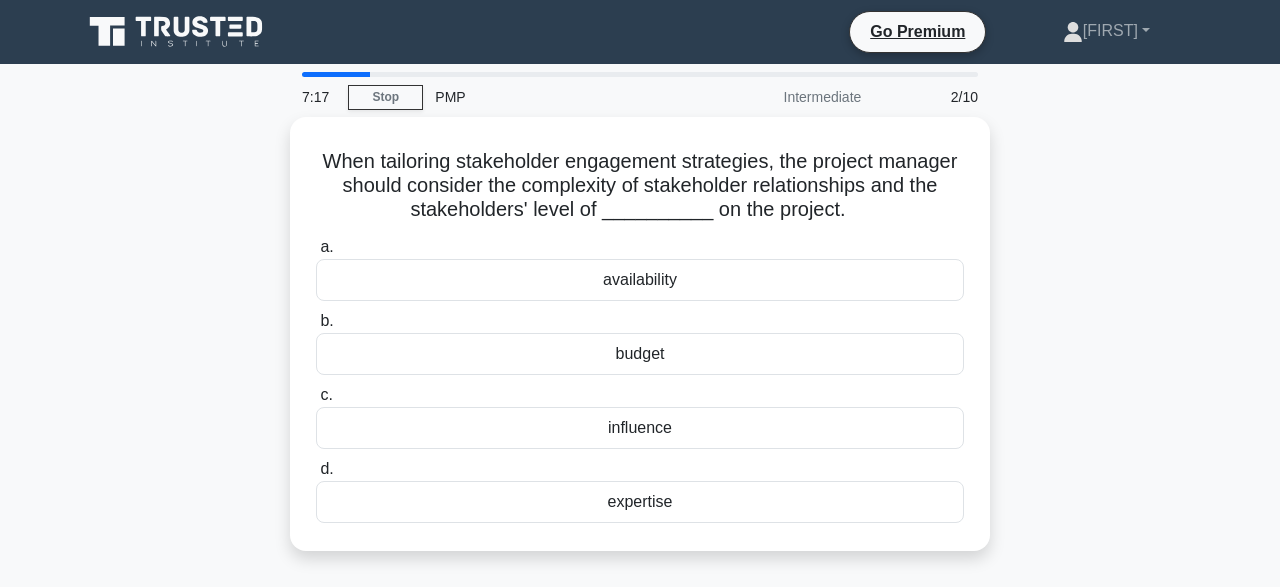 click on "When tailoring stakeholder engagement strategies, the project manager should consider the complexity of stakeholder relationships and the stakeholders' level of __________ on the project.
.spinner_0XTQ{transform-origin:center;animation:spinner_y6GP .75s linear infinite}@keyframes spinner_y6GP{100%{transform:rotate(360deg)}}
a.
availability
b." at bounding box center (640, 346) 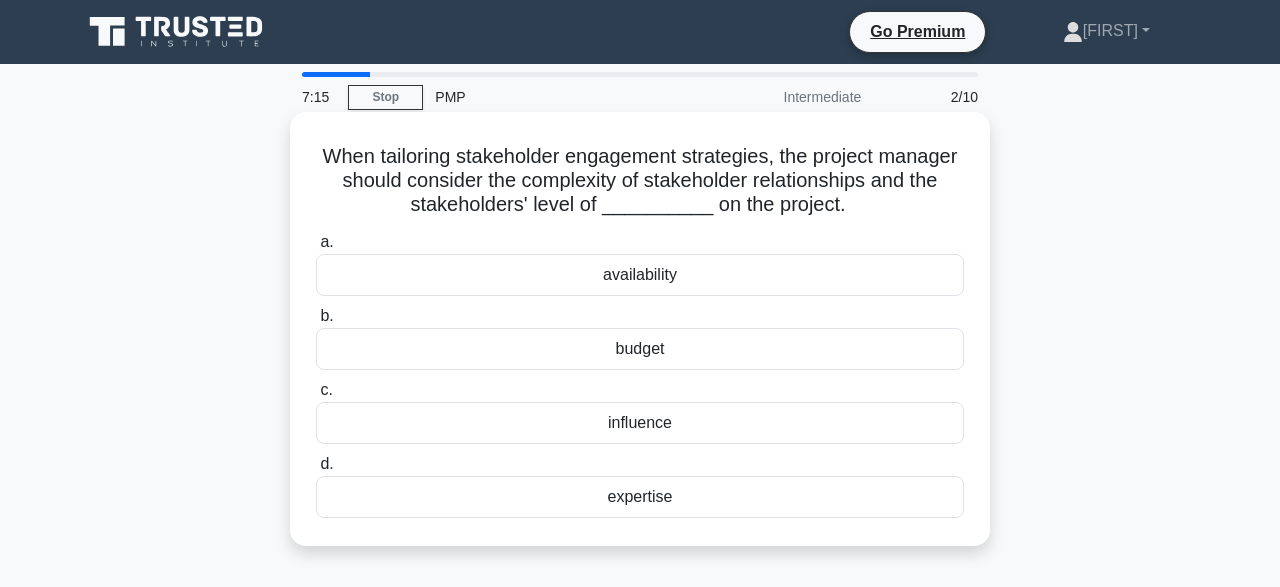 click on "influence" at bounding box center [640, 423] 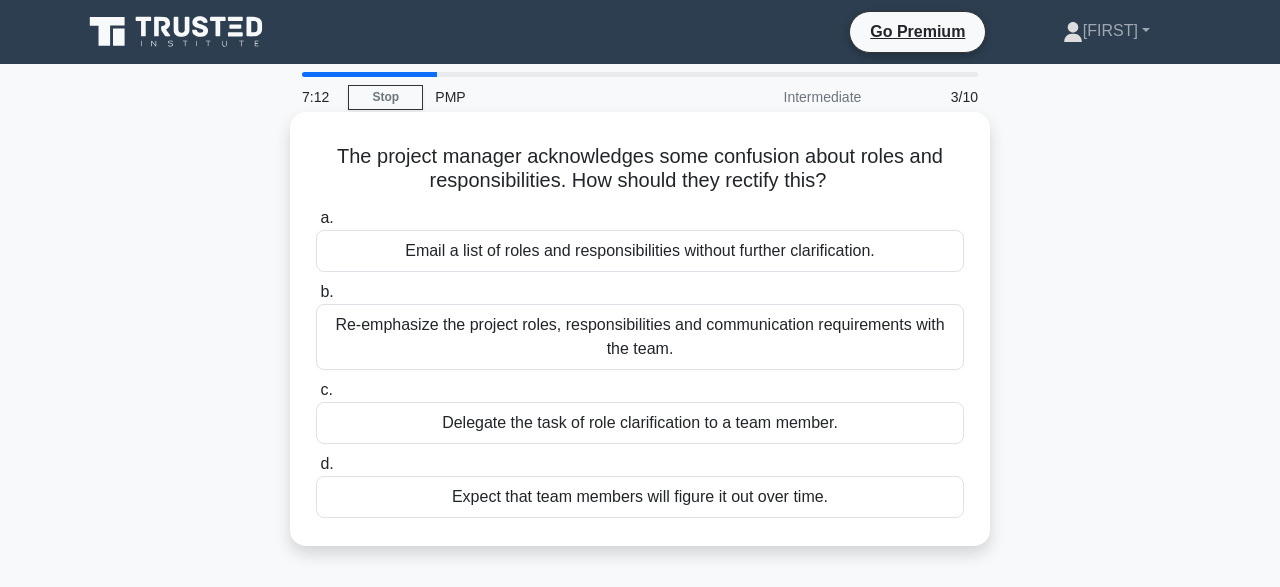 drag, startPoint x: 340, startPoint y: 153, endPoint x: 841, endPoint y: 496, distance: 607.1655 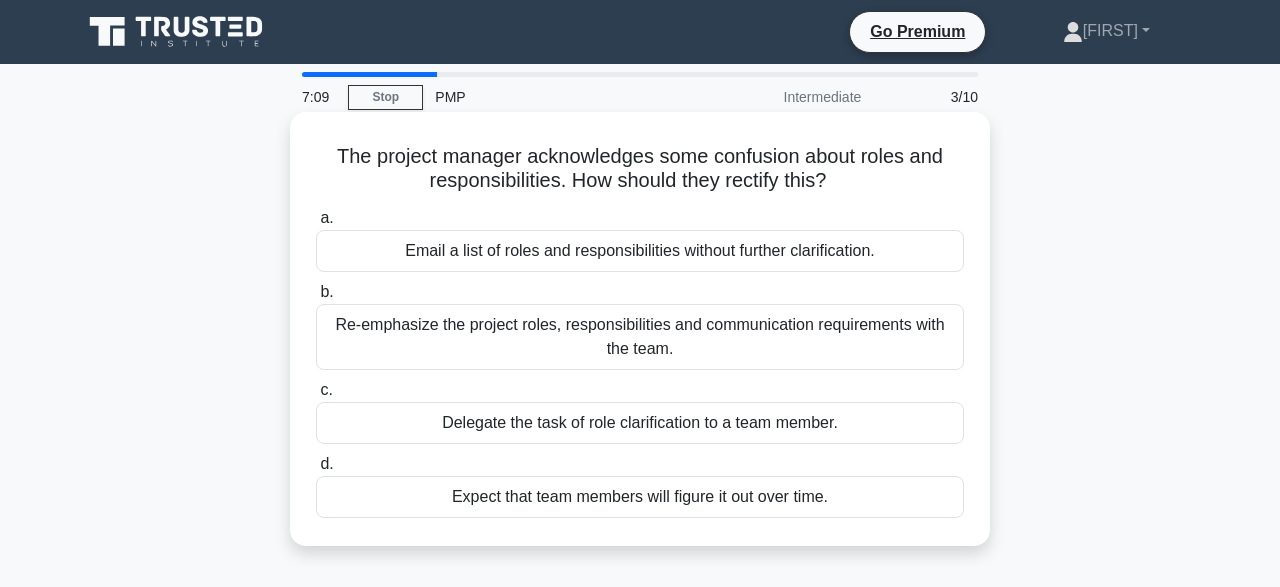copy on "a.
Email a list of roles and responsibilities without further clarification.
b.
Re-emphasize the project roles, responsibilities and communication requirements with the team.
c.
Delegate the task of role clarification to a team member.
d.
Expect that team members will figure it out over time." 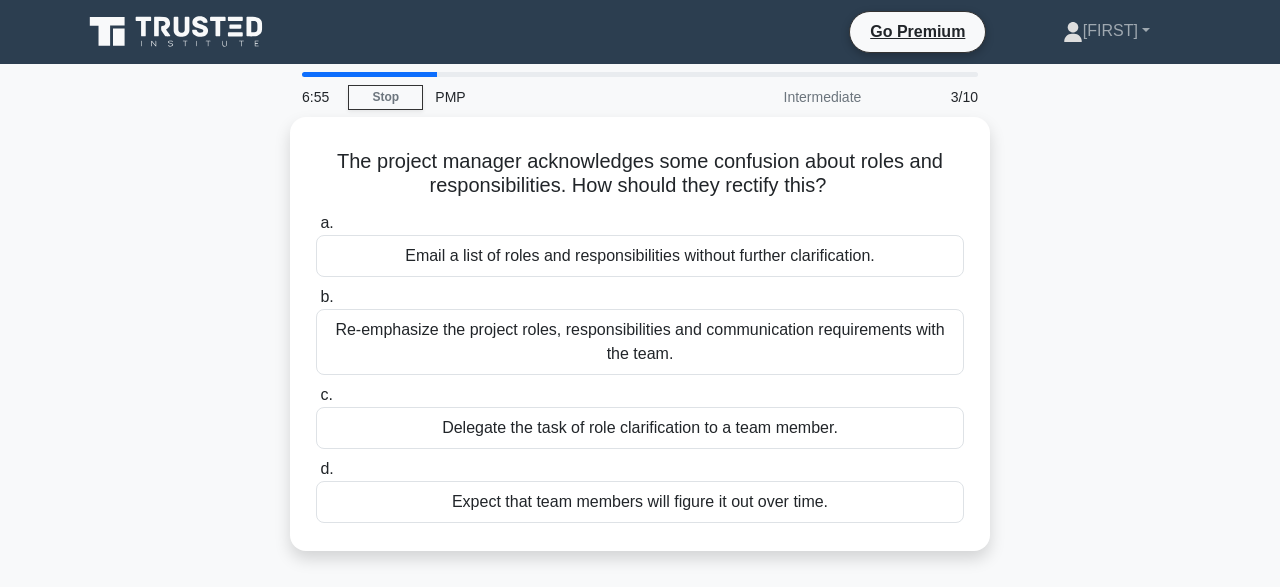 click on "The project manager acknowledges some confusion about roles and responsibilities. How should they rectify this?
.spinner_0XTQ{transform-origin:center;animation:spinner_y6GP .75s linear infinite}@keyframes spinner_y6GP{100%{transform:rotate(360deg)}}
a.
Email a list of roles and responsibilities without further clarification.
b. c. d." at bounding box center (640, 346) 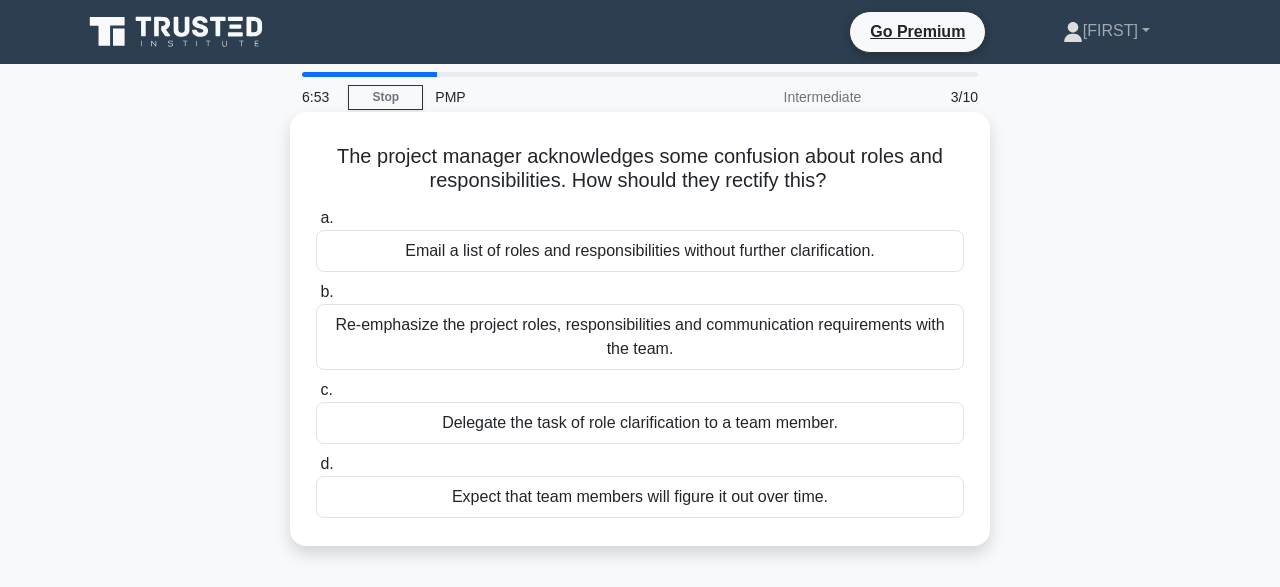 click on "Re-emphasize the project roles, responsibilities and communication requirements with the team." at bounding box center [640, 337] 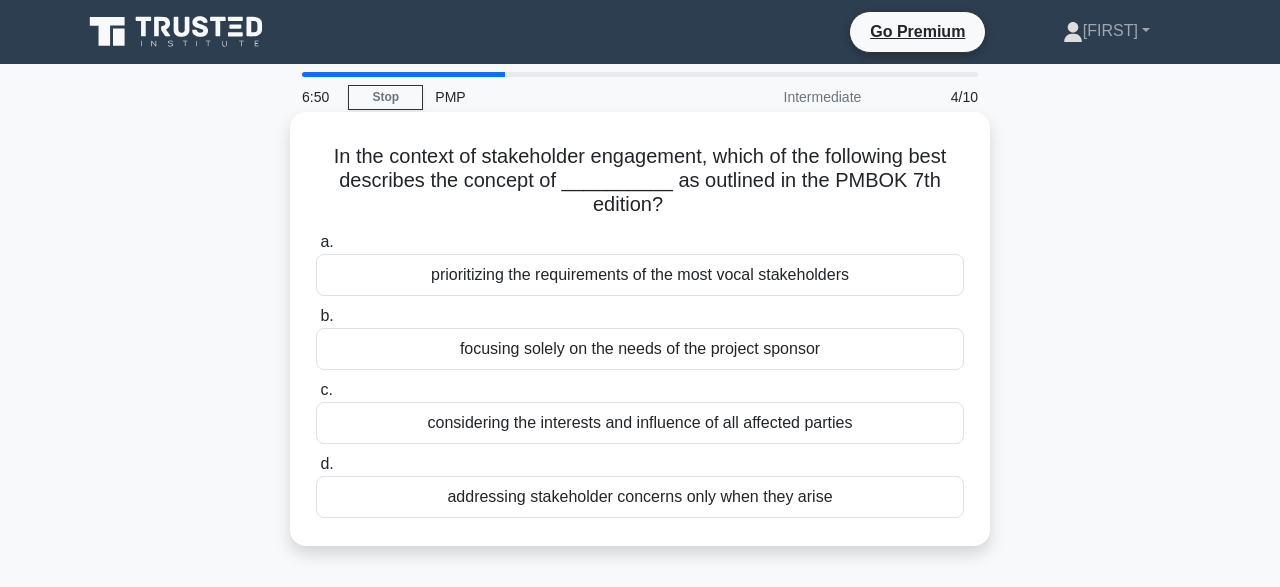 drag, startPoint x: 327, startPoint y: 154, endPoint x: 863, endPoint y: 523, distance: 650.7357 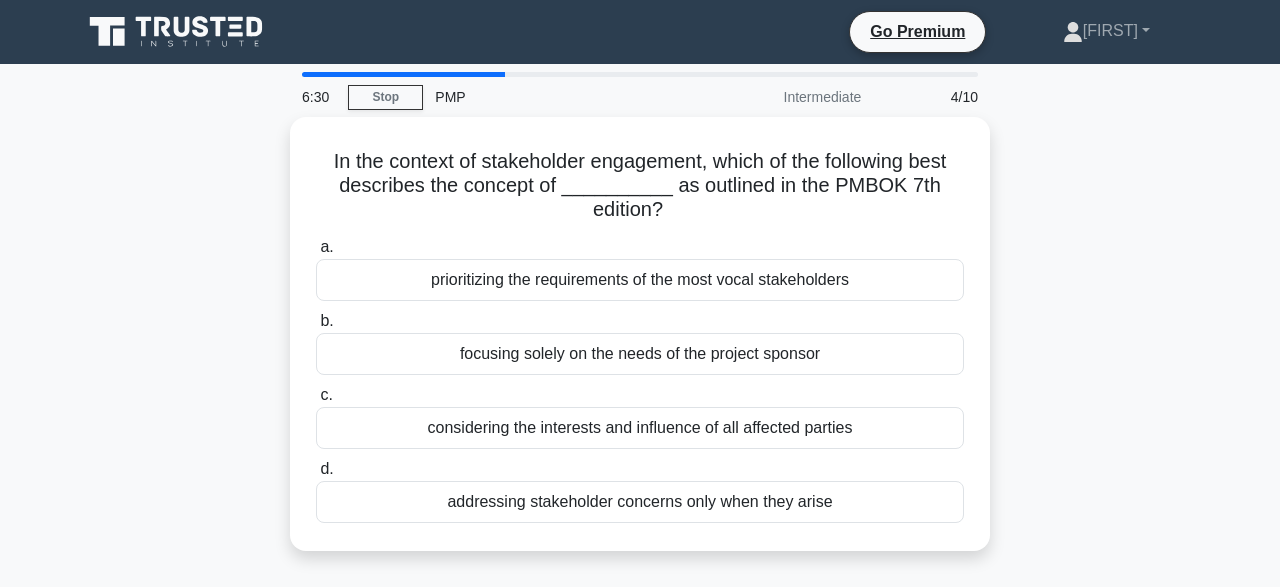 click on "In the context of stakeholder engagement, which of the following best describes the concept of __________ as outlined in the PMBOK 7th edition?
.spinner_0XTQ{transform-origin:center;animation:spinner_y6GP .75s linear infinite}@keyframes spinner_y6GP{100%{transform:rotate(360deg)}}
a.
prioritizing the requirements of the most vocal stakeholders
b. c. d." at bounding box center [640, 346] 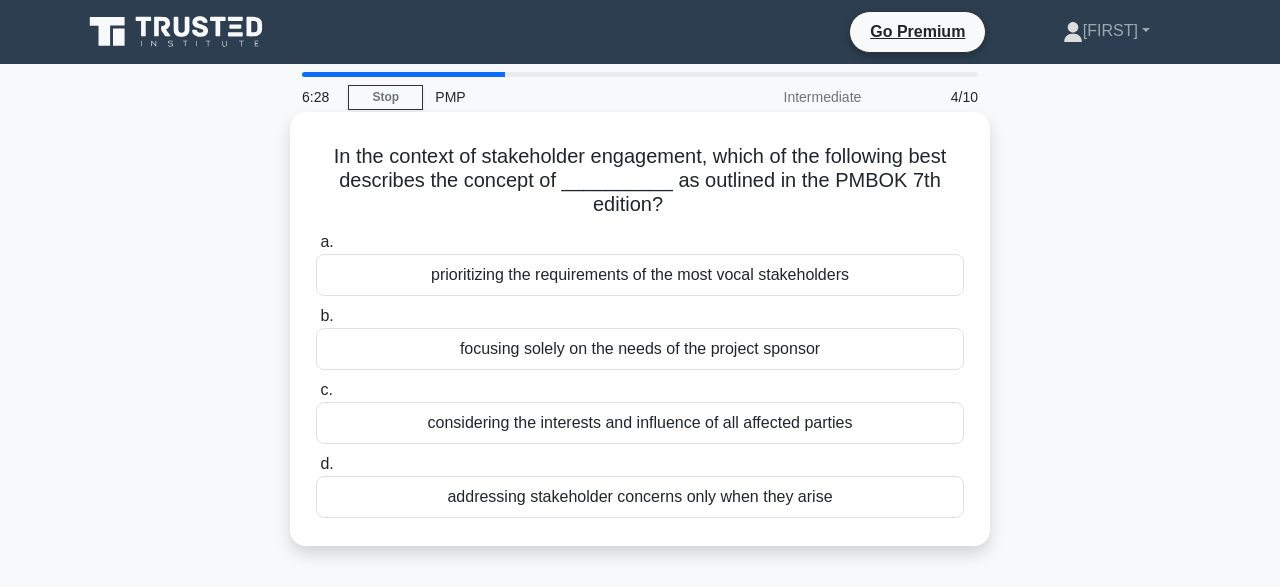click on "considering the interests and influence of all affected parties" at bounding box center [640, 423] 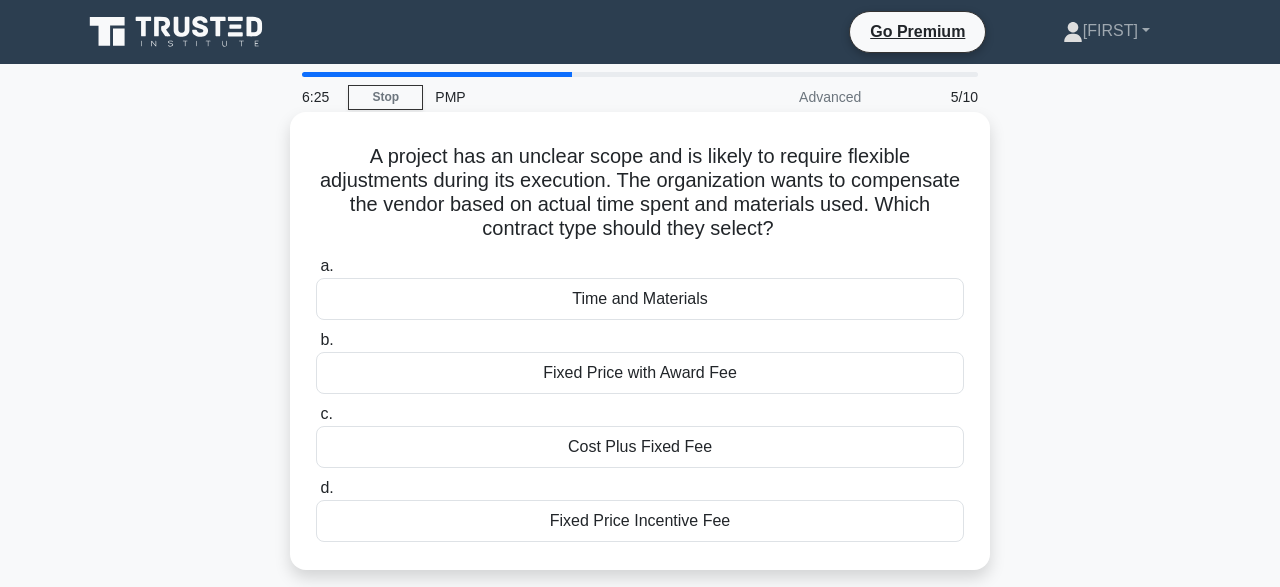drag, startPoint x: 319, startPoint y: 158, endPoint x: 747, endPoint y: 555, distance: 583.7748 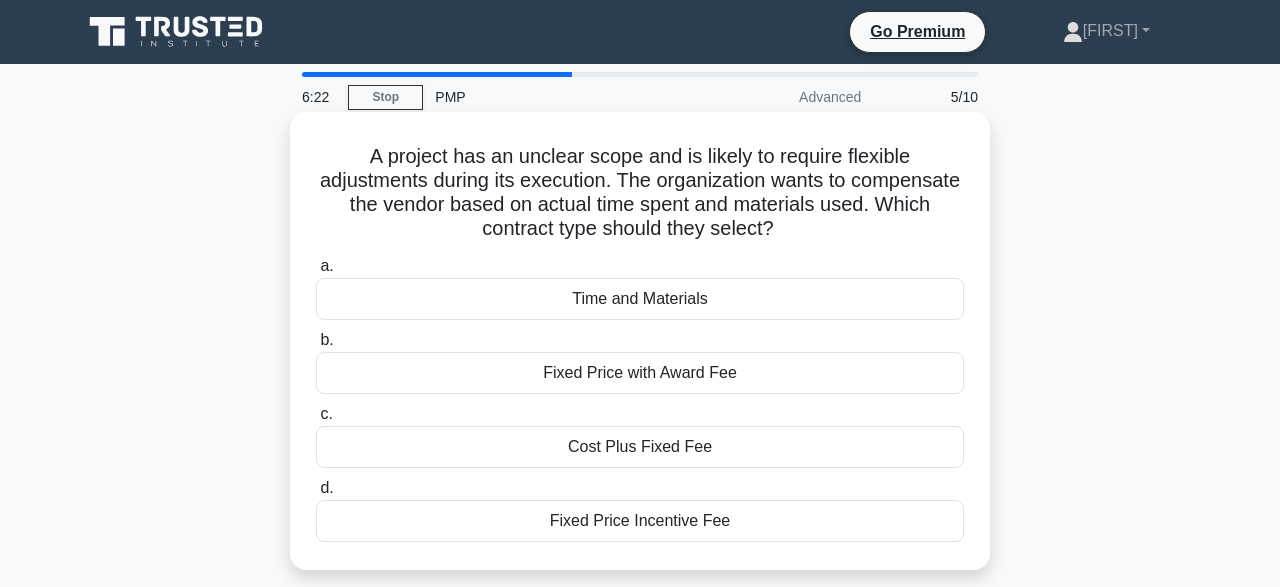 copy on "a.
Time and Materials
b.
Fixed Price with Award Fee
c.
Cost Plus Fixed Fee
d.
Fixed Price Incentive Fee" 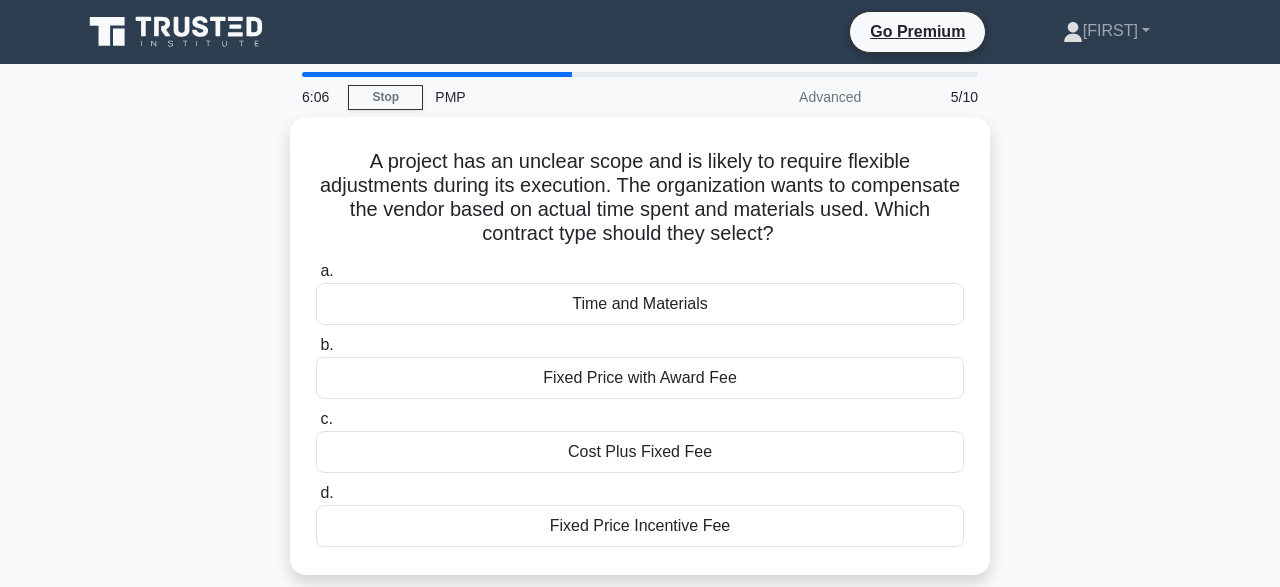 click on "A project has an unclear scope and is likely to require flexible adjustments during its execution. The organization wants to compensate the vendor based on actual time spent and materials used. Which contract type should they select?
.spinner_0XTQ{transform-origin:center;animation:spinner_y6GP .75s linear infinite}@keyframes spinner_y6GP{100%{transform:rotate(360deg)}}
a.
Time and Materials
b. c." at bounding box center [640, 358] 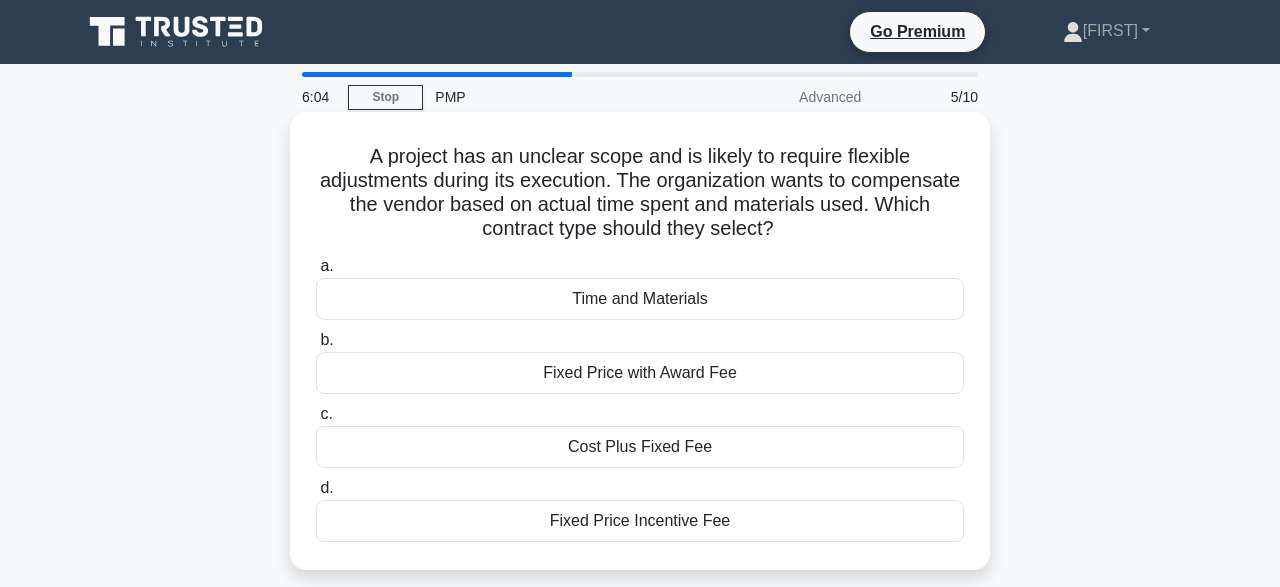 click on "Time and Materials" at bounding box center [640, 299] 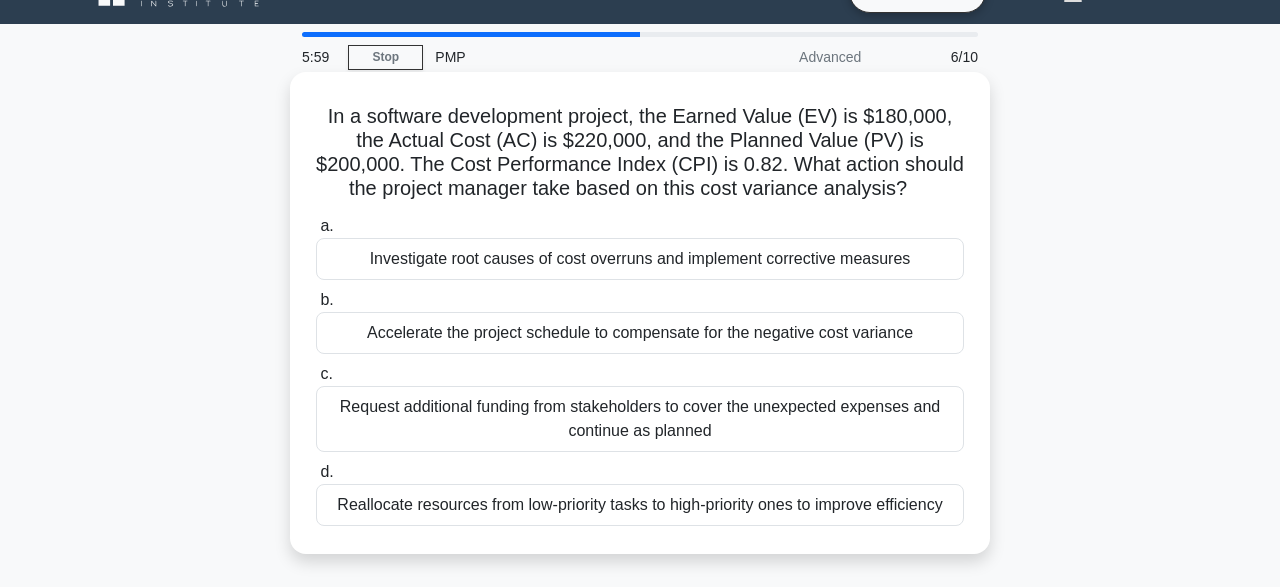 scroll, scrollTop: 48, scrollLeft: 0, axis: vertical 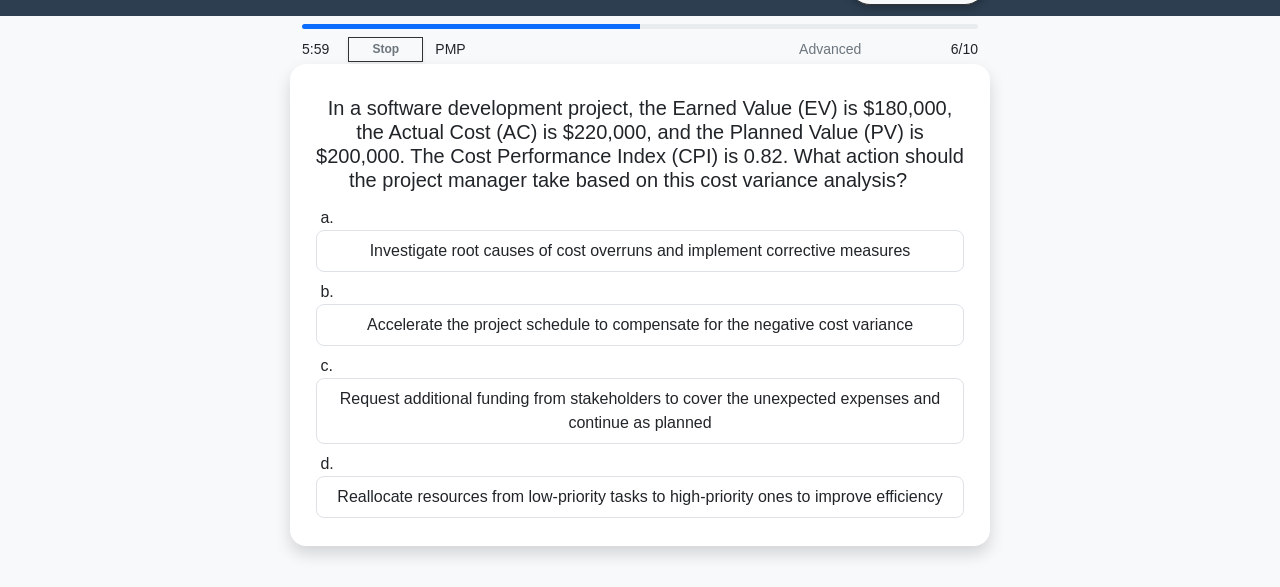drag, startPoint x: 319, startPoint y: 153, endPoint x: 974, endPoint y: 500, distance: 741.23816 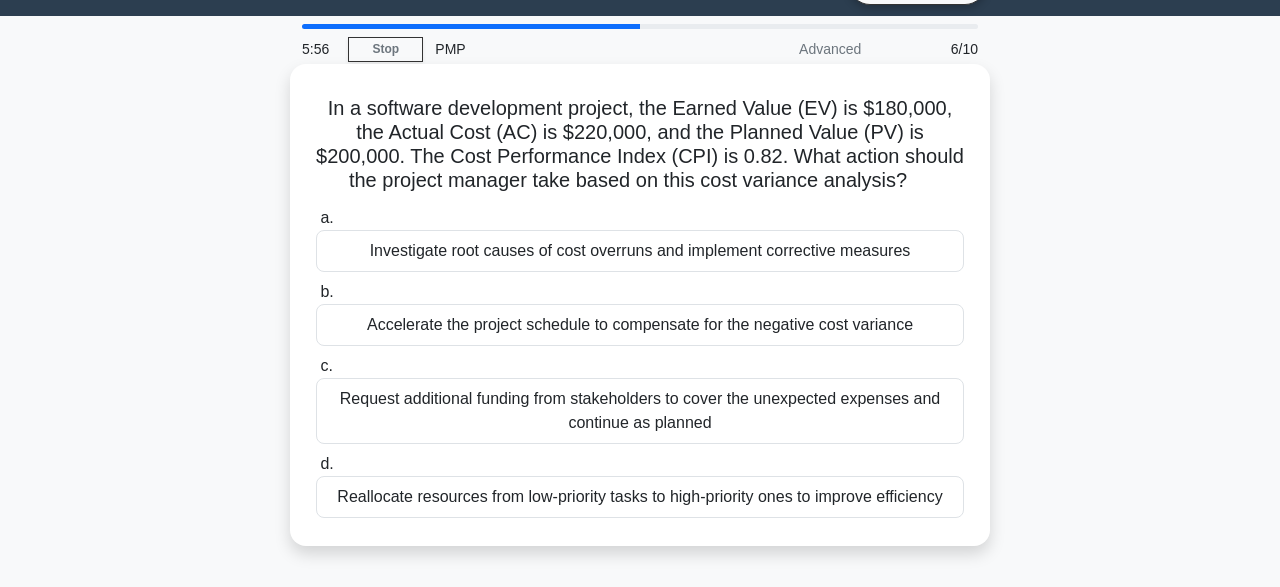 copy on "a.
Investigate root causes of cost overruns and implement corrective measures
b.
Accelerate the project schedule to compensate for the negative cost variance
c.
Request additional funding from stakeholders to cover the unexpected expenses and continue as planned
d.
Reallocate resources from low-priority tasks to high-priority ones to improve efficiency" 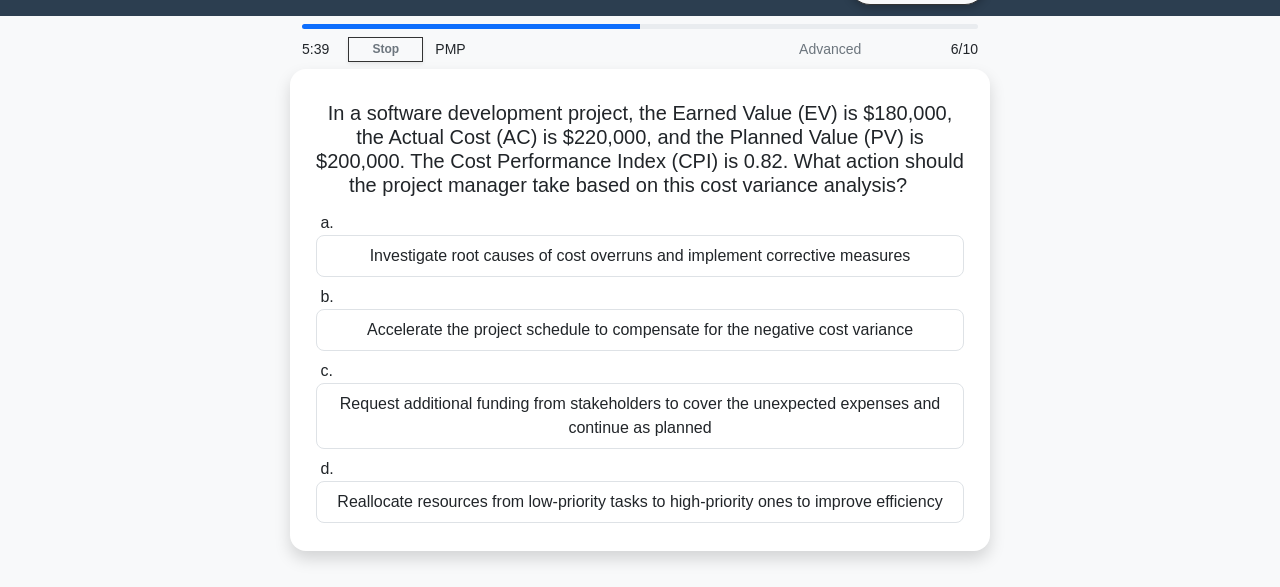 click on "In a software development project, the Earned Value (EV) is $180,000, the Actual Cost (AC) is $220,000, and the Planned Value (PV) is $200,000. The Cost Performance Index (CPI) is 0.82. What action should the project manager take based on this cost variance analysis?
.spinner_0XTQ{transform-origin:center;animation:spinner_y6GP .75s linear infinite}@keyframes spinner_y6GP{100%{transform:rotate(360deg)}}
a." at bounding box center (640, 322) 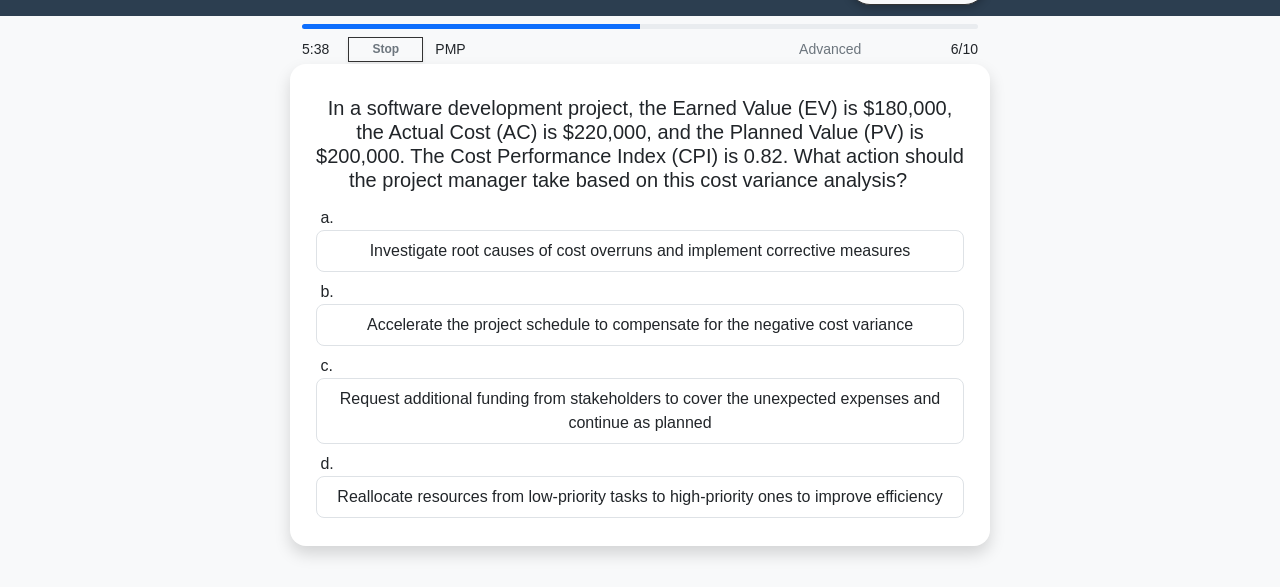 click on "Investigate root causes of cost overruns and implement corrective measures" at bounding box center [640, 251] 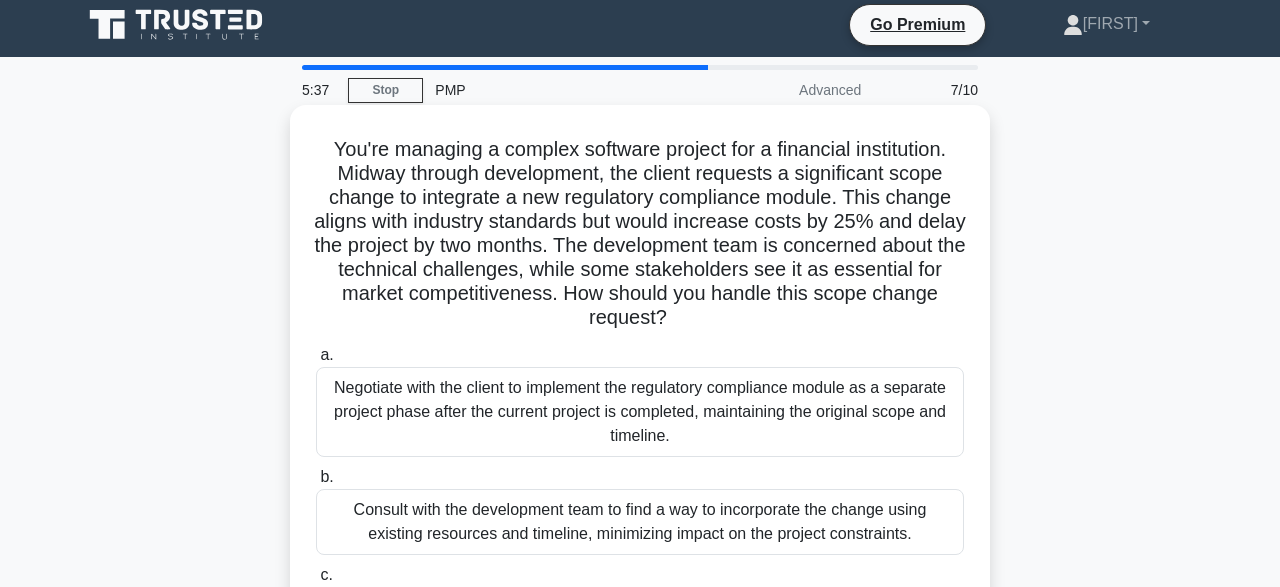 scroll, scrollTop: 0, scrollLeft: 0, axis: both 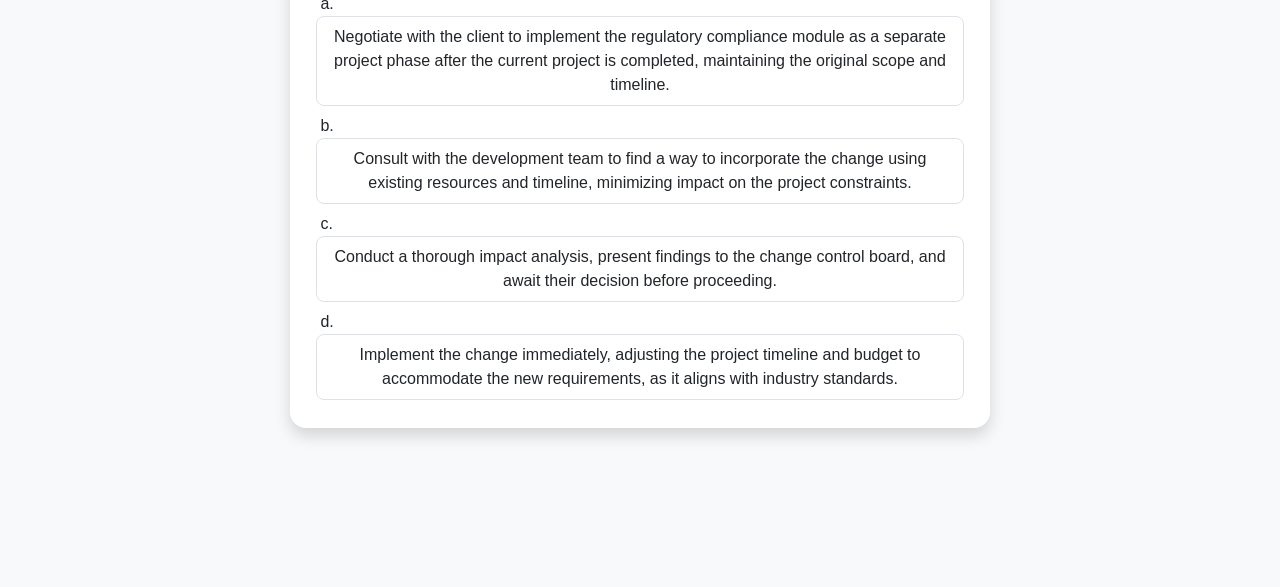 drag, startPoint x: 335, startPoint y: 151, endPoint x: 945, endPoint y: 374, distance: 649.48364 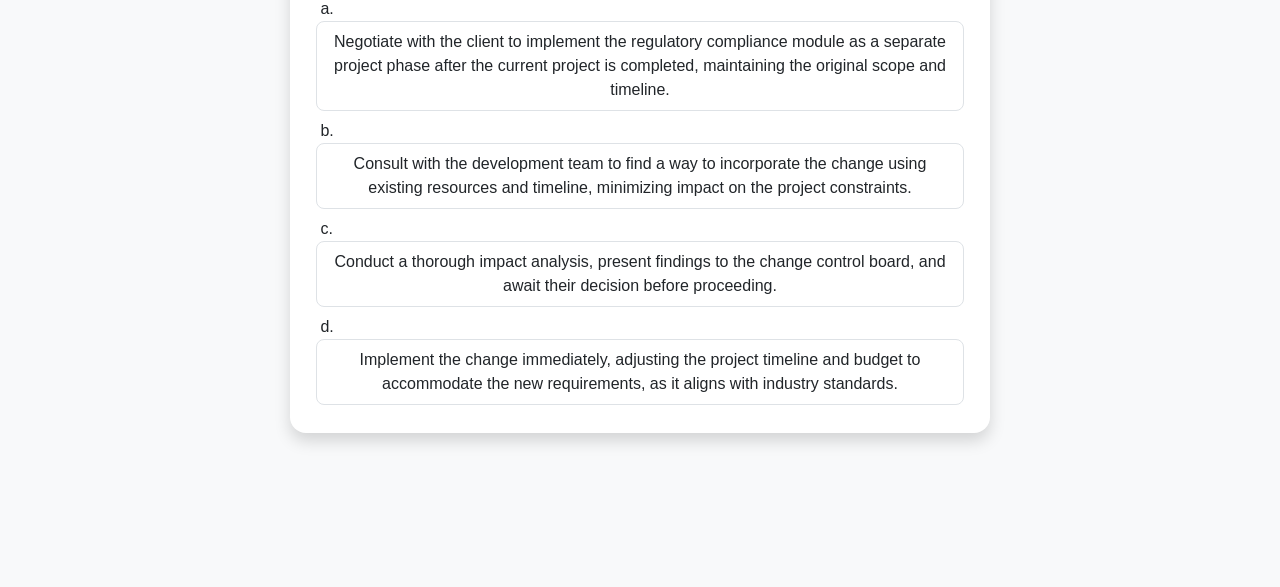 click on "You're managing a complex software project for a financial institution. Midway through development, the client requests a significant scope change to integrate a new regulatory compliance module. This change aligns with industry standards but would increase costs by 25% and delay the project by two months. The development team is concerned about the technical challenges, while some stakeholders see it as essential for market competitiveness. How should you handle this scope change request?
.spinner_0XTQ{transform-origin:center;animation:spinner_y6GP .75s linear infinite}@keyframes spinner_y6GP{100%{transform:rotate(360deg)}}
a. b. c. d." at bounding box center [640, 108] 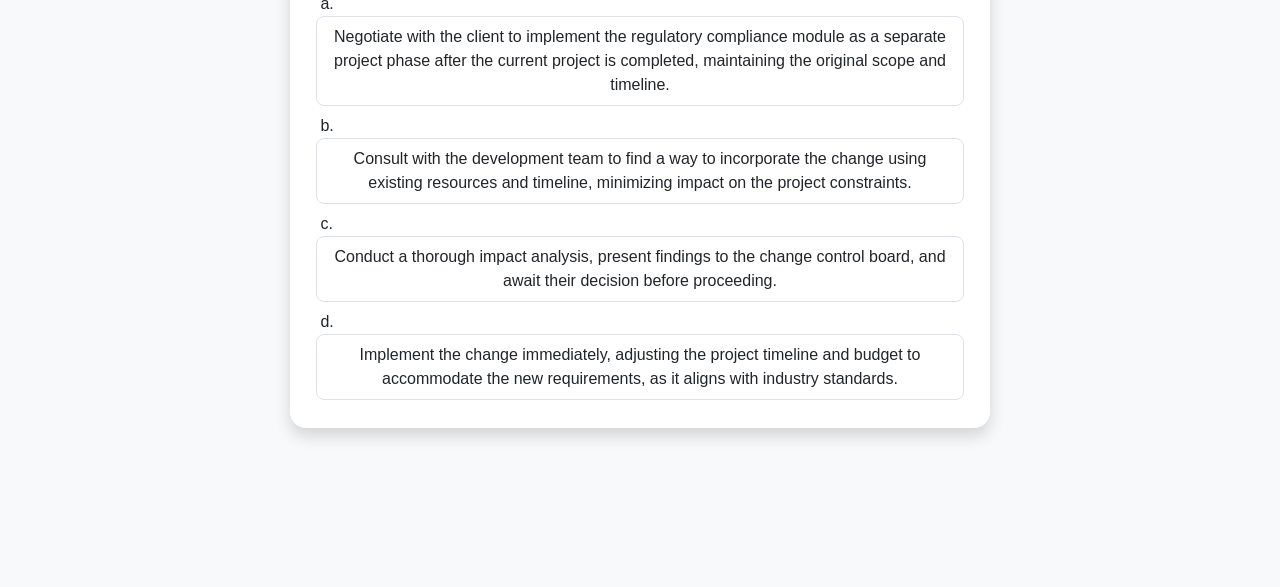 click on "Conduct a thorough impact analysis, present findings to the change control board, and await their decision before proceeding." at bounding box center (640, 269) 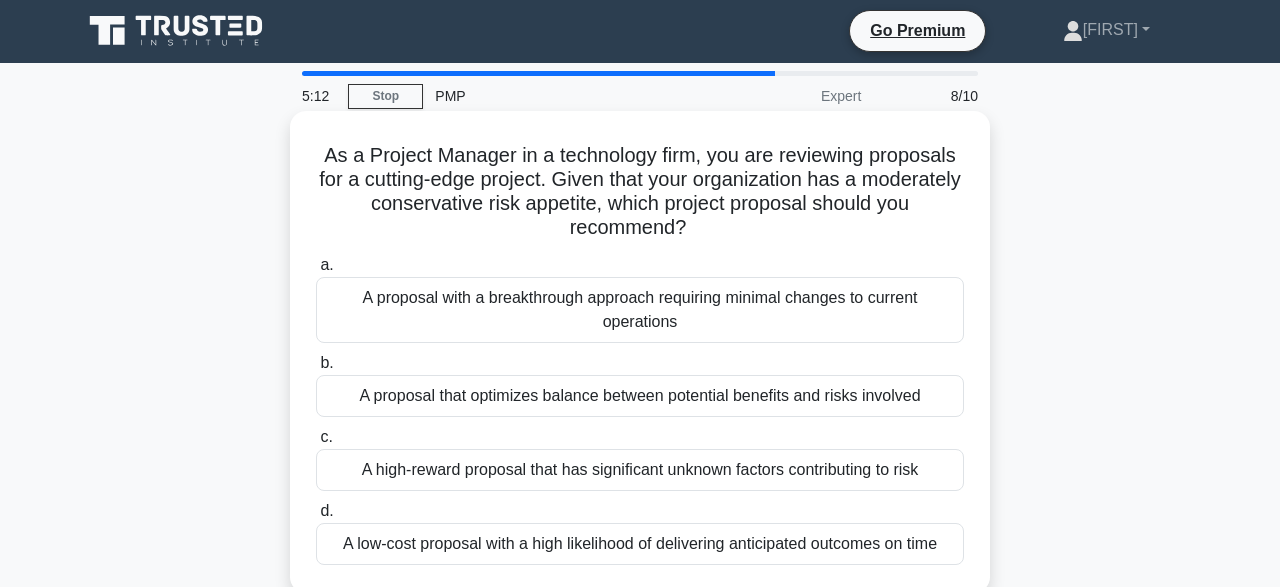 scroll, scrollTop: 0, scrollLeft: 0, axis: both 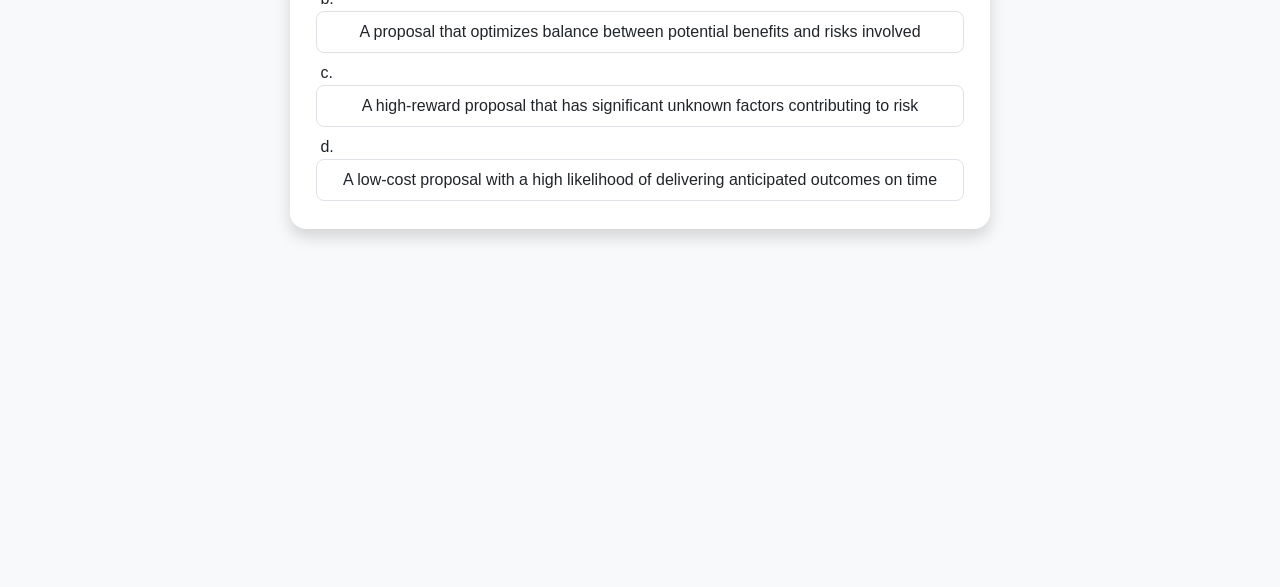drag, startPoint x: 331, startPoint y: 153, endPoint x: 953, endPoint y: 178, distance: 622.5022 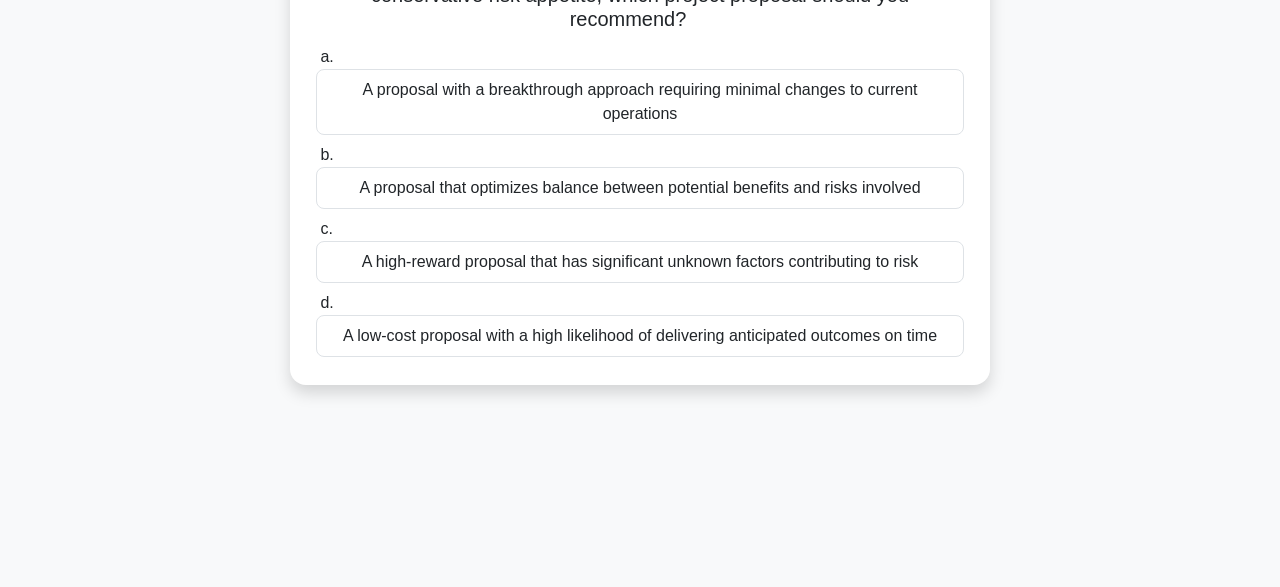 scroll, scrollTop: 212, scrollLeft: 0, axis: vertical 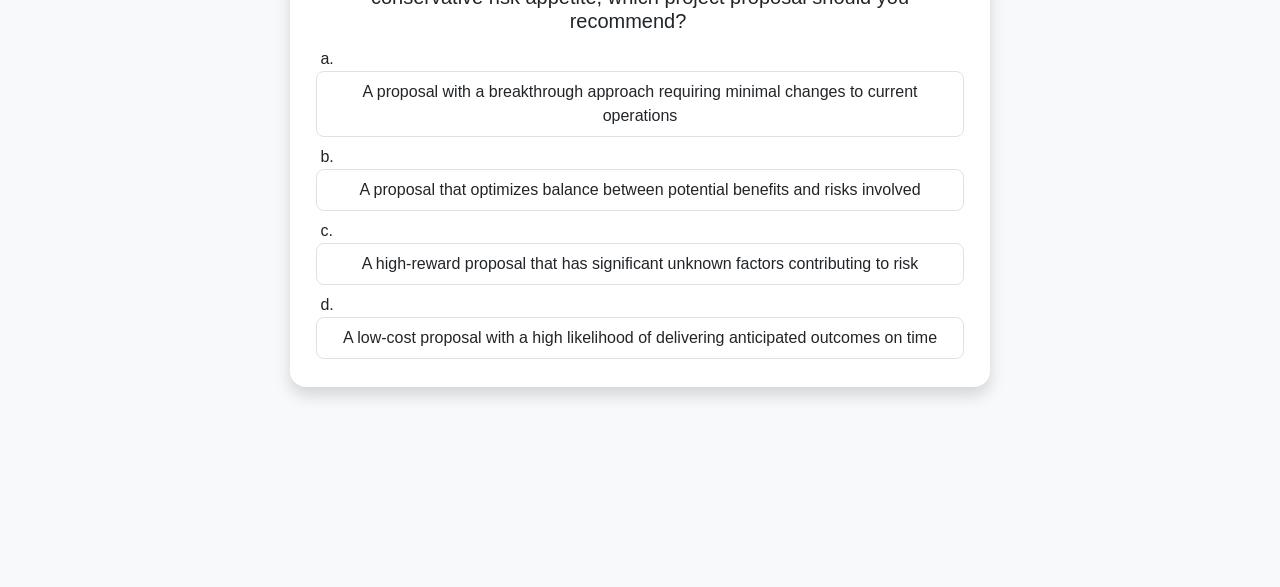 click on "As a Project Manager in a technology firm, you are reviewing proposals for a cutting-edge project. Given that your organization has a moderately conservative risk appetite, which project proposal should you recommend?
.spinner_0XTQ{transform-origin:center;animation:spinner_y6GP .75s linear infinite}@keyframes spinner_y6GP{100%{transform:rotate(360deg)}}
a.
b. c. d." at bounding box center (640, 158) 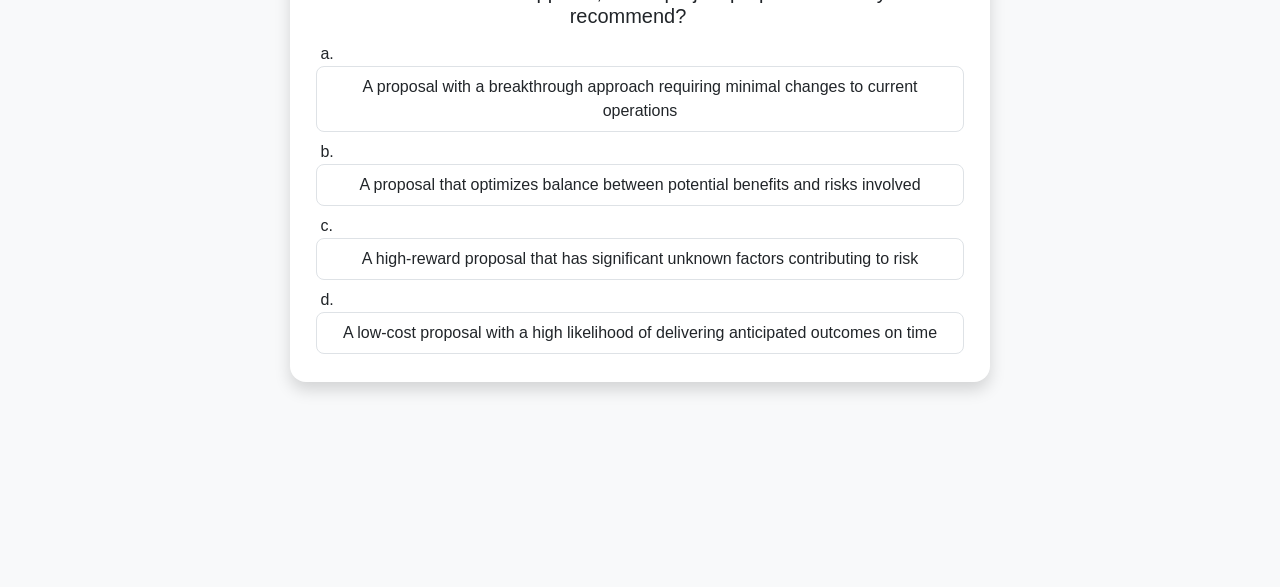 click on "A proposal that optimizes balance between potential benefits and risks involved" at bounding box center (640, 185) 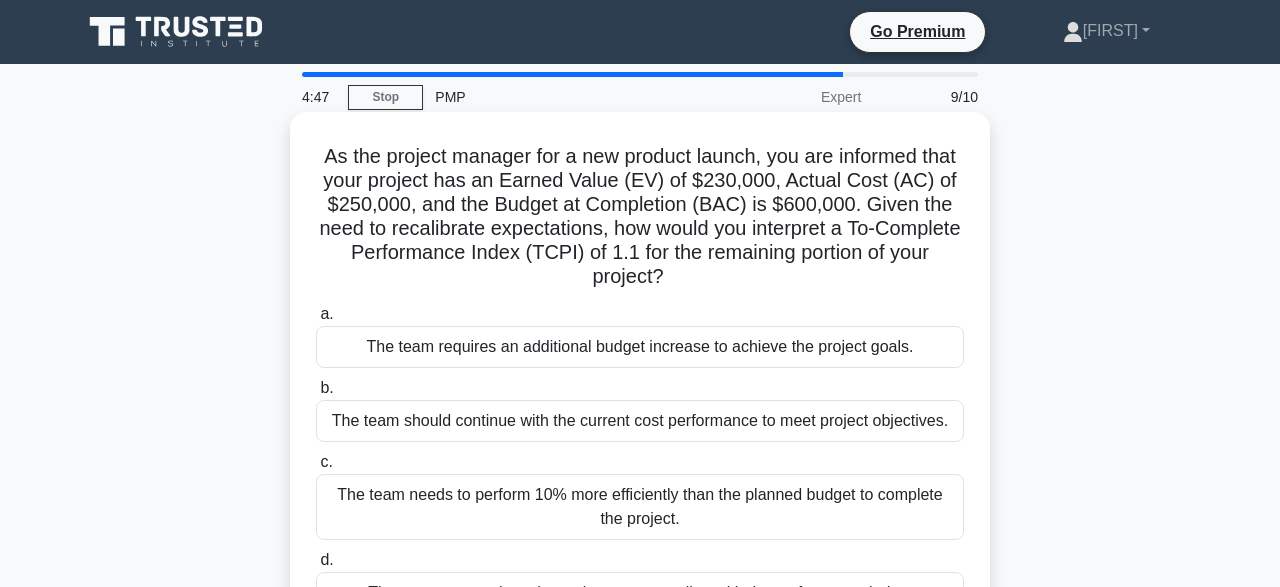 scroll, scrollTop: 0, scrollLeft: 0, axis: both 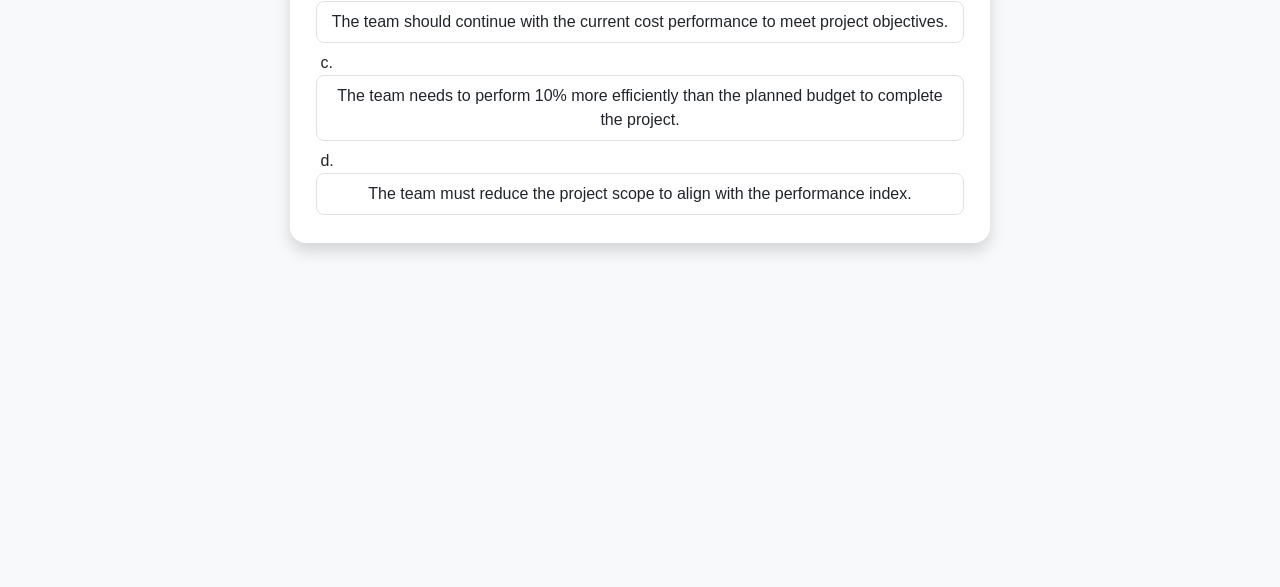 drag, startPoint x: 324, startPoint y: 155, endPoint x: 1053, endPoint y: 255, distance: 735.8267 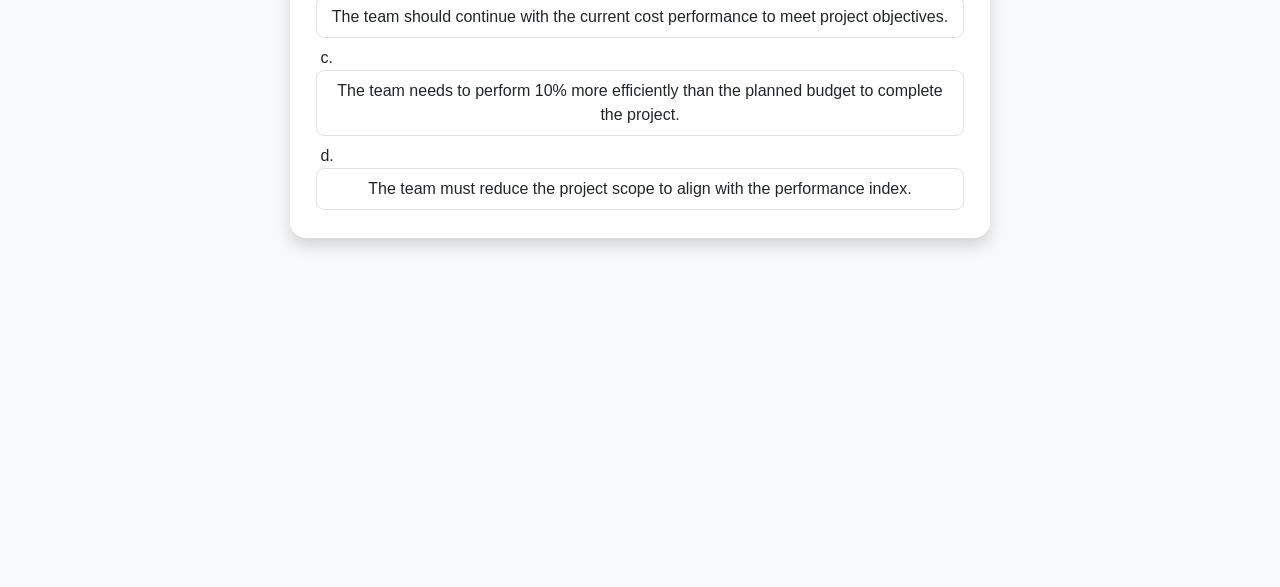copy on "a.
The team requires an additional budget increase to achieve the project goals.
b.
The team should continue with the current cost performance to meet project objectives.
c.
The team needs to perform 10% more efficiently than the planned budget to complete the project.
d.
The team must reduce the project scope to align with the performance index." 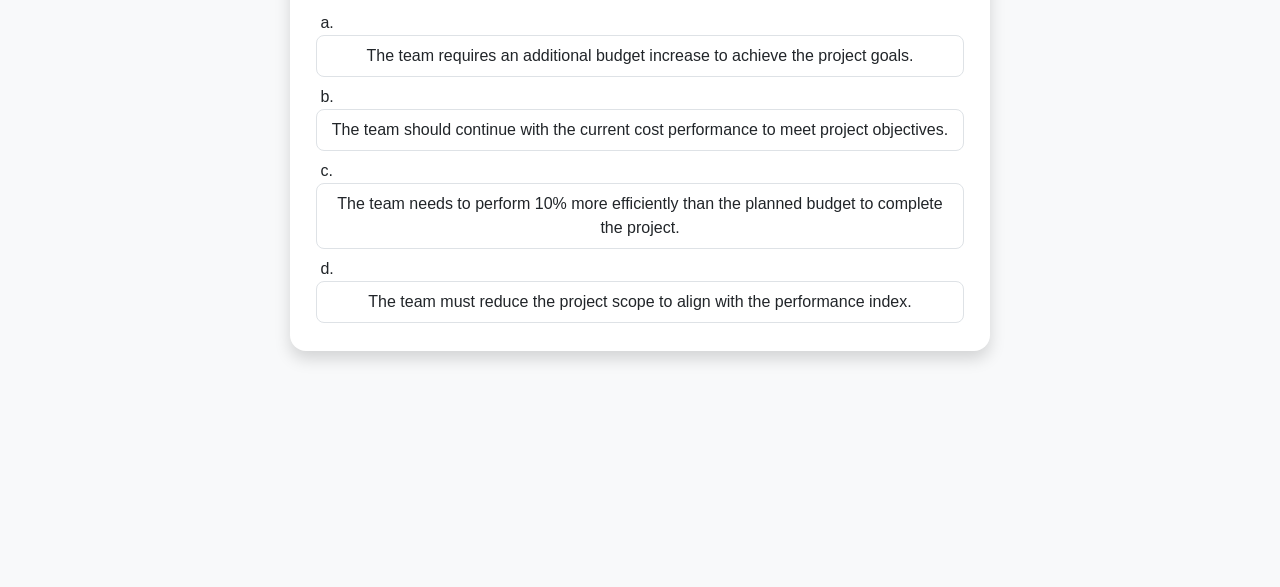scroll, scrollTop: 294, scrollLeft: 0, axis: vertical 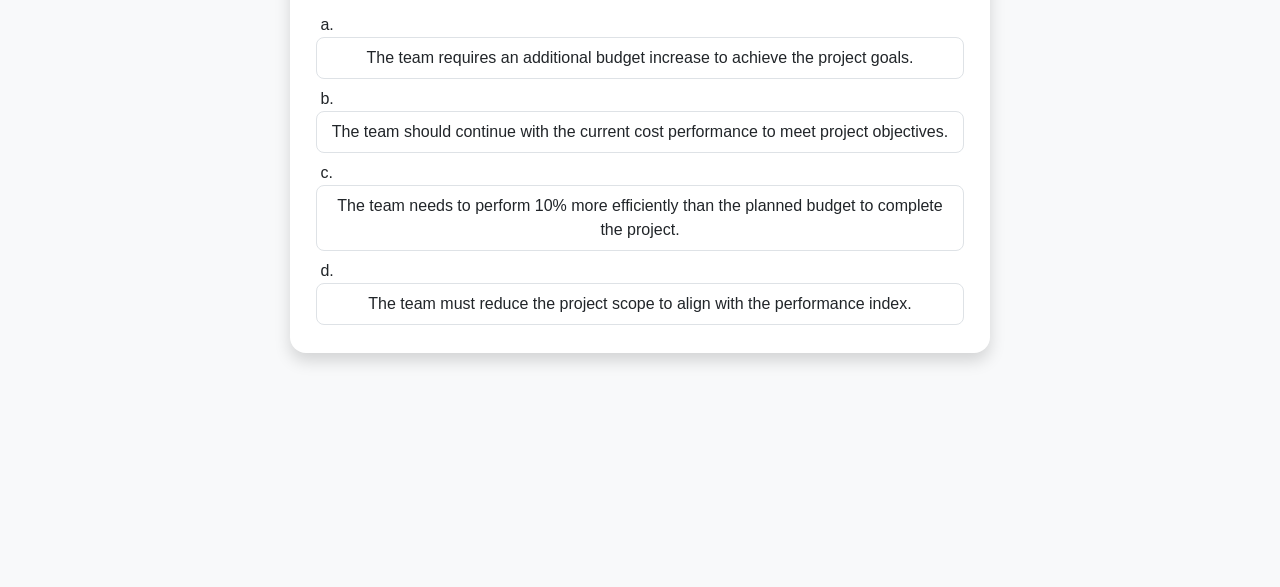 click on "As the project manager for a new product launch, you are informed that your project has an Earned Value (EV) of $230,000, Actual Cost (AC) of $250,000, and the Budget at Completion (BAC) is $600,000. Given the need to recalibrate expectations, how would you interpret a To-Complete Performance Index (TCPI) of 1.1 for the remaining portion of your project?
.spinner_0XTQ{transform-origin:center;animation:spinner_y6GP .75s linear infinite}@keyframes spinner_y6GP{100%{transform:rotate(360deg)}}
a.
b. c. d." at bounding box center [640, 100] 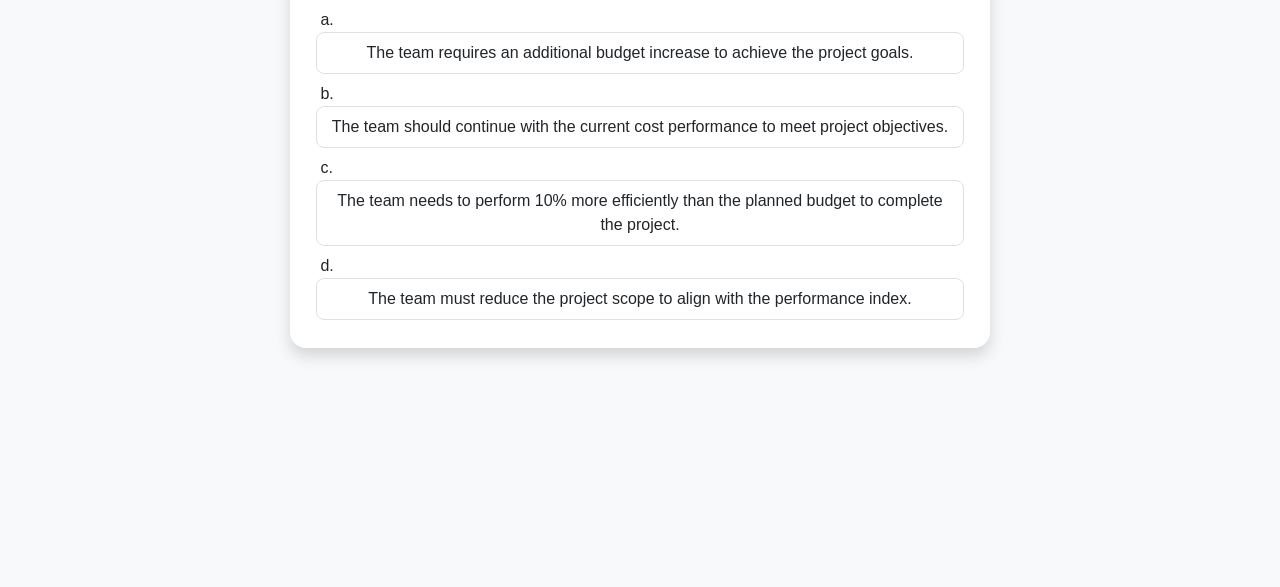 click on "The team needs to perform 10% more efficiently than the planned budget to complete the project." at bounding box center (640, 213) 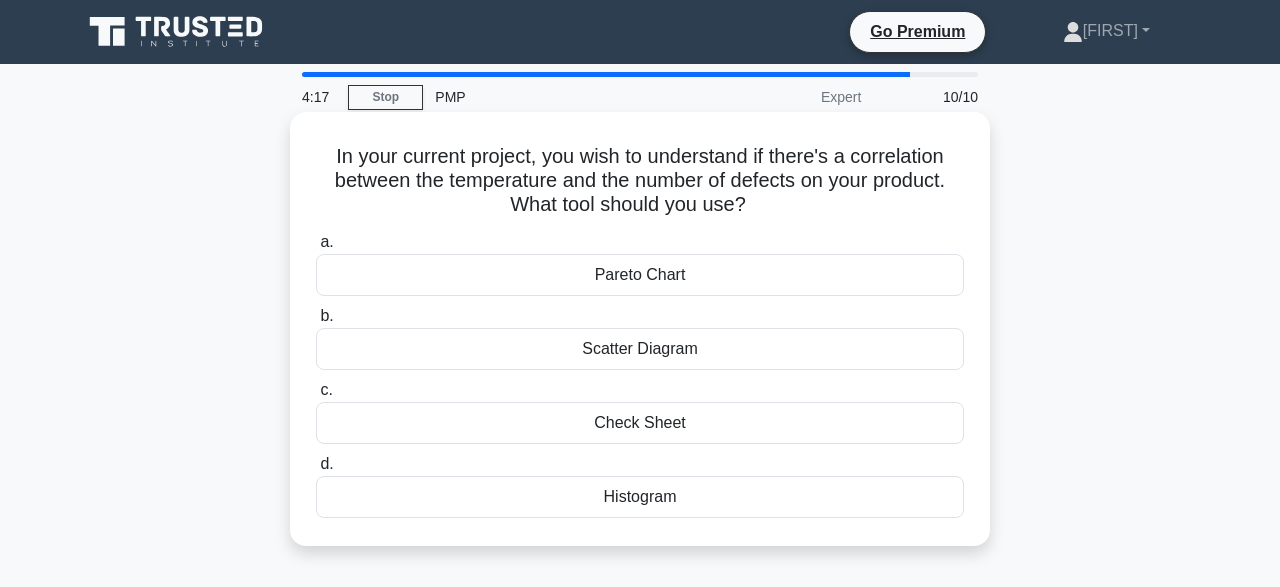 scroll, scrollTop: 0, scrollLeft: 0, axis: both 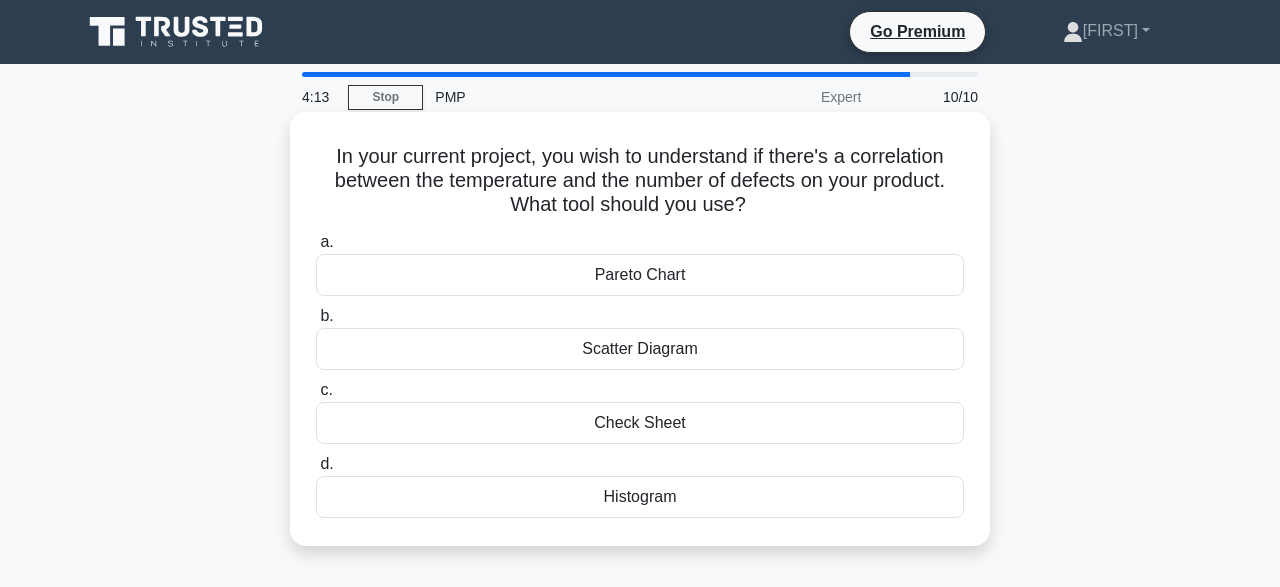 drag, startPoint x: 334, startPoint y: 154, endPoint x: 718, endPoint y: 526, distance: 534.6401 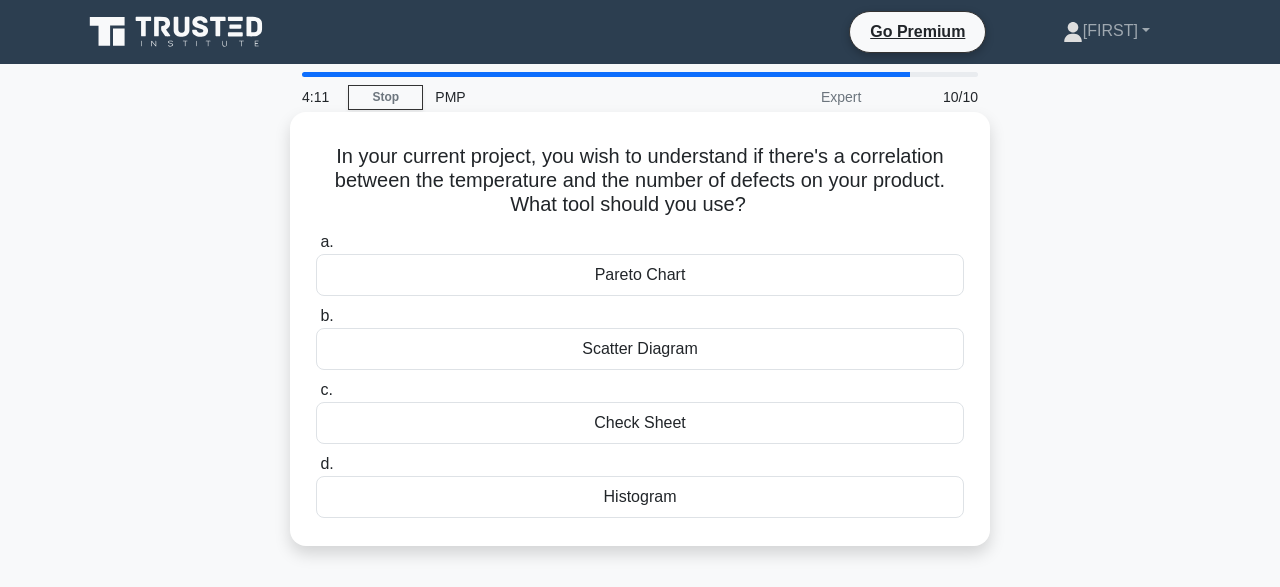copy on "a.
Pareto Chart
b.
Scatter Diagram
c.
Check Sheet
d.
Histogram" 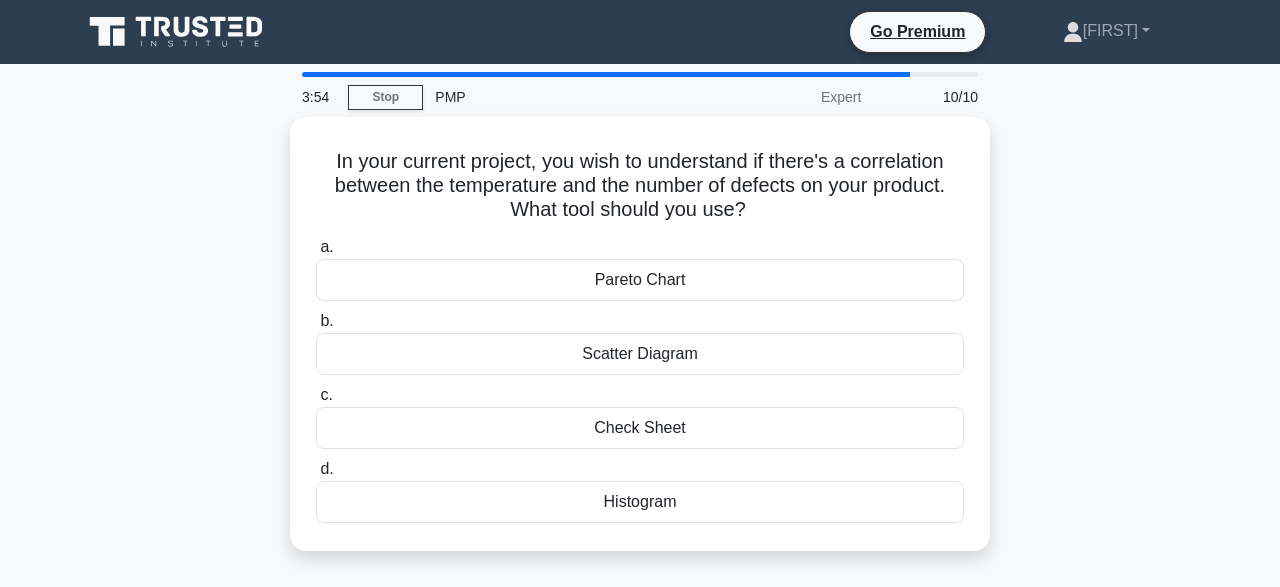 click on "In your current project, you wish to understand if there's a correlation between the temperature and the number of defects on your product. What tool should you use?
.spinner_0XTQ{transform-origin:center;animation:spinner_y6GP .75s linear infinite}@keyframes spinner_y6GP{100%{transform:rotate(360deg)}}
a.
Pareto Chart
b. c. d." at bounding box center [640, 346] 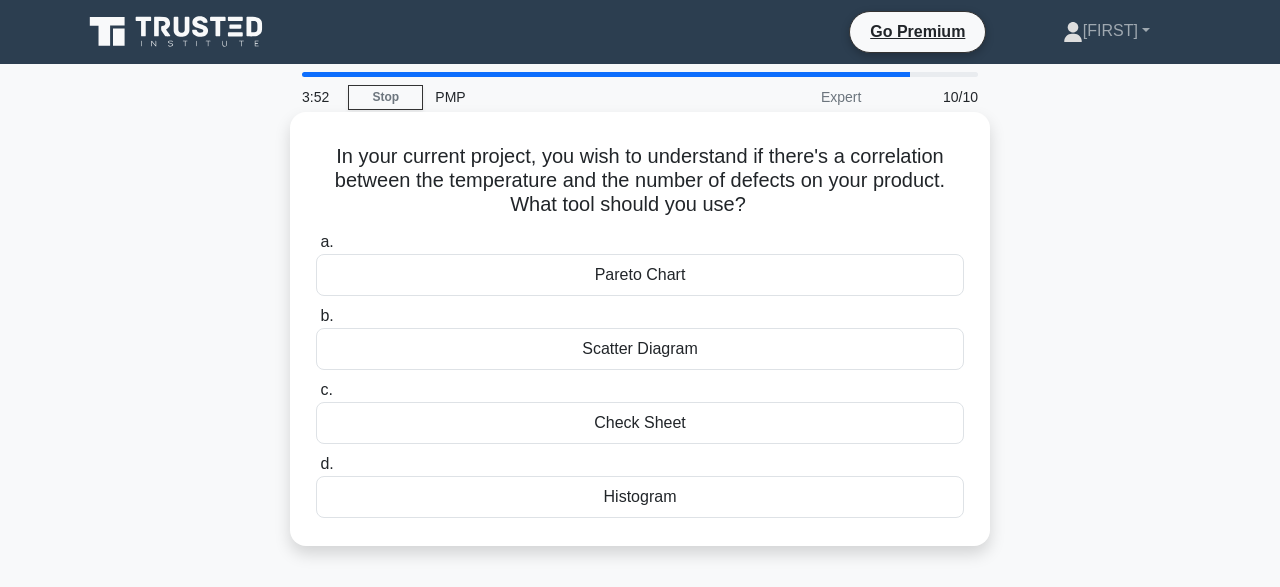 click on "Scatter Diagram" at bounding box center (640, 349) 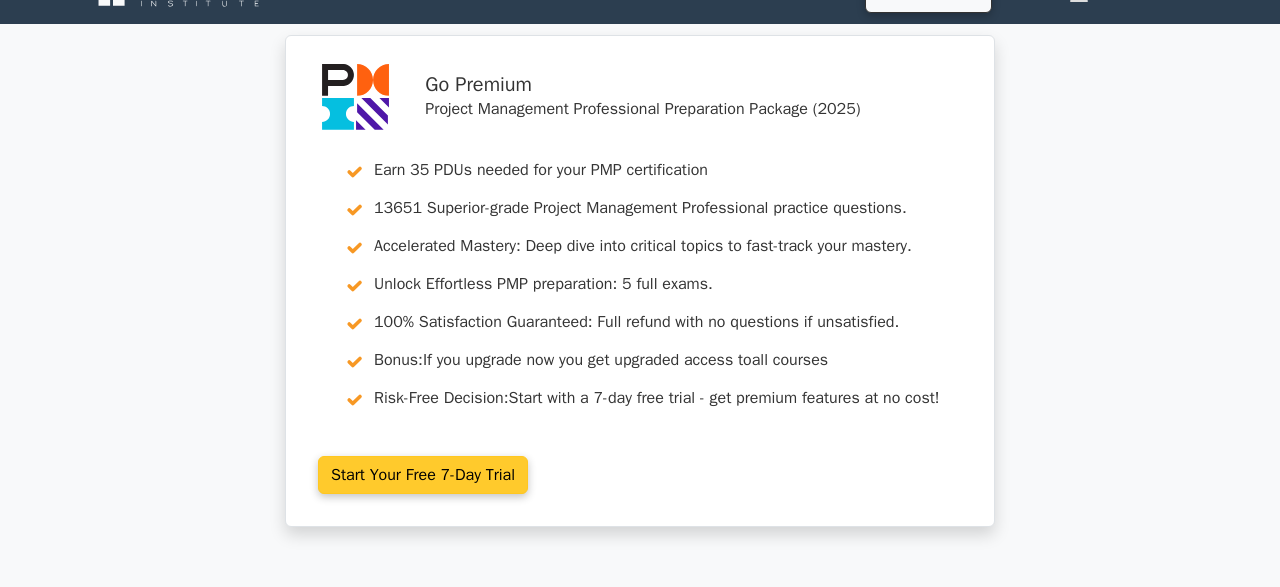 scroll, scrollTop: 37, scrollLeft: 0, axis: vertical 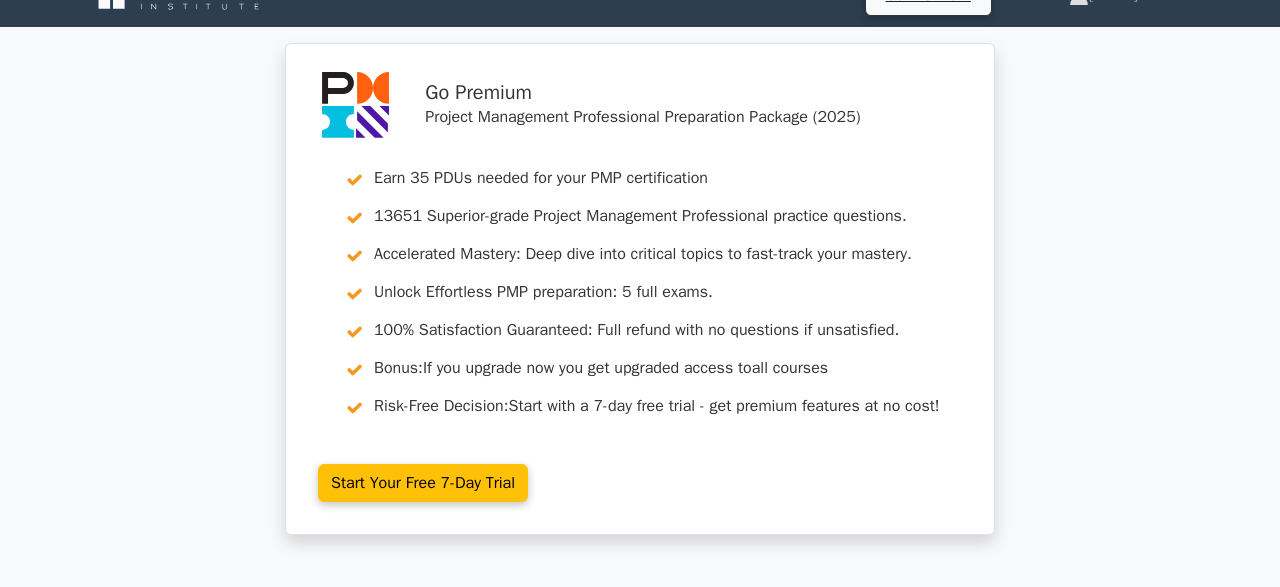 click on "Go Premium
Project Management Professional Preparation Package (2025)
Earn 35 PDUs needed for your PMP certification
13651 Superior-grade  Project Management Professional practice questions.
Accelerated Mastery: Deep dive into critical topics to fast-track your mastery.
Unlock Effortless PMP preparation: 5 full exams.
100% Satisfaction Guaranteed: Full refund with no questions if unsatisfied.
Bonus: all courses Risk-Free Decision:" at bounding box center (640, 301) 